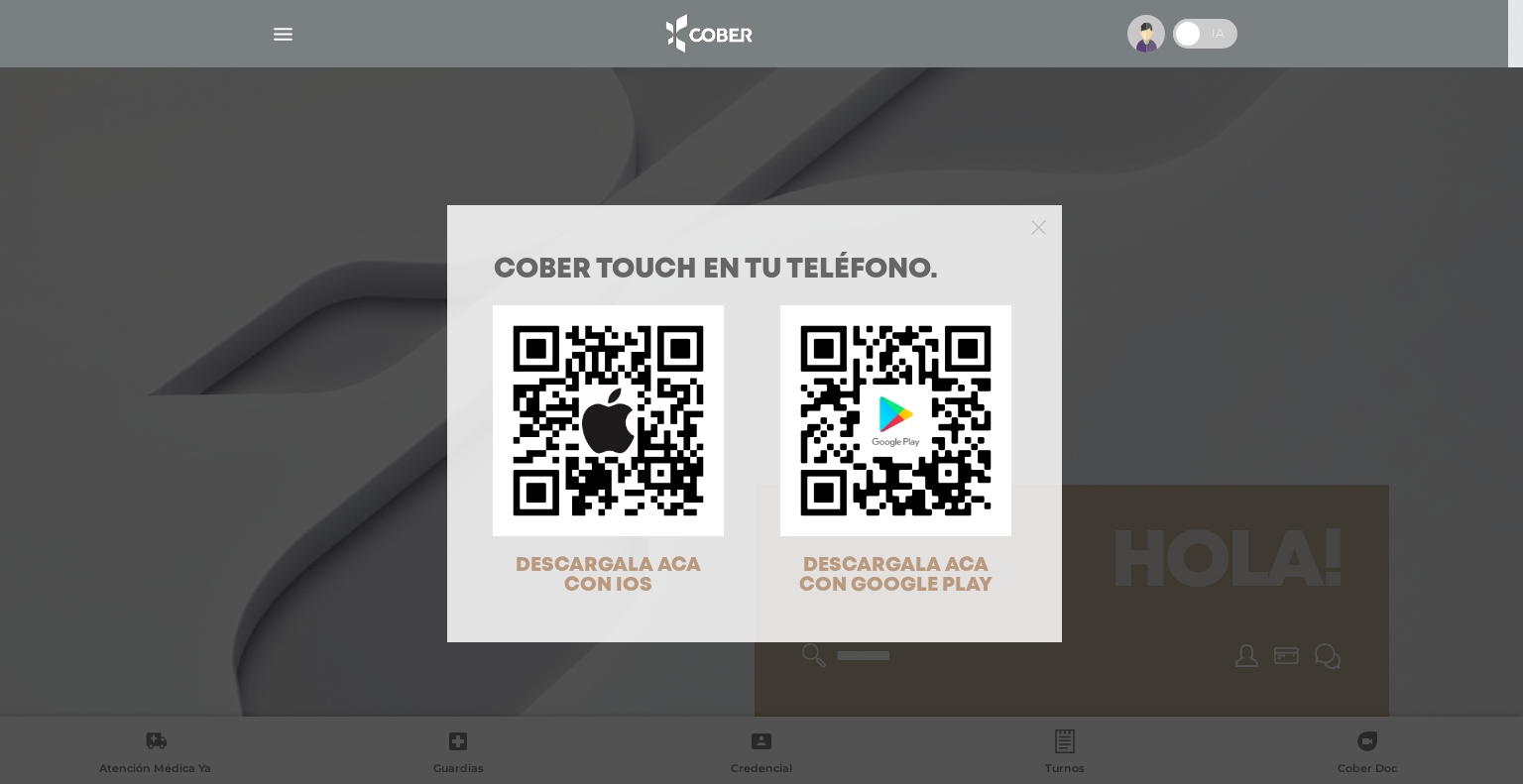 scroll, scrollTop: 0, scrollLeft: 0, axis: both 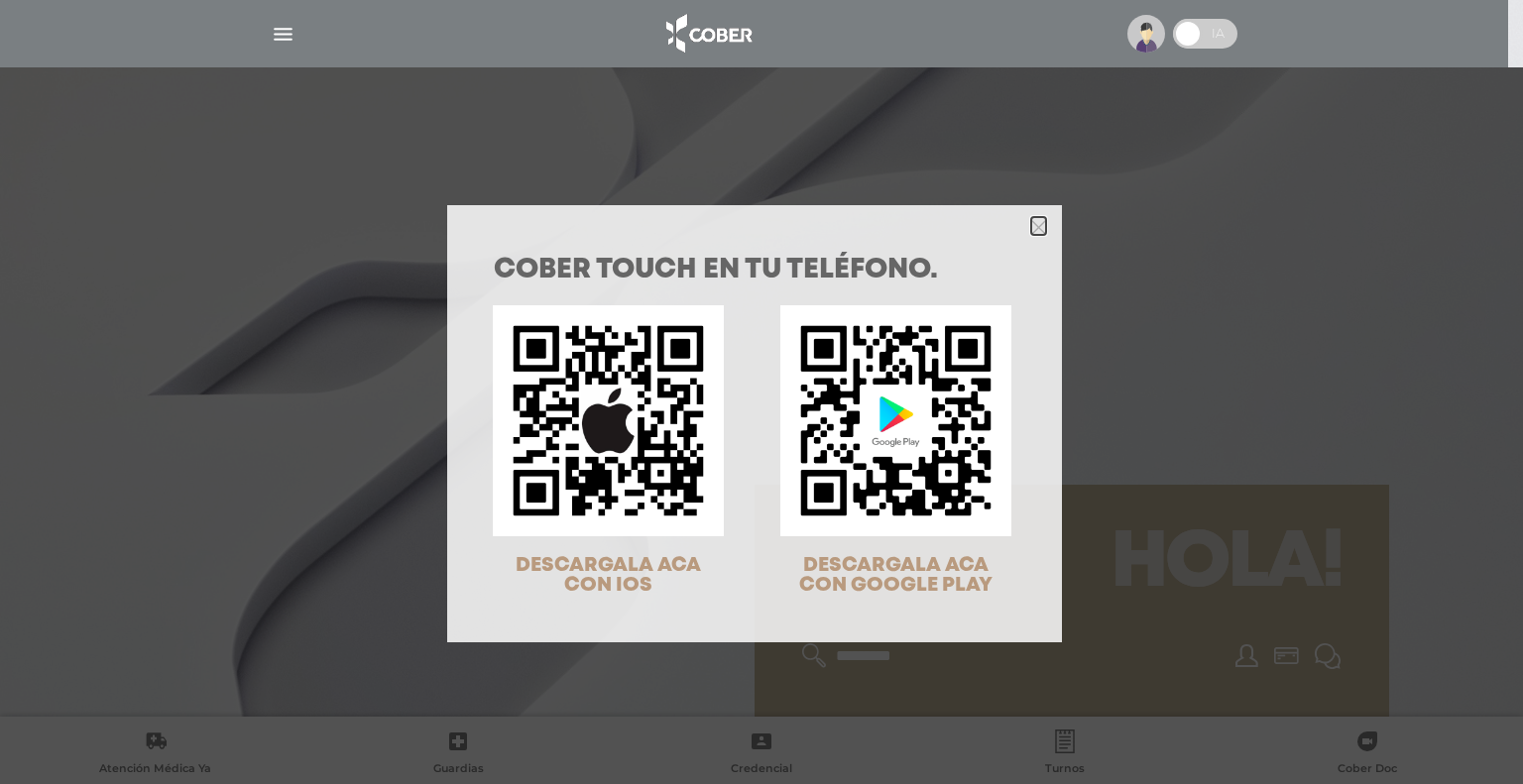 click 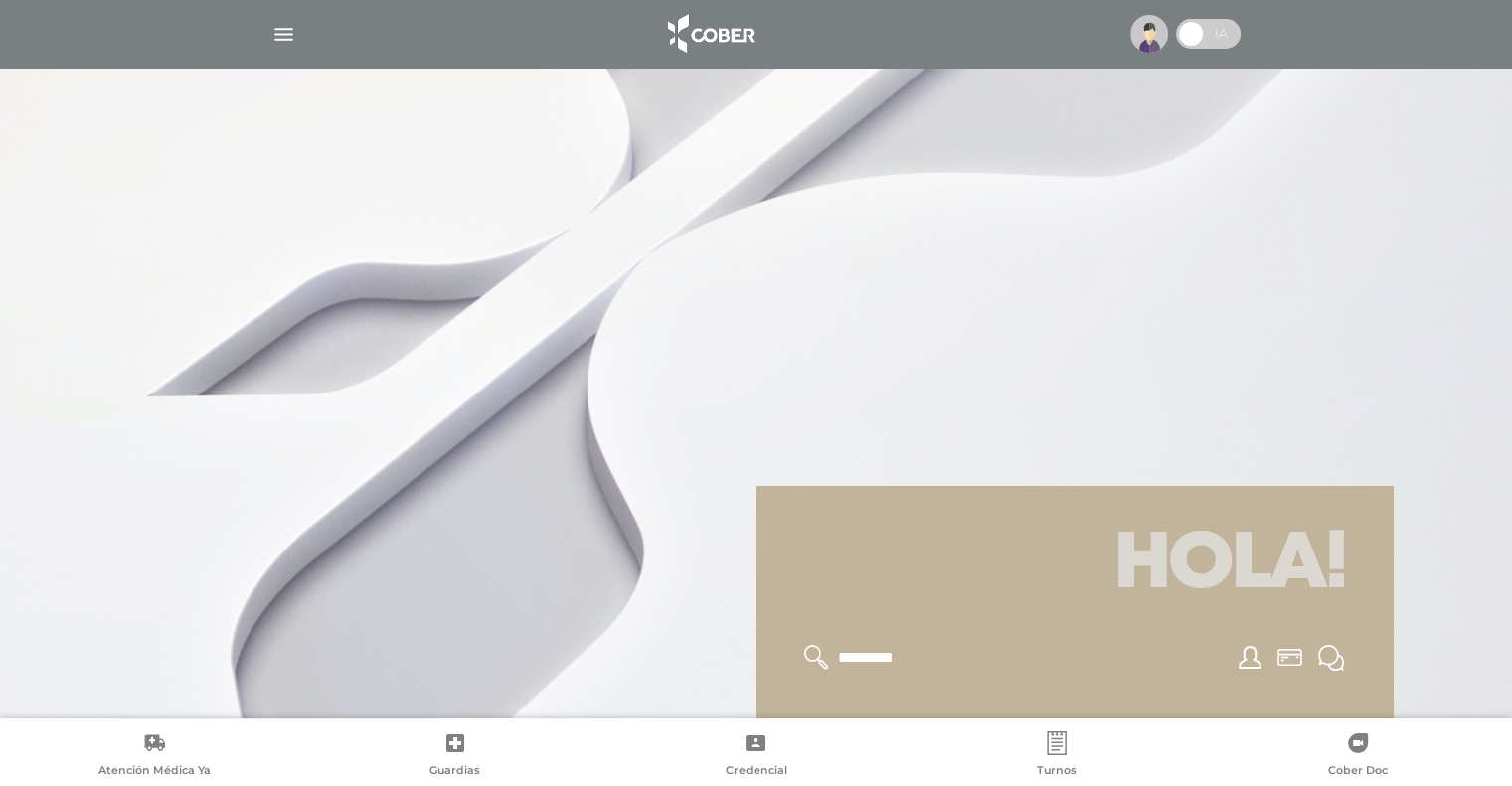 click at bounding box center (1149, 34) 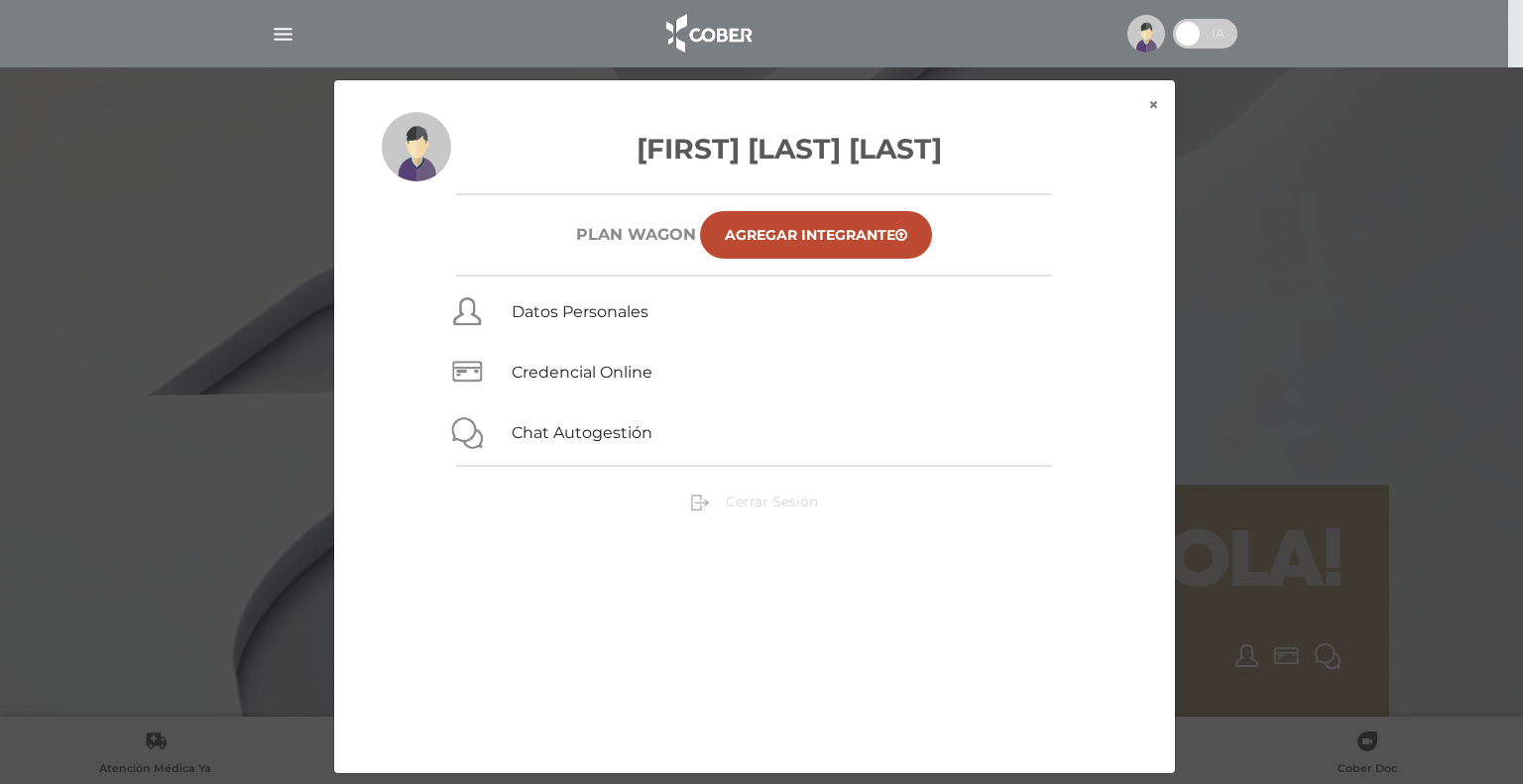 click on "Cerrar Sesión" at bounding box center (771, 502) 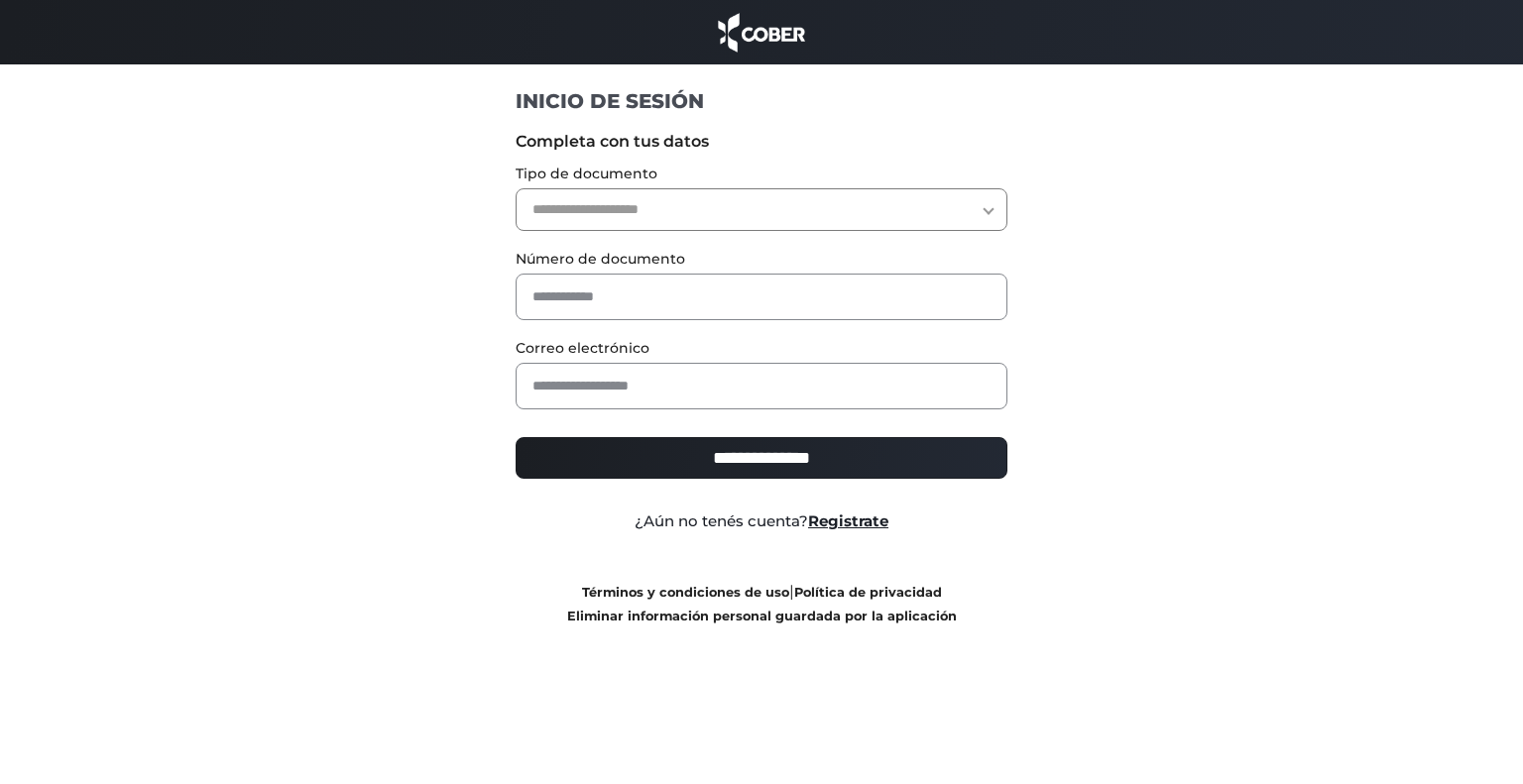 scroll, scrollTop: 0, scrollLeft: 0, axis: both 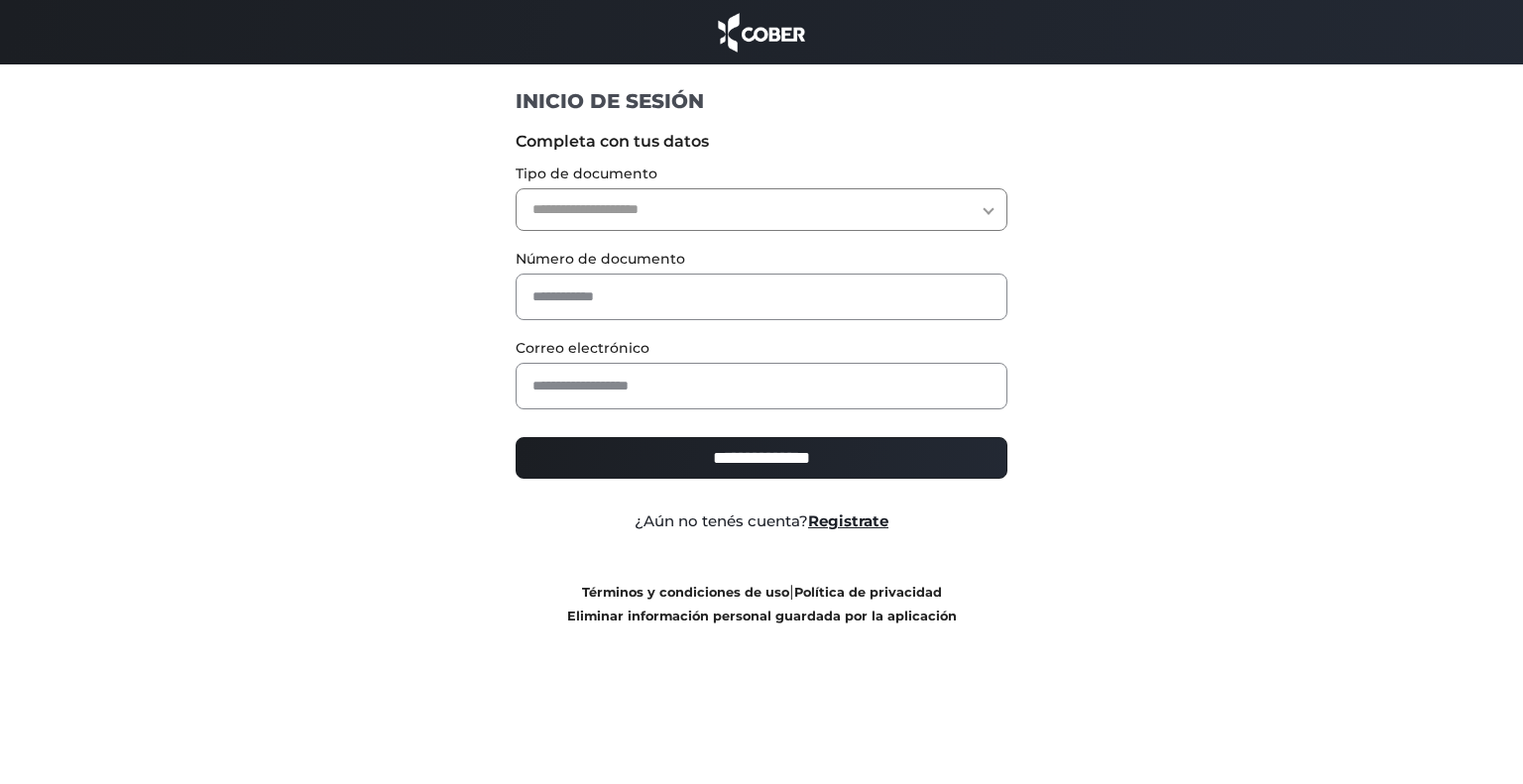 click on "**********" at bounding box center [762, 209] 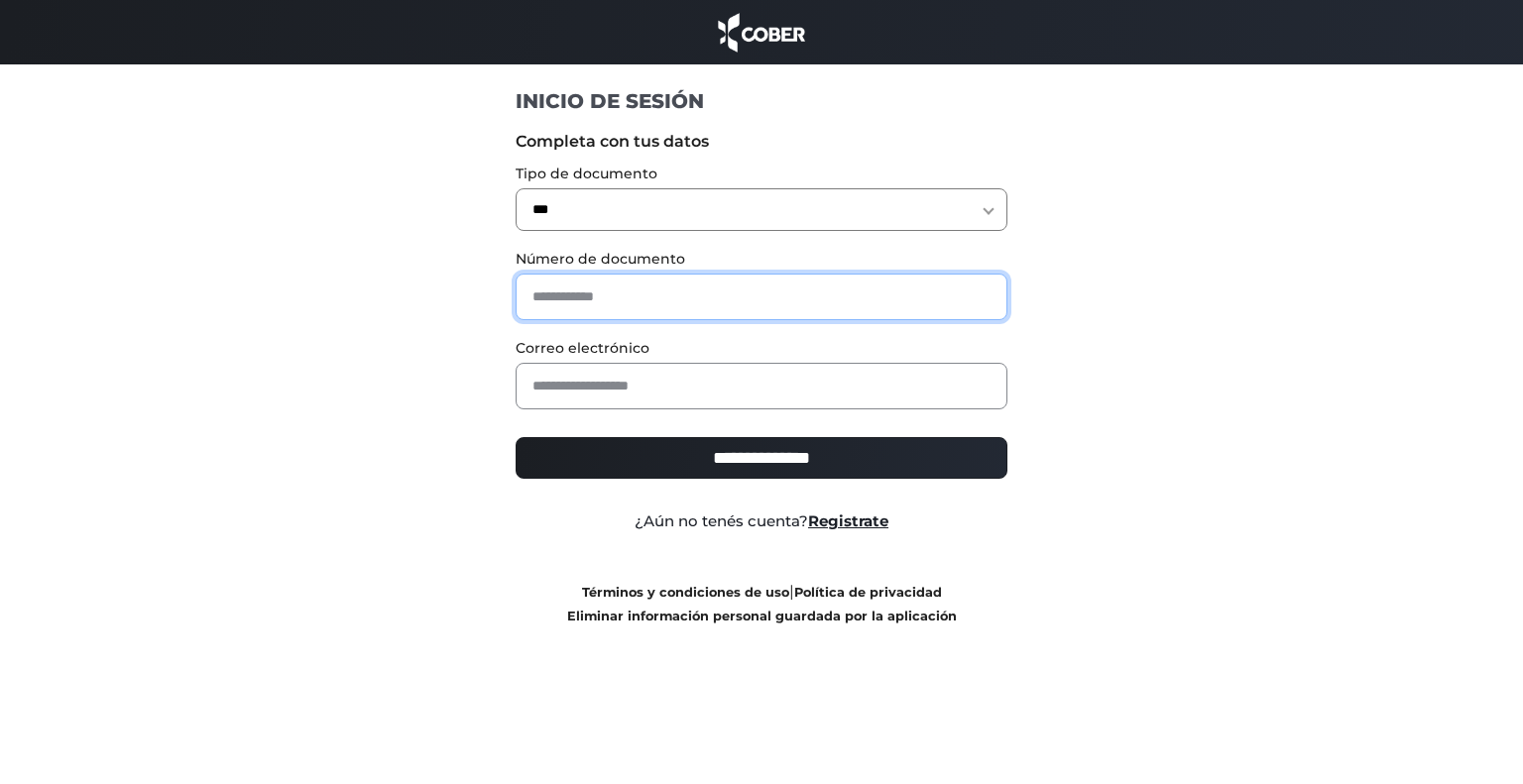 click at bounding box center [762, 296] 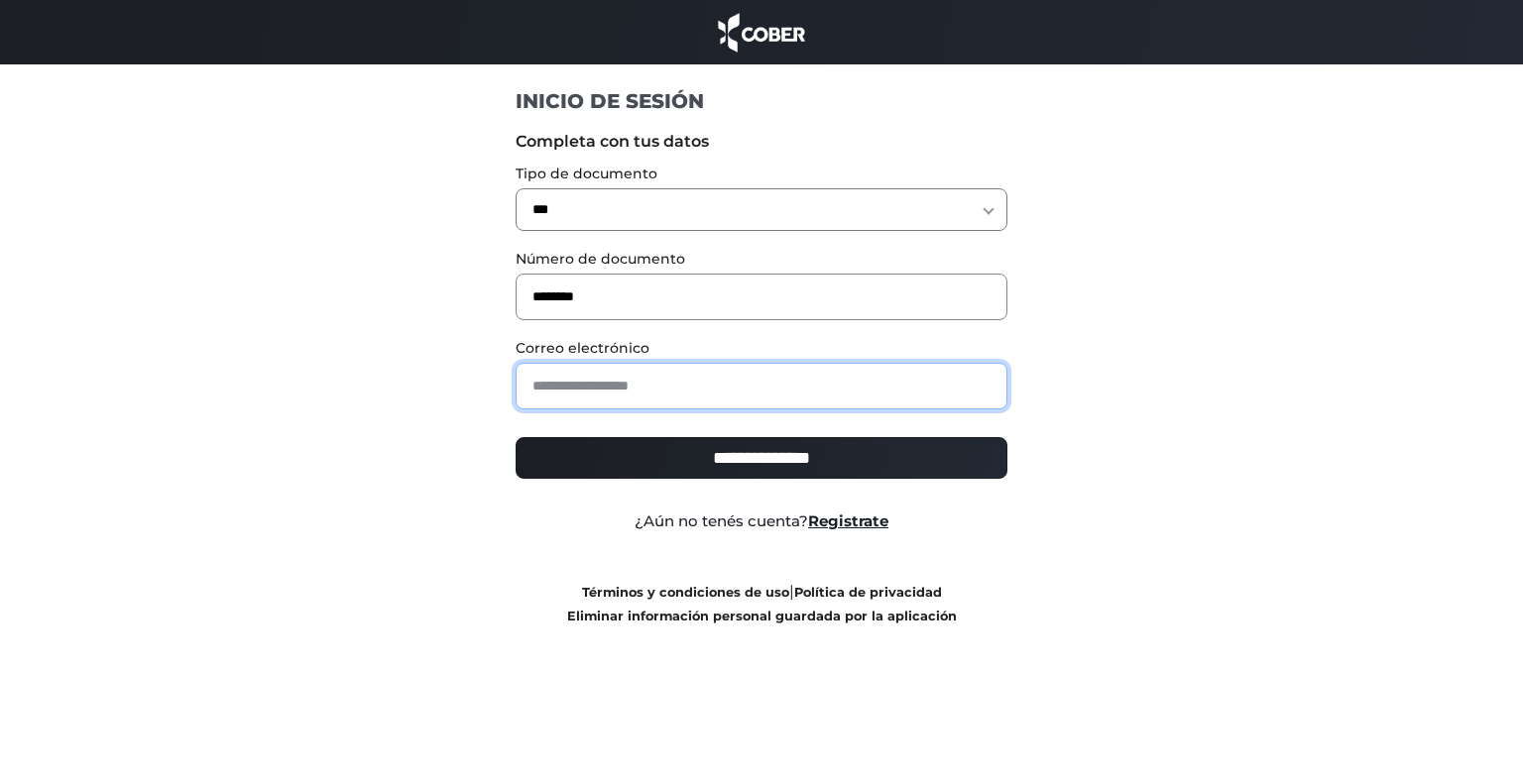 click at bounding box center (762, 386) 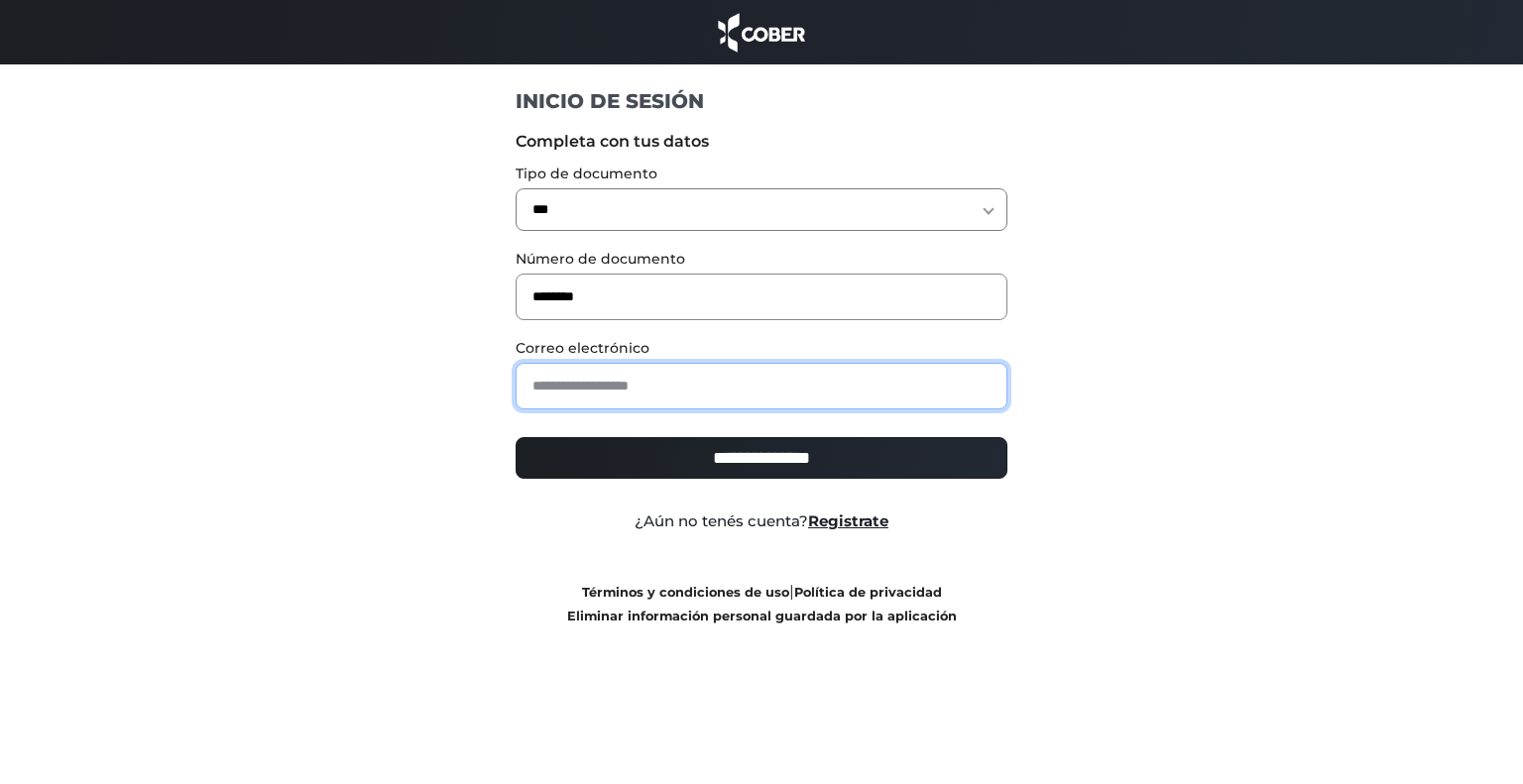 click at bounding box center (762, 386) 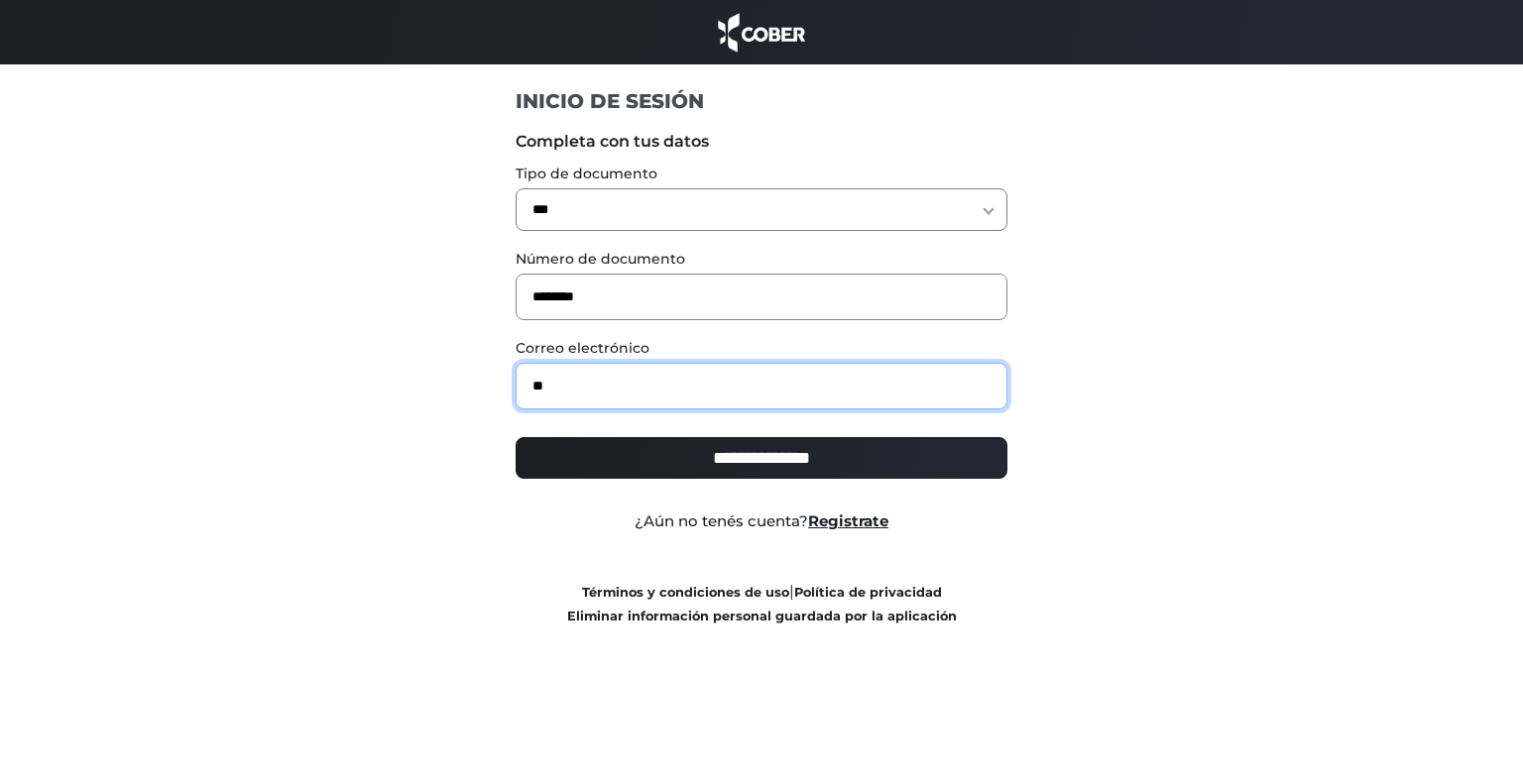 type on "**********" 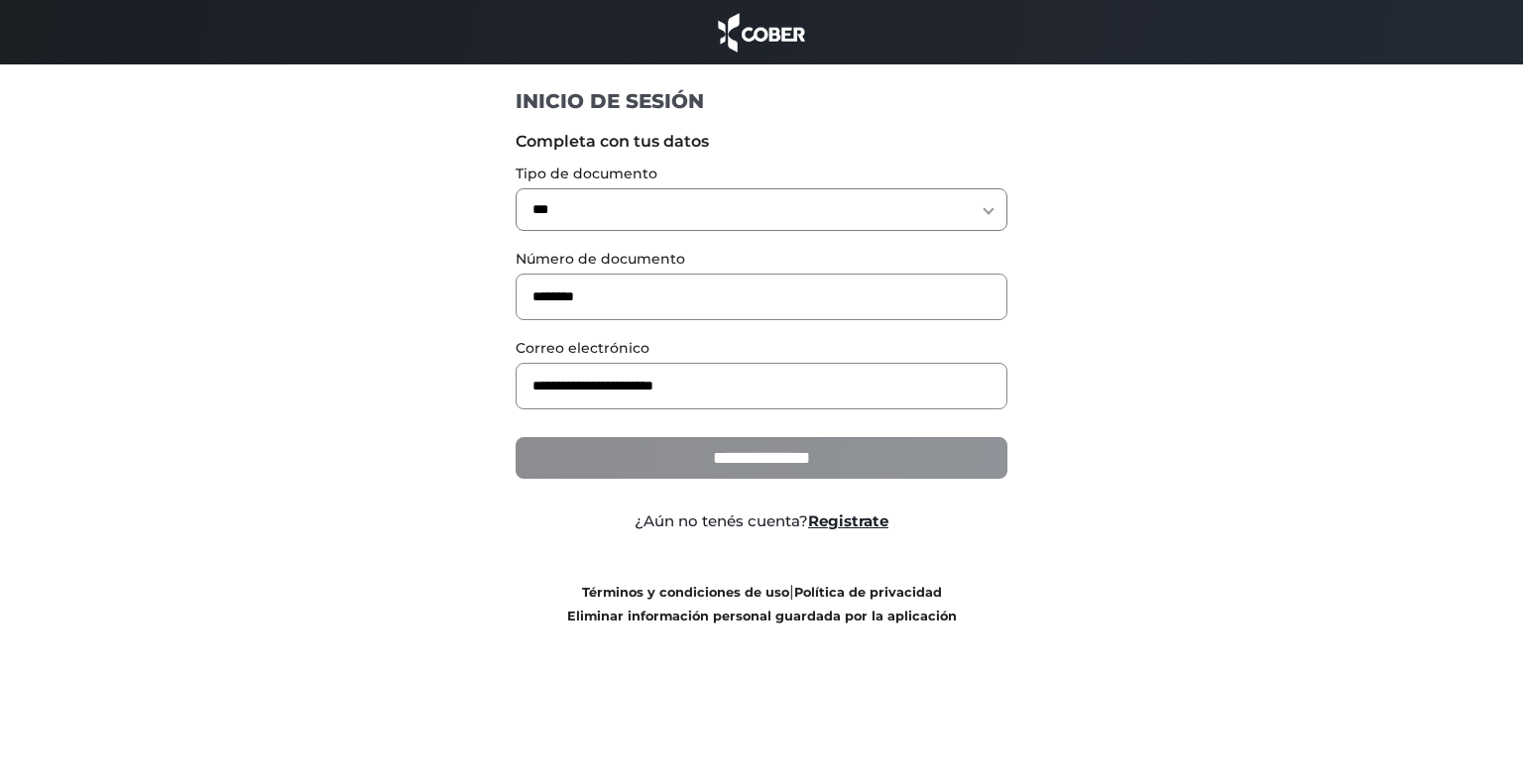 click on "**********" at bounding box center [762, 458] 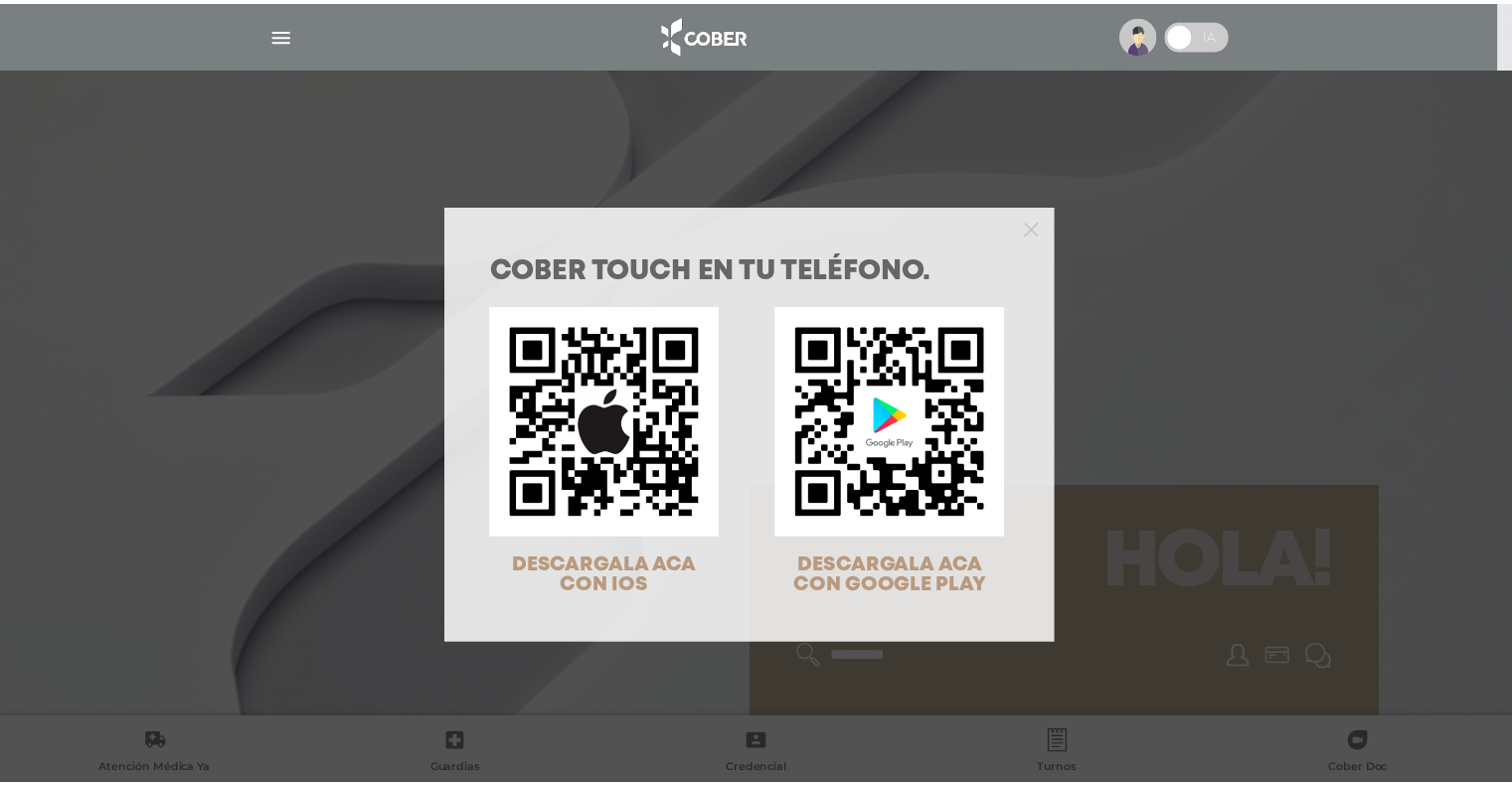 scroll, scrollTop: 0, scrollLeft: 0, axis: both 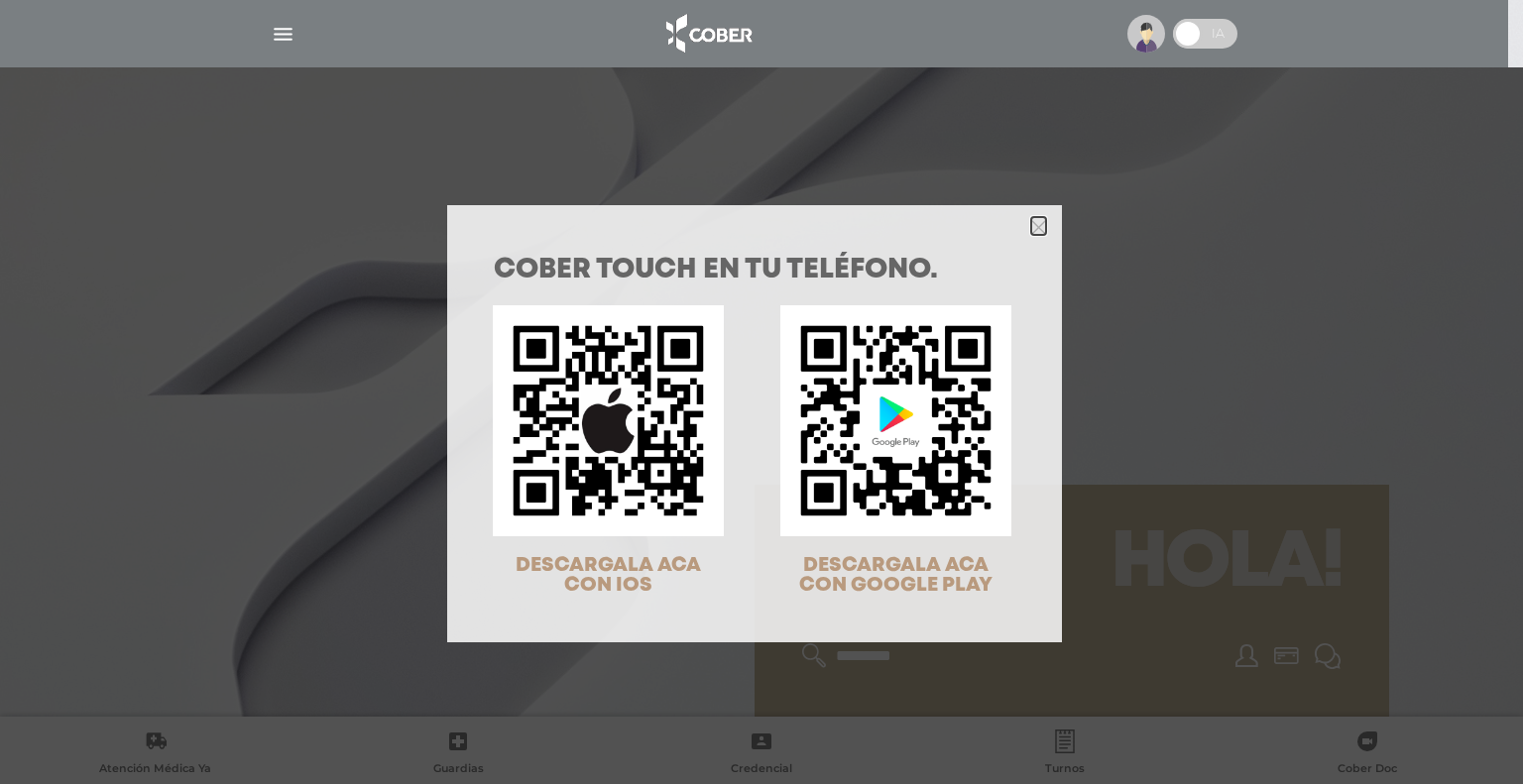 click 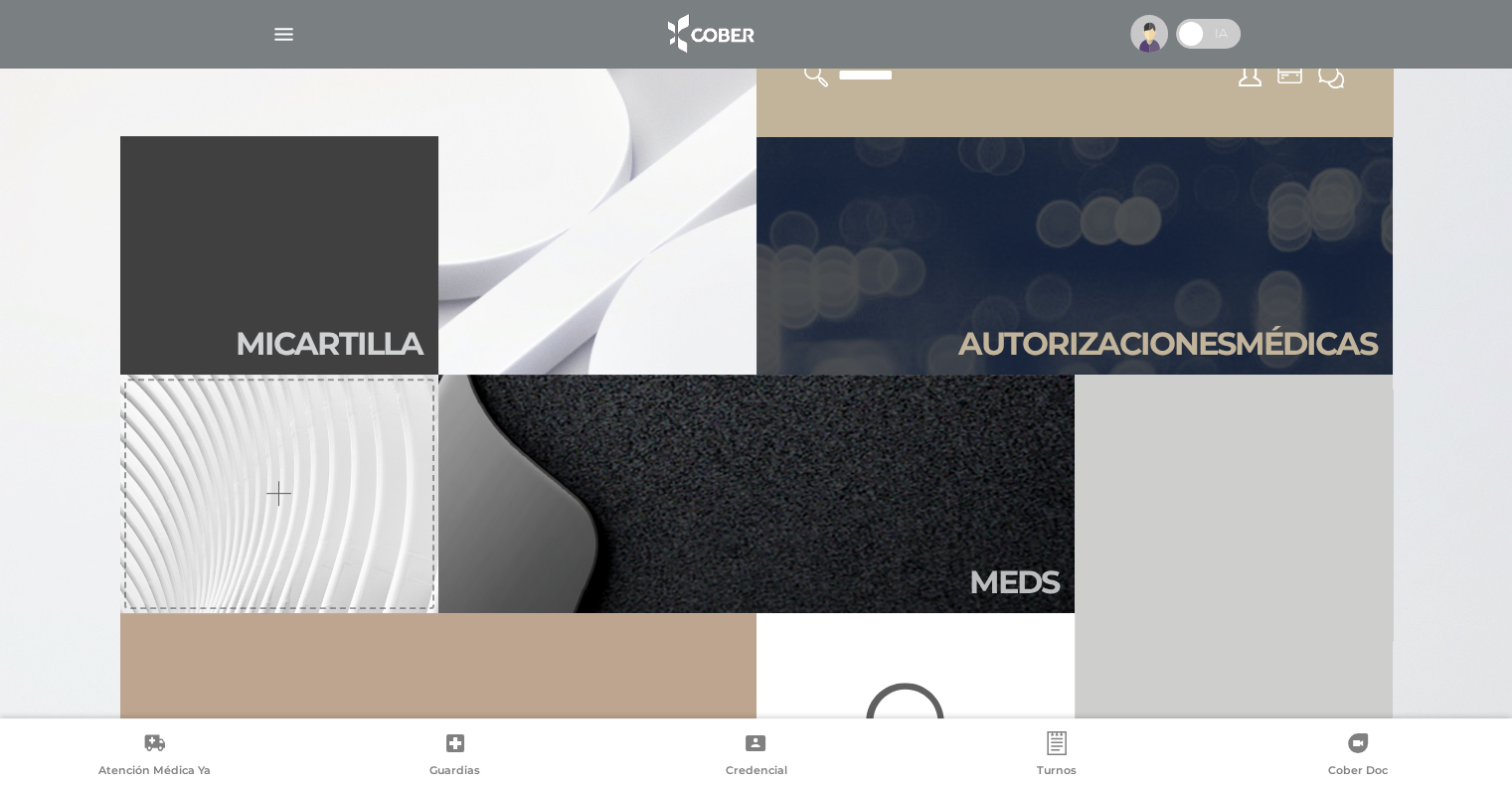 scroll, scrollTop: 795, scrollLeft: 0, axis: vertical 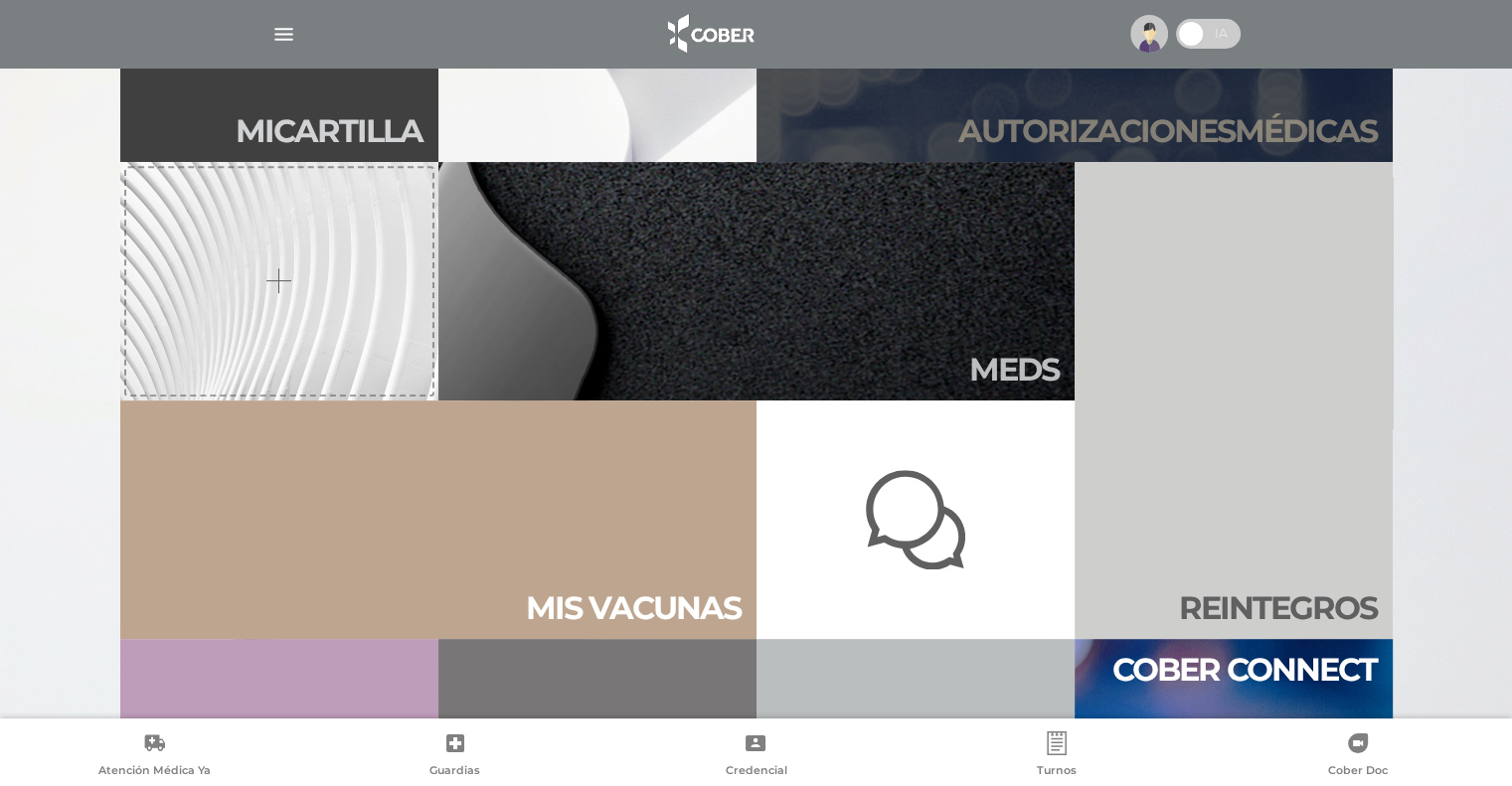 click on "Autori zaciones  médicas" at bounding box center [1167, 131] 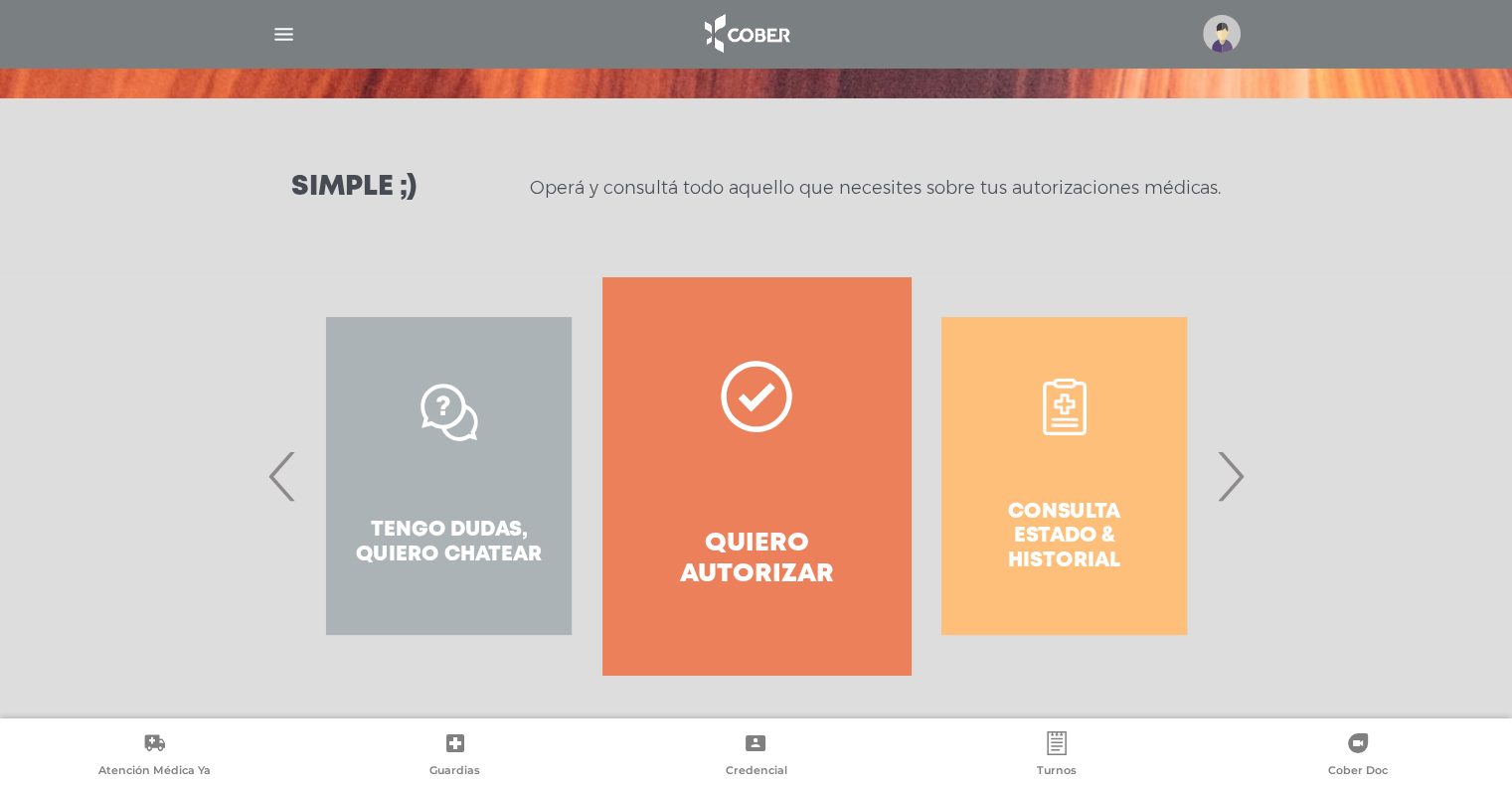 scroll, scrollTop: 211, scrollLeft: 0, axis: vertical 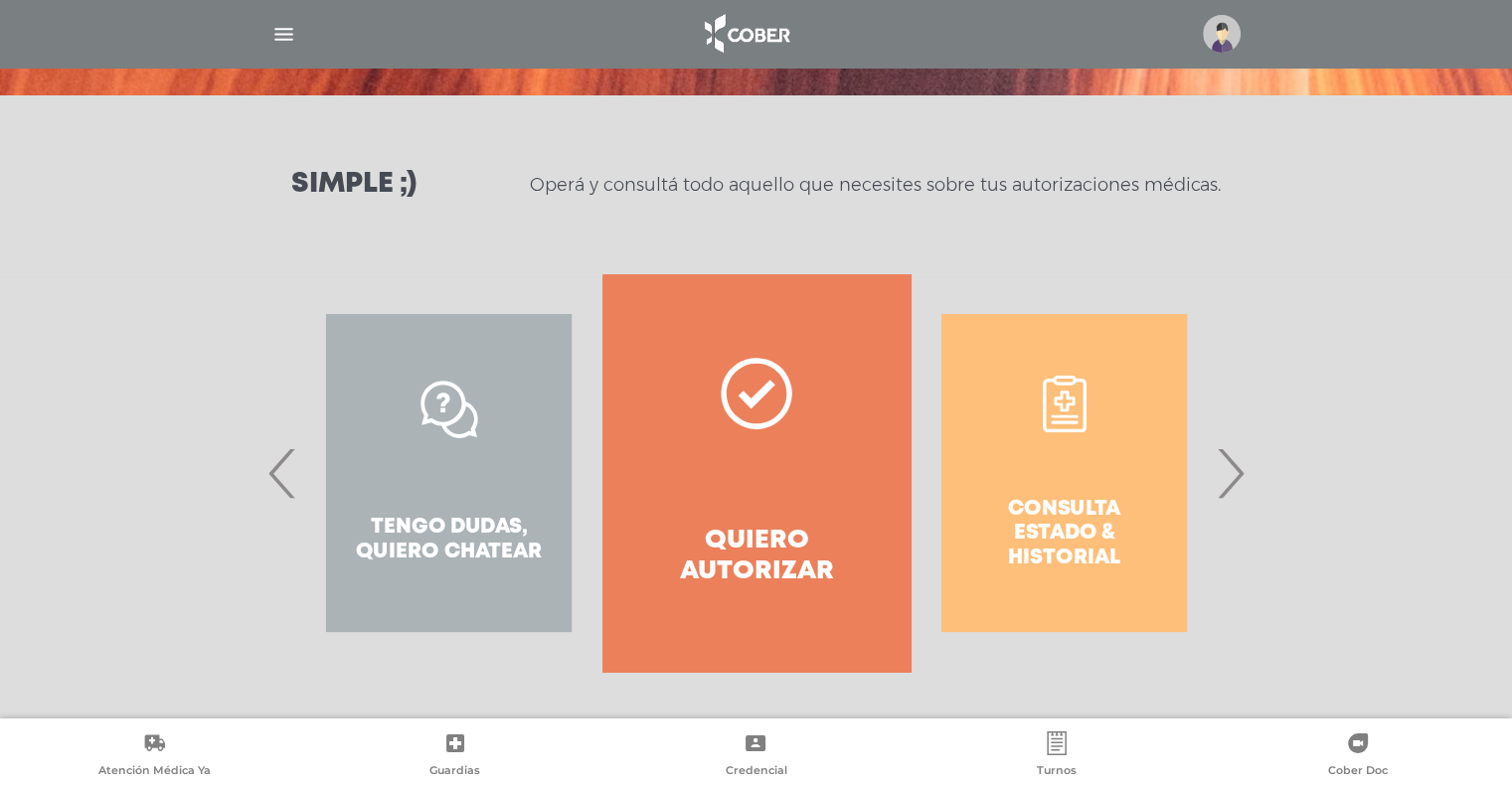 click on "›" at bounding box center (1230, 473) 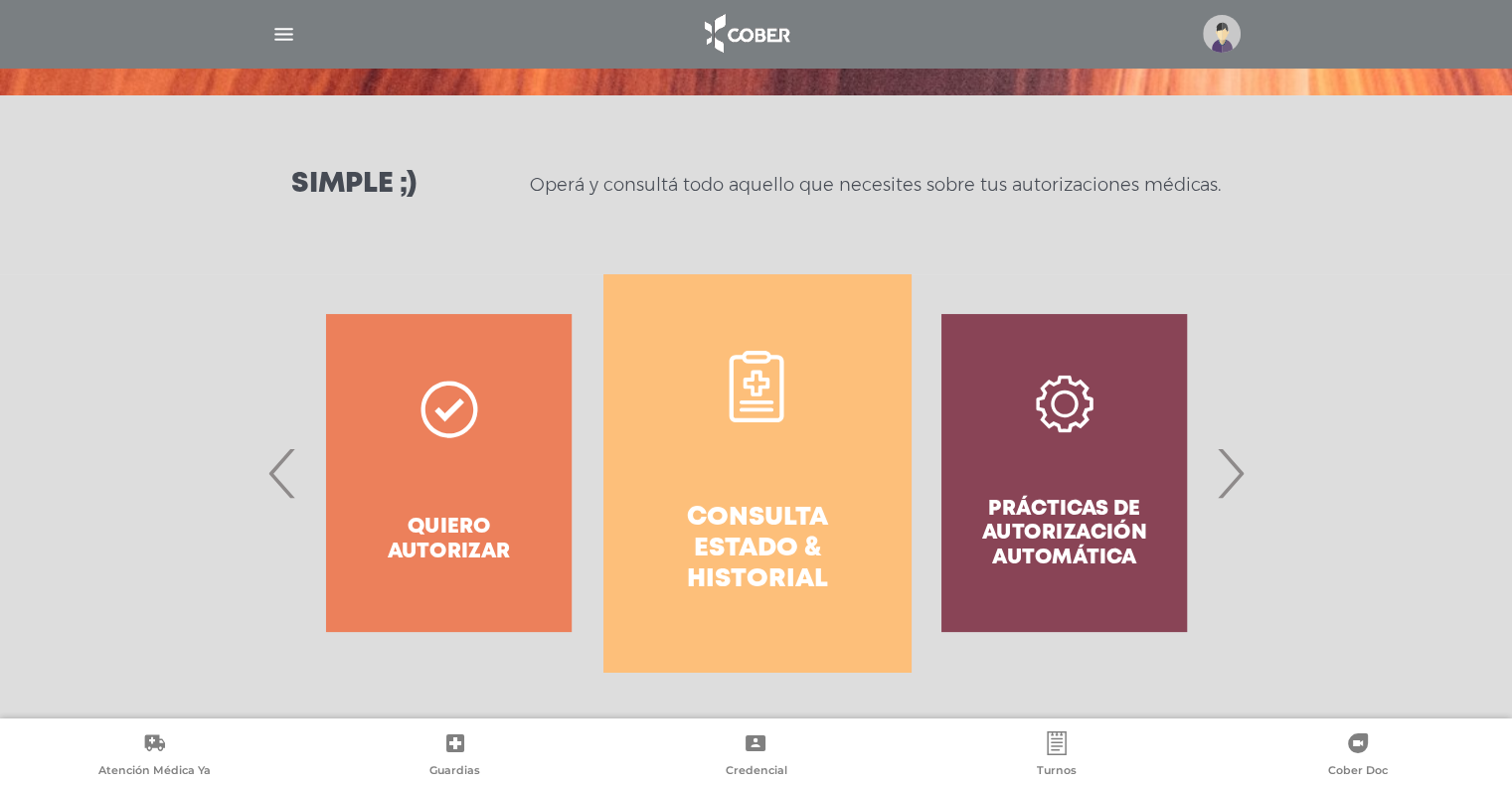 click on "Consulta estado & historial" at bounding box center [756, 550] 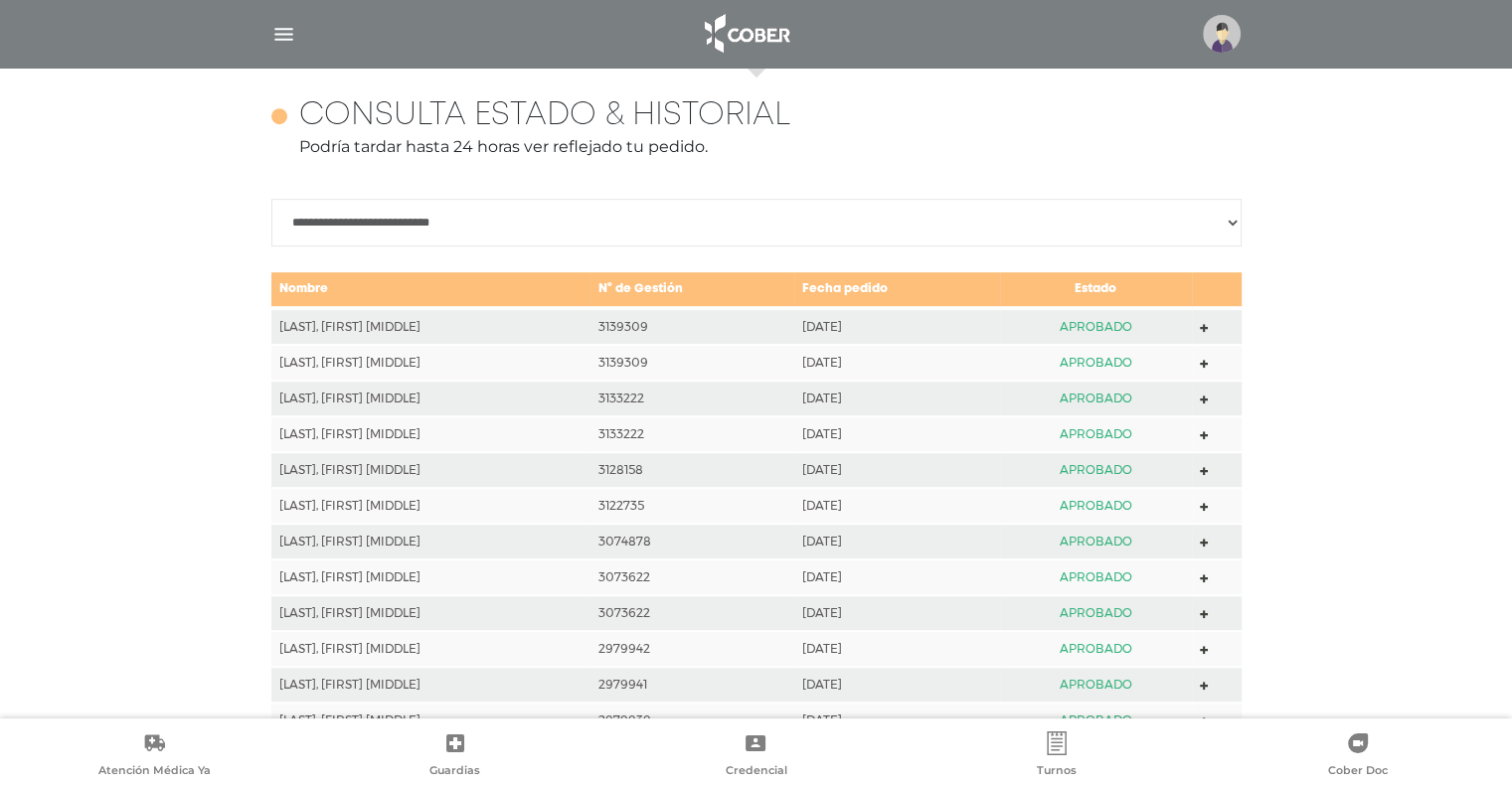 scroll, scrollTop: 882, scrollLeft: 0, axis: vertical 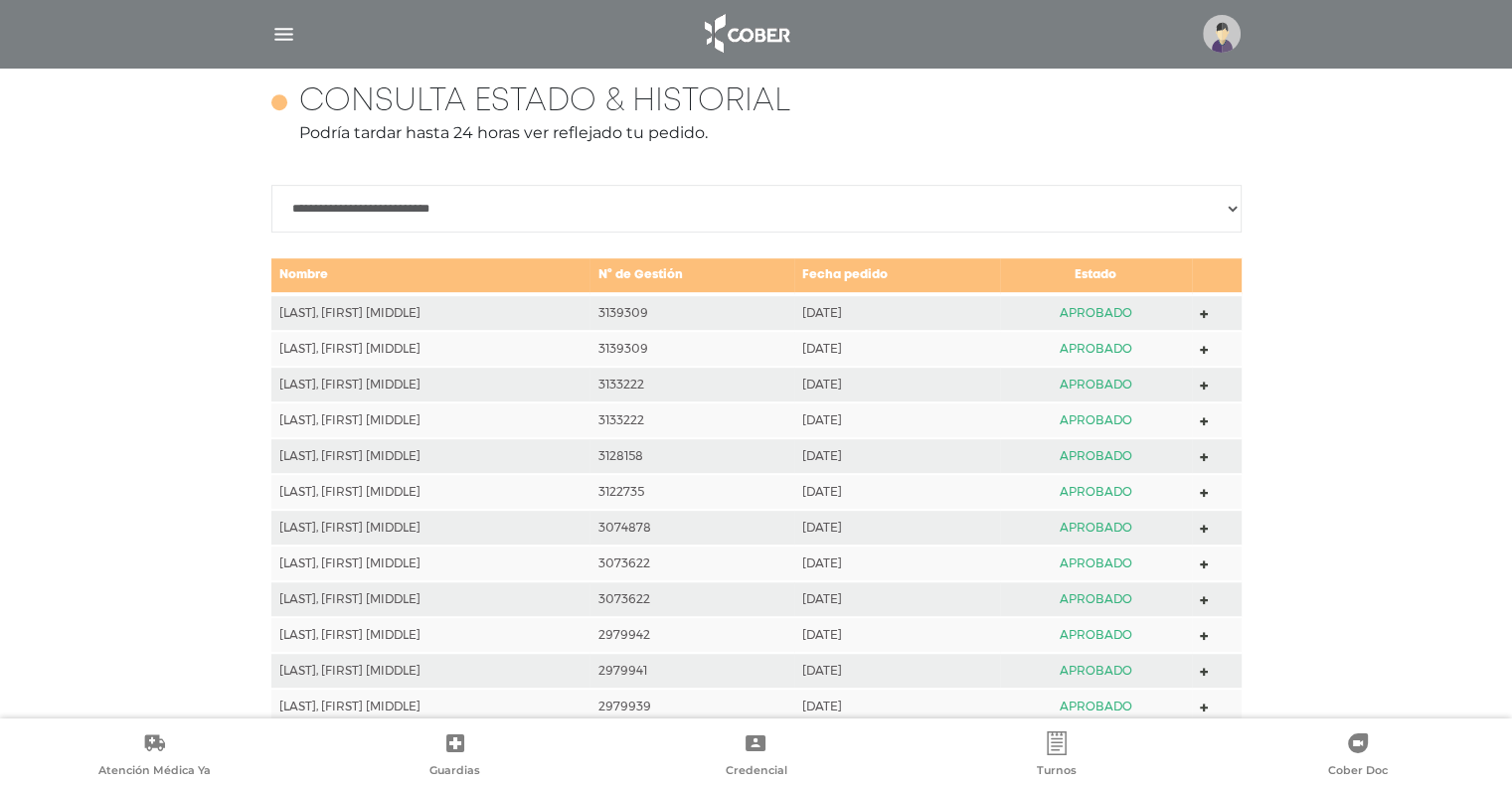 click on "Nombre" at bounding box center (430, 275) 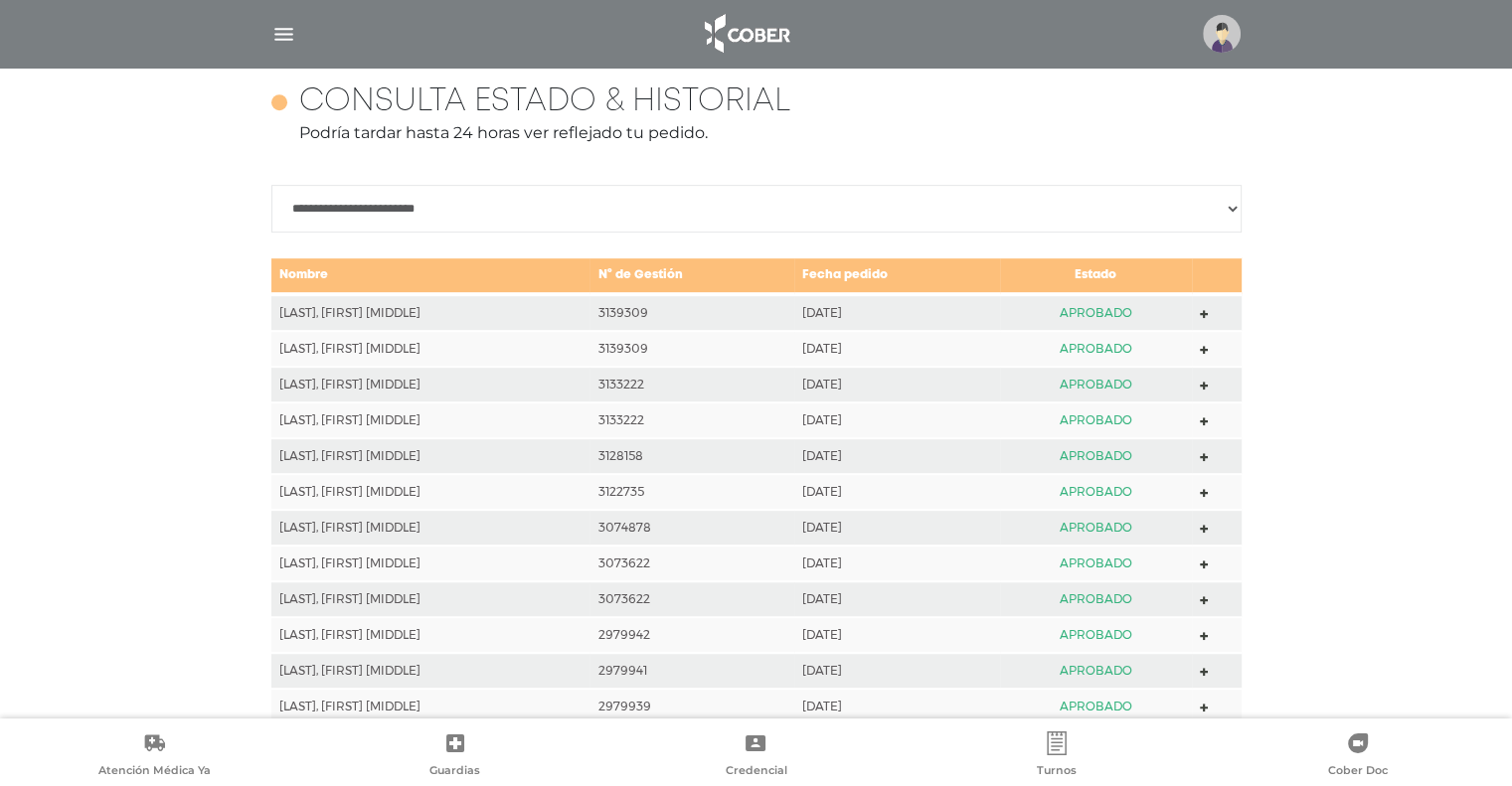 click on "**********" at bounding box center [756, 209] 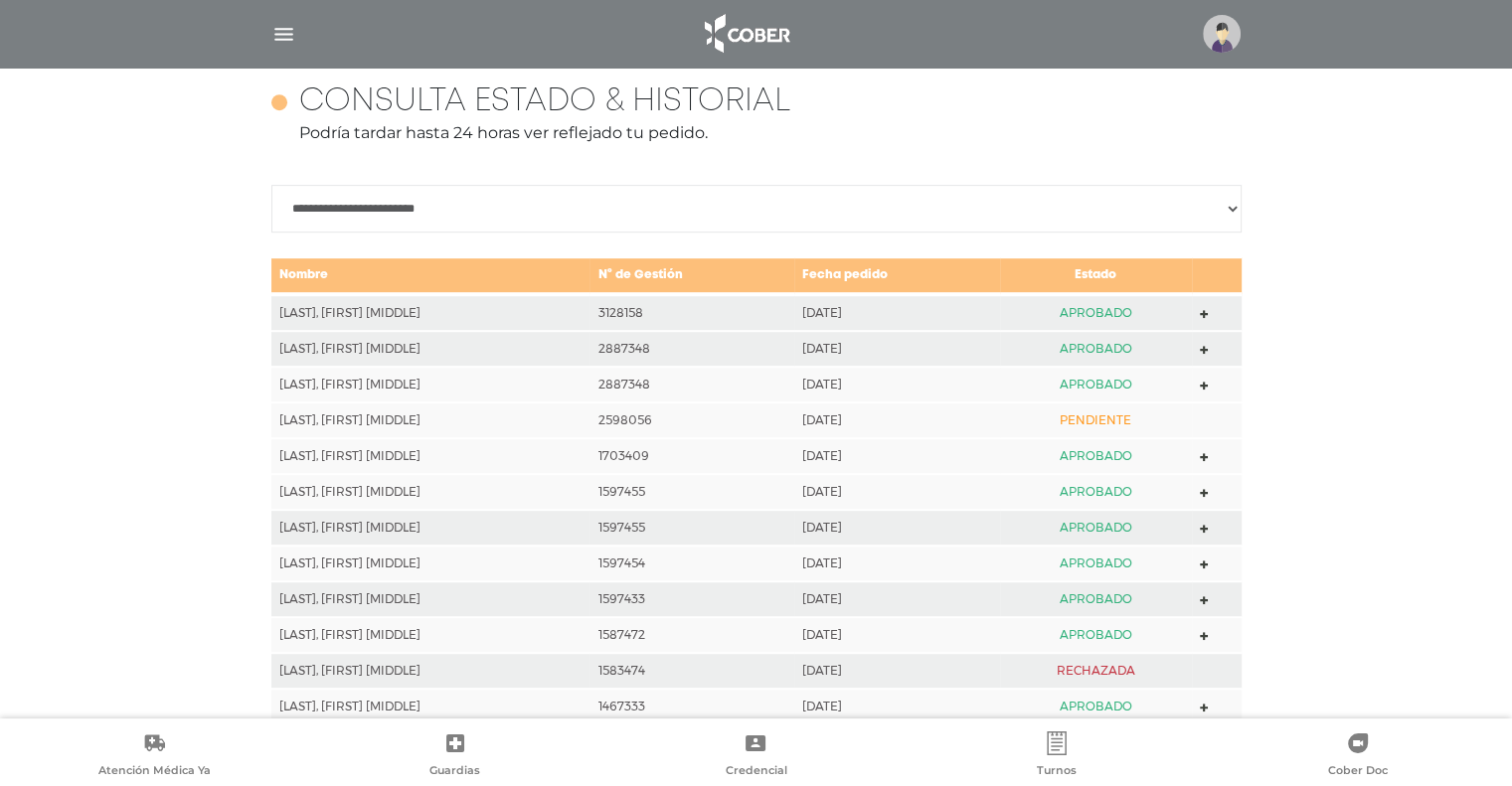 click 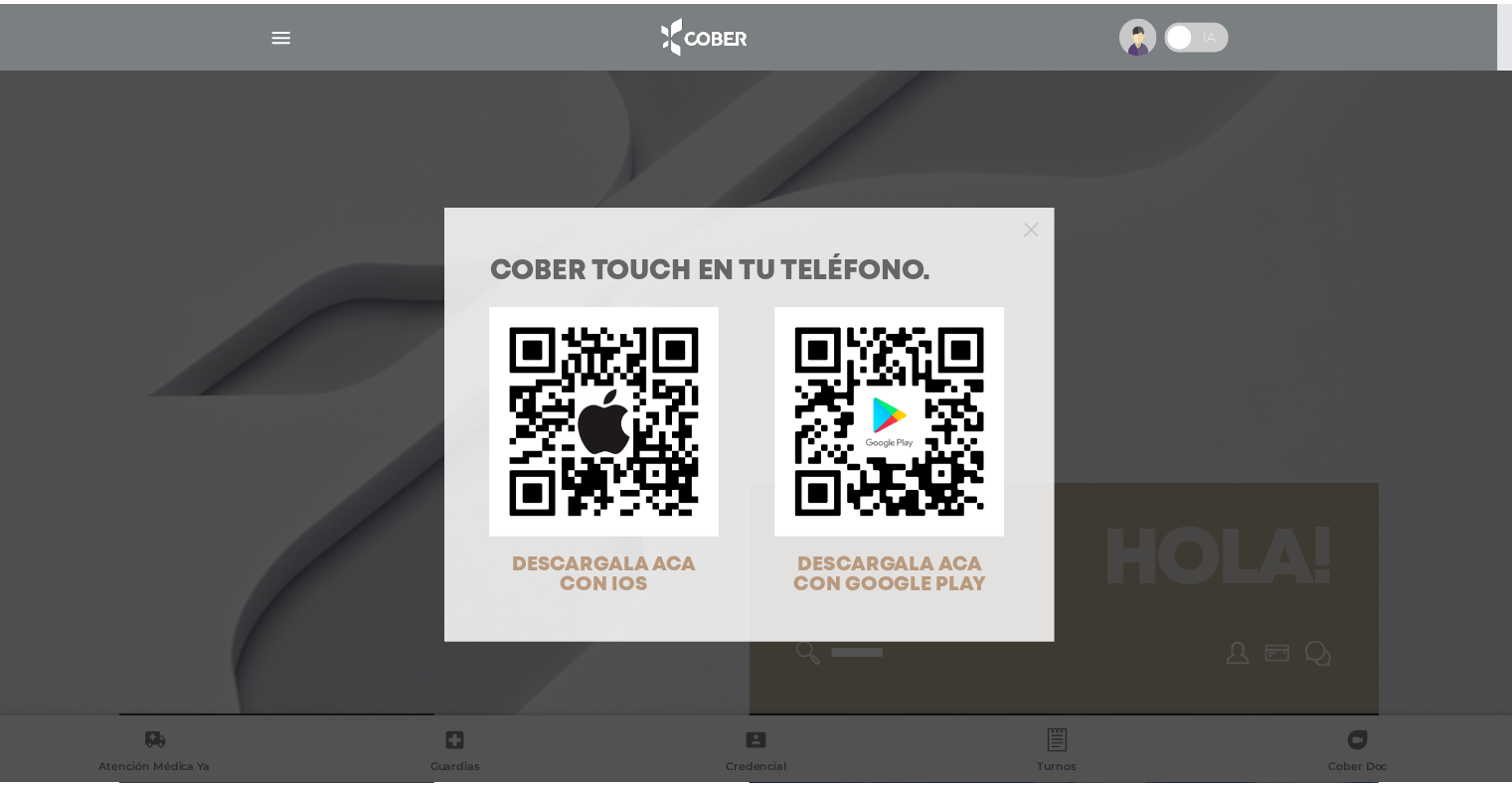scroll, scrollTop: 0, scrollLeft: 0, axis: both 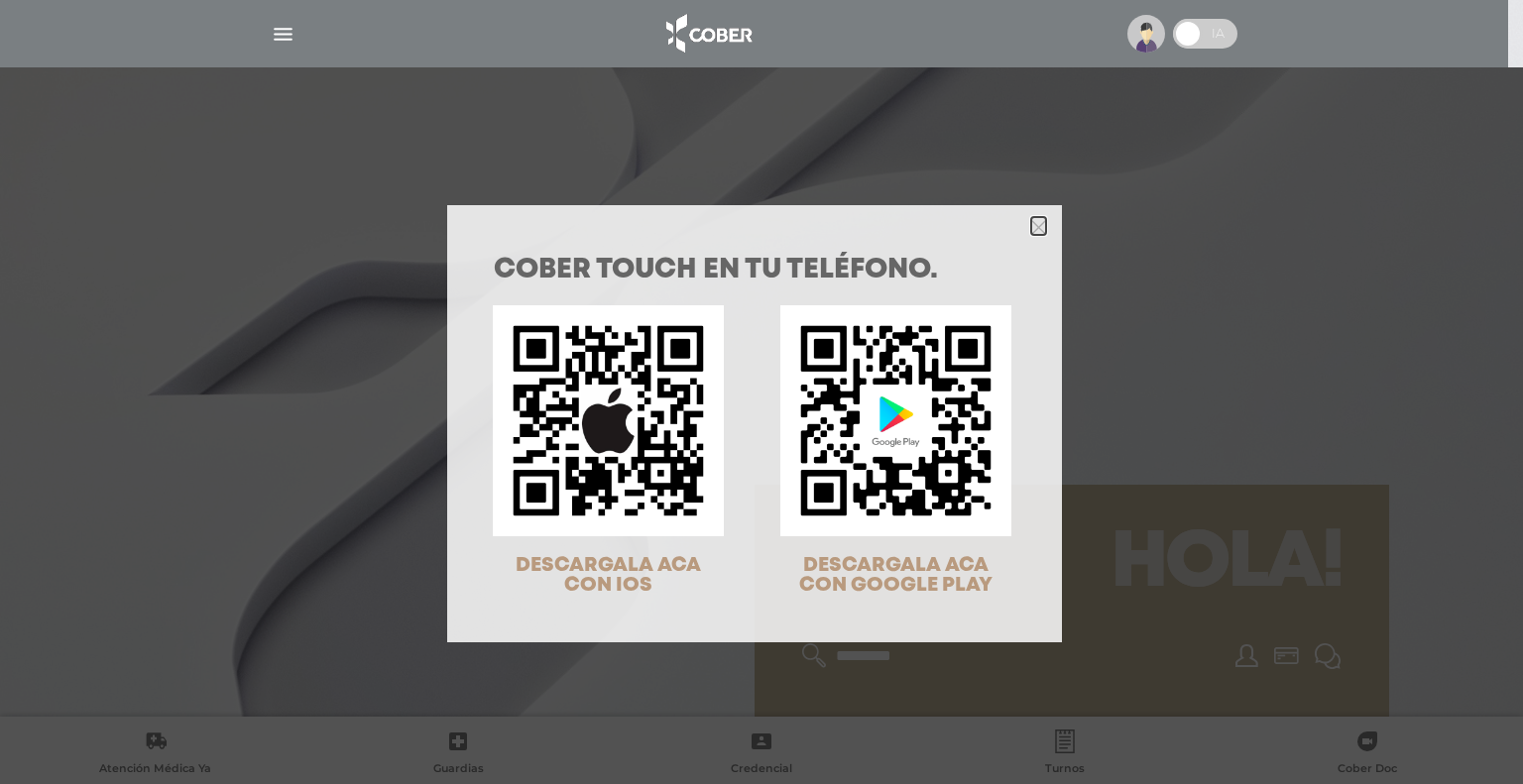 click 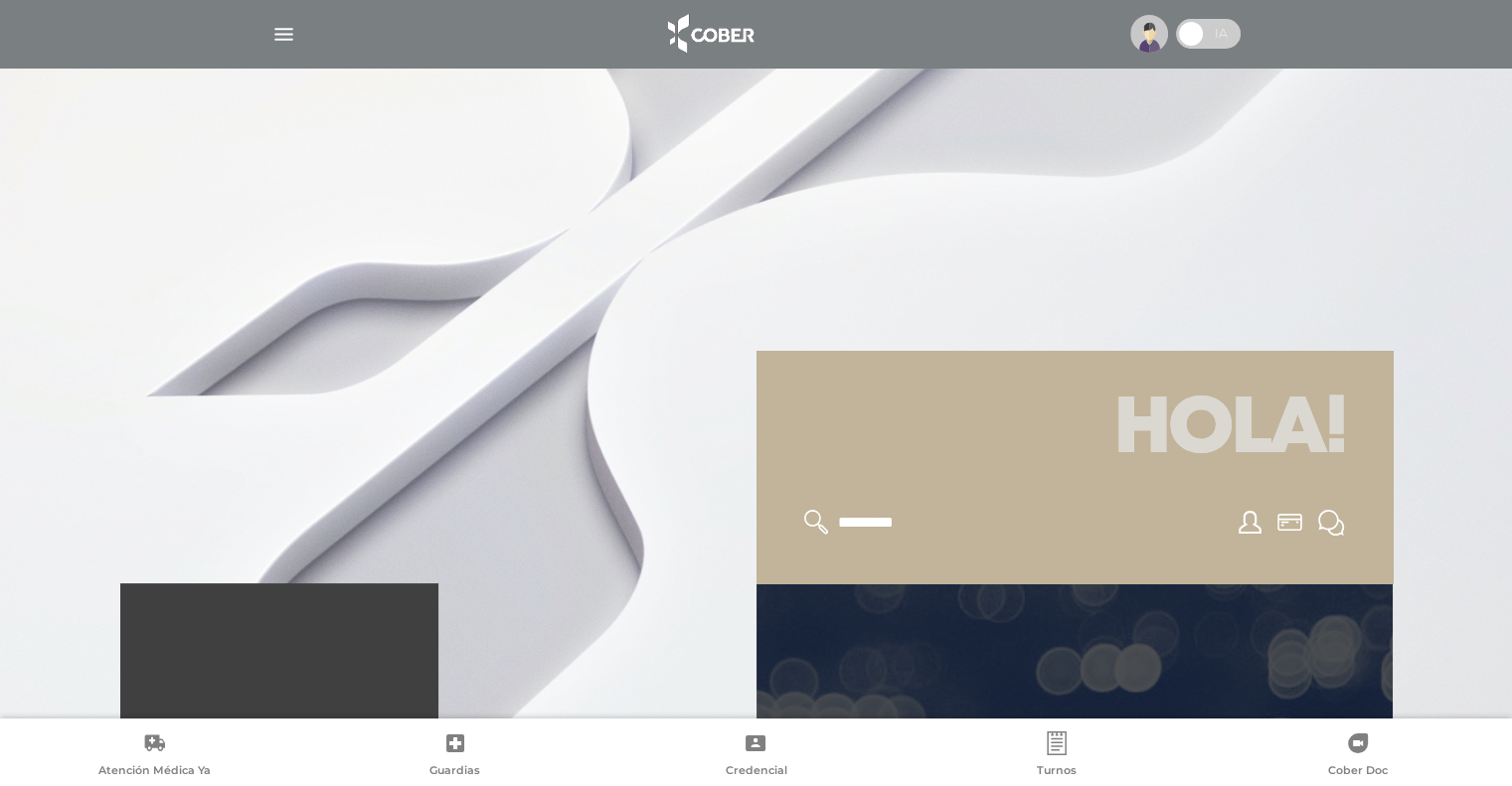 scroll, scrollTop: 497, scrollLeft: 0, axis: vertical 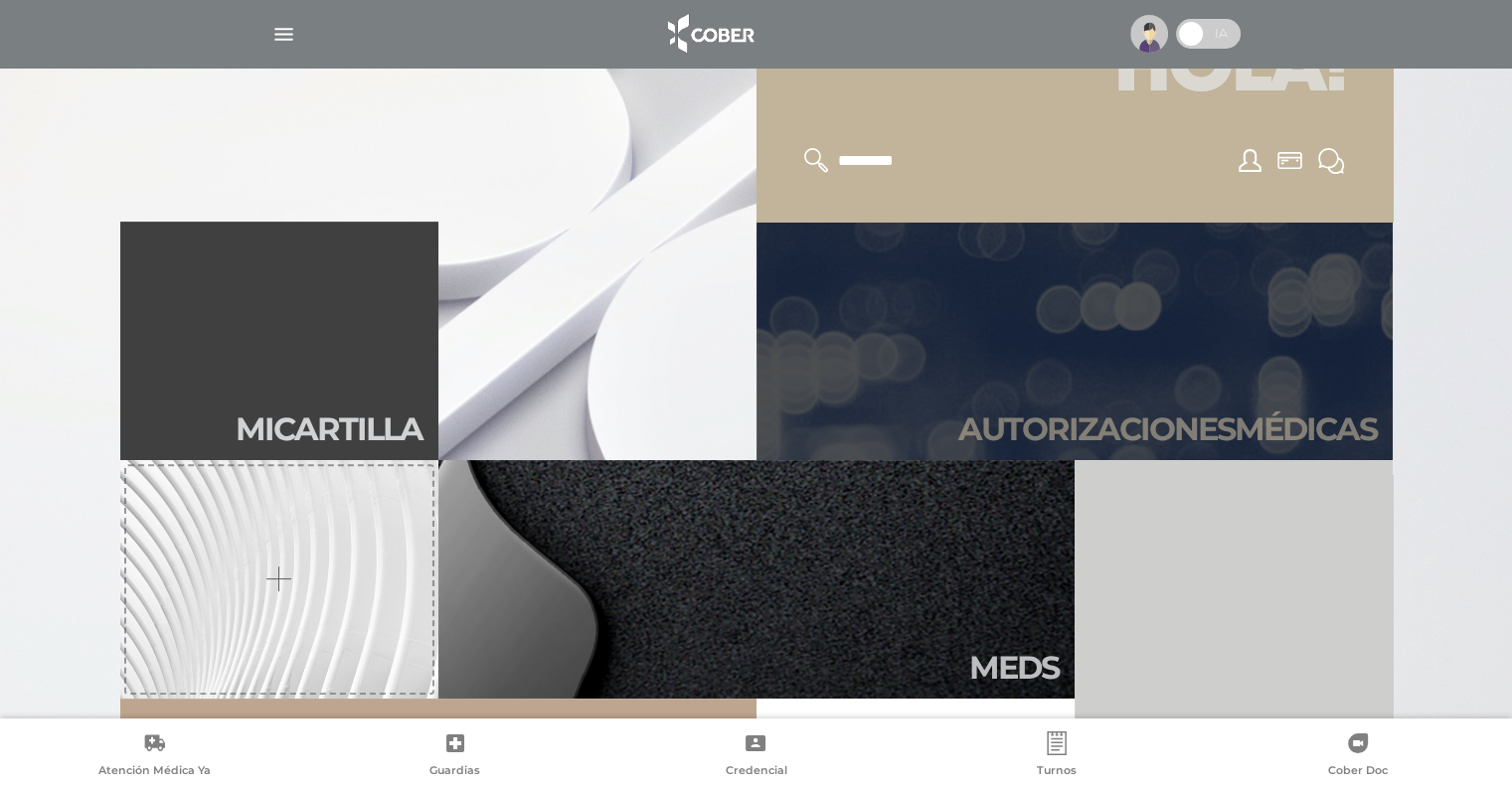click on "Autori zaciones  médicas" at bounding box center (1075, 341) 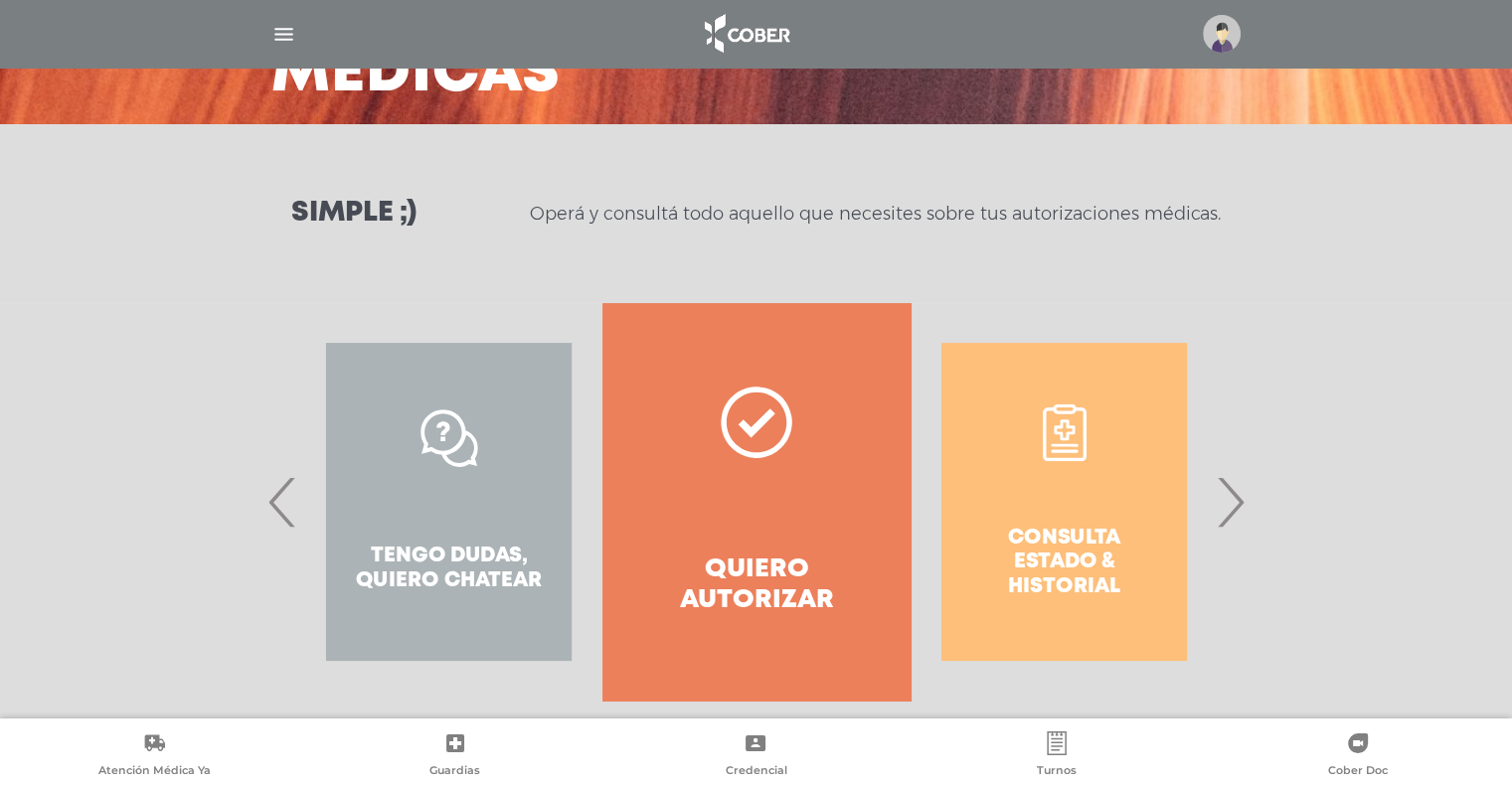 scroll, scrollTop: 211, scrollLeft: 0, axis: vertical 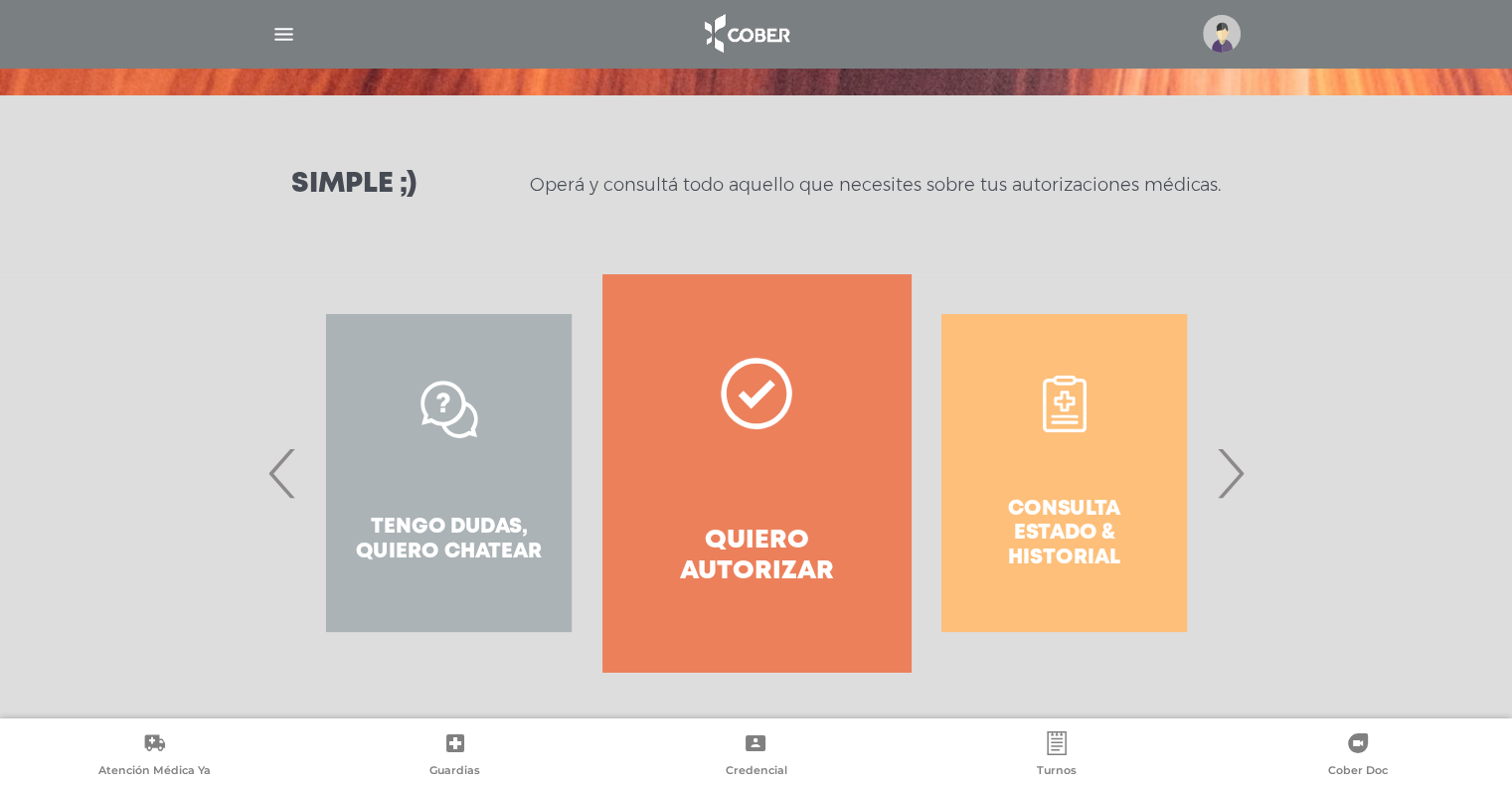 click on "›" at bounding box center [1230, 473] 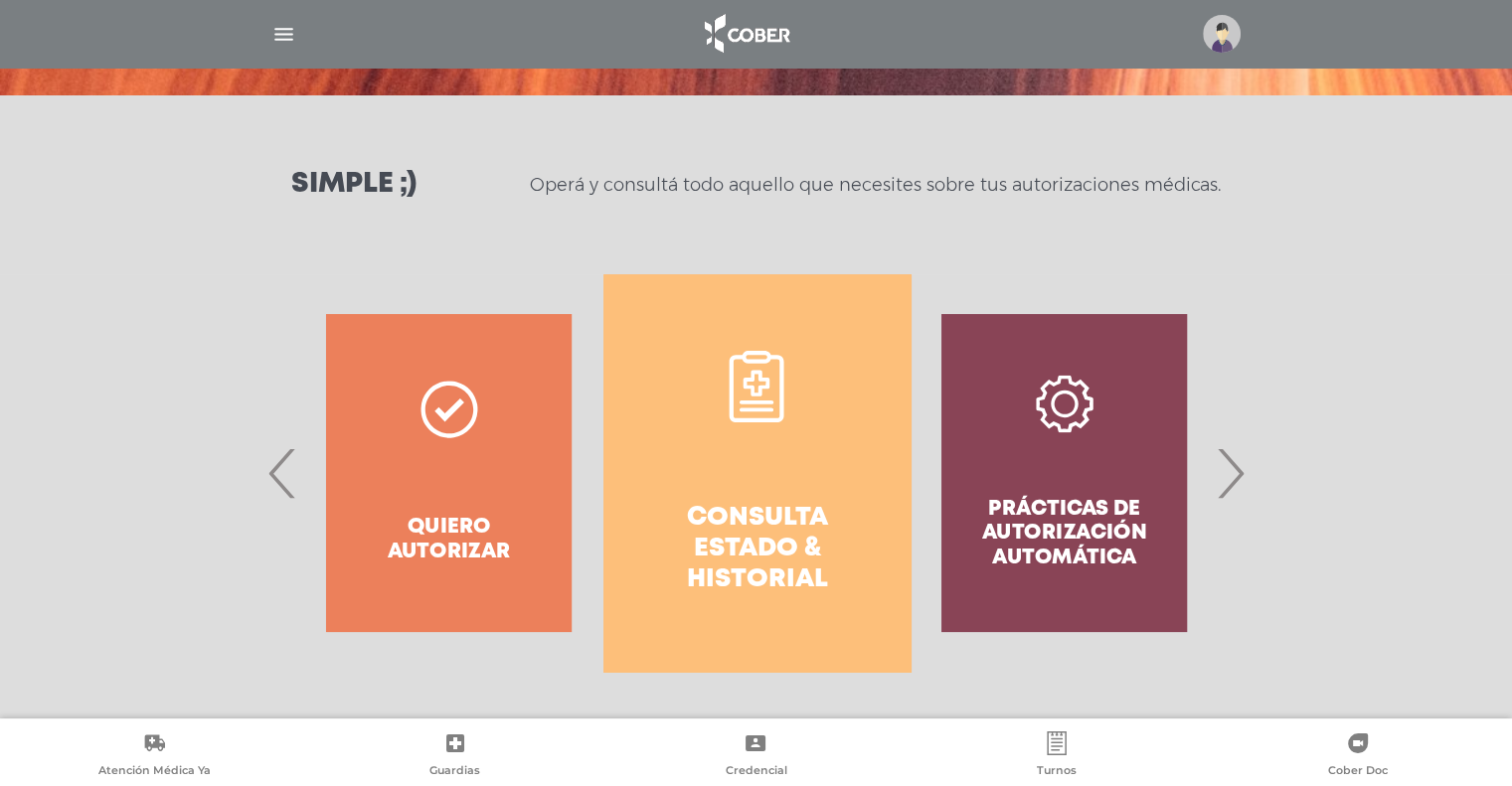 click on "Consulta estado & historial" at bounding box center (756, 550) 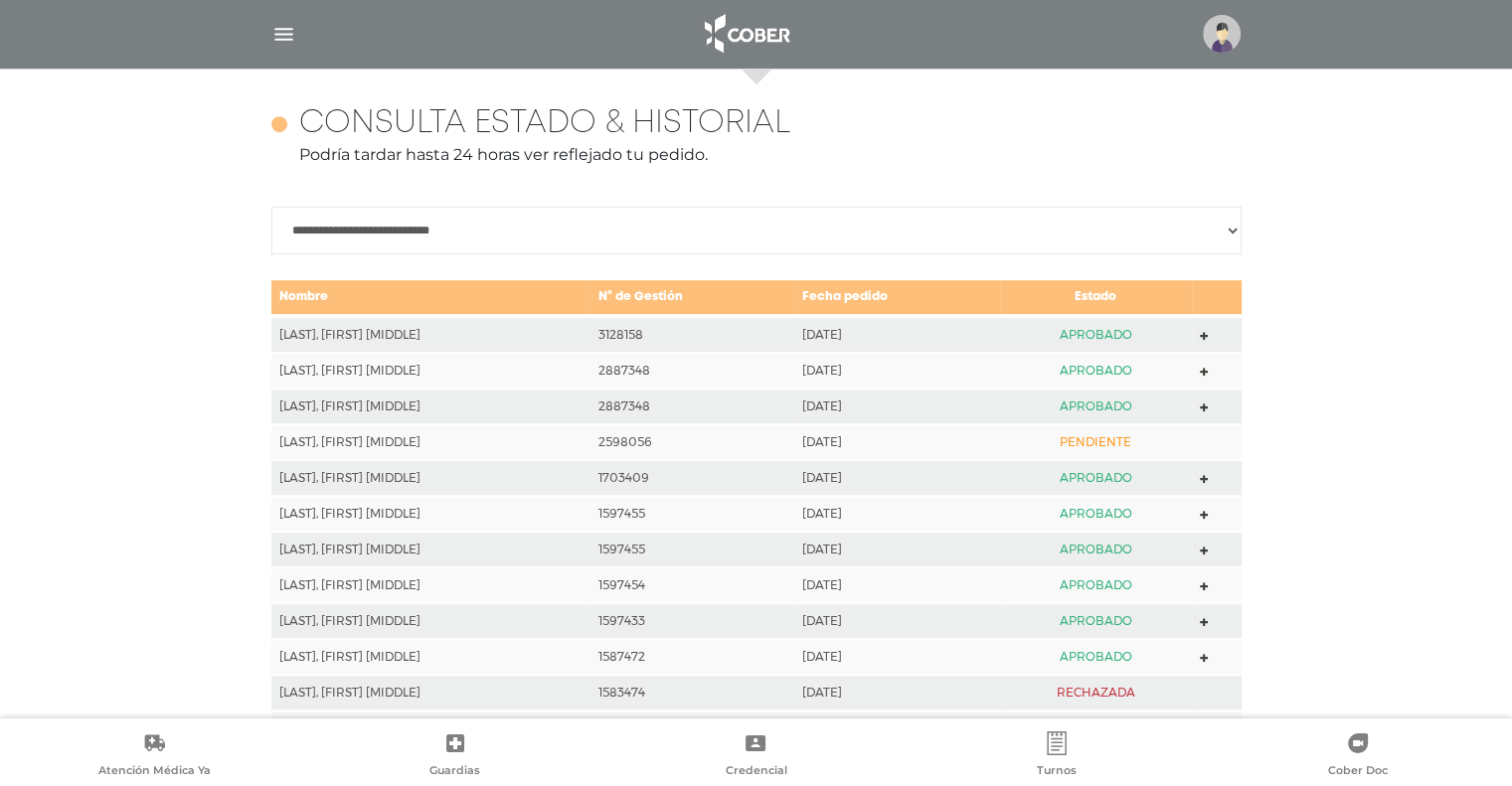 scroll, scrollTop: 882, scrollLeft: 0, axis: vertical 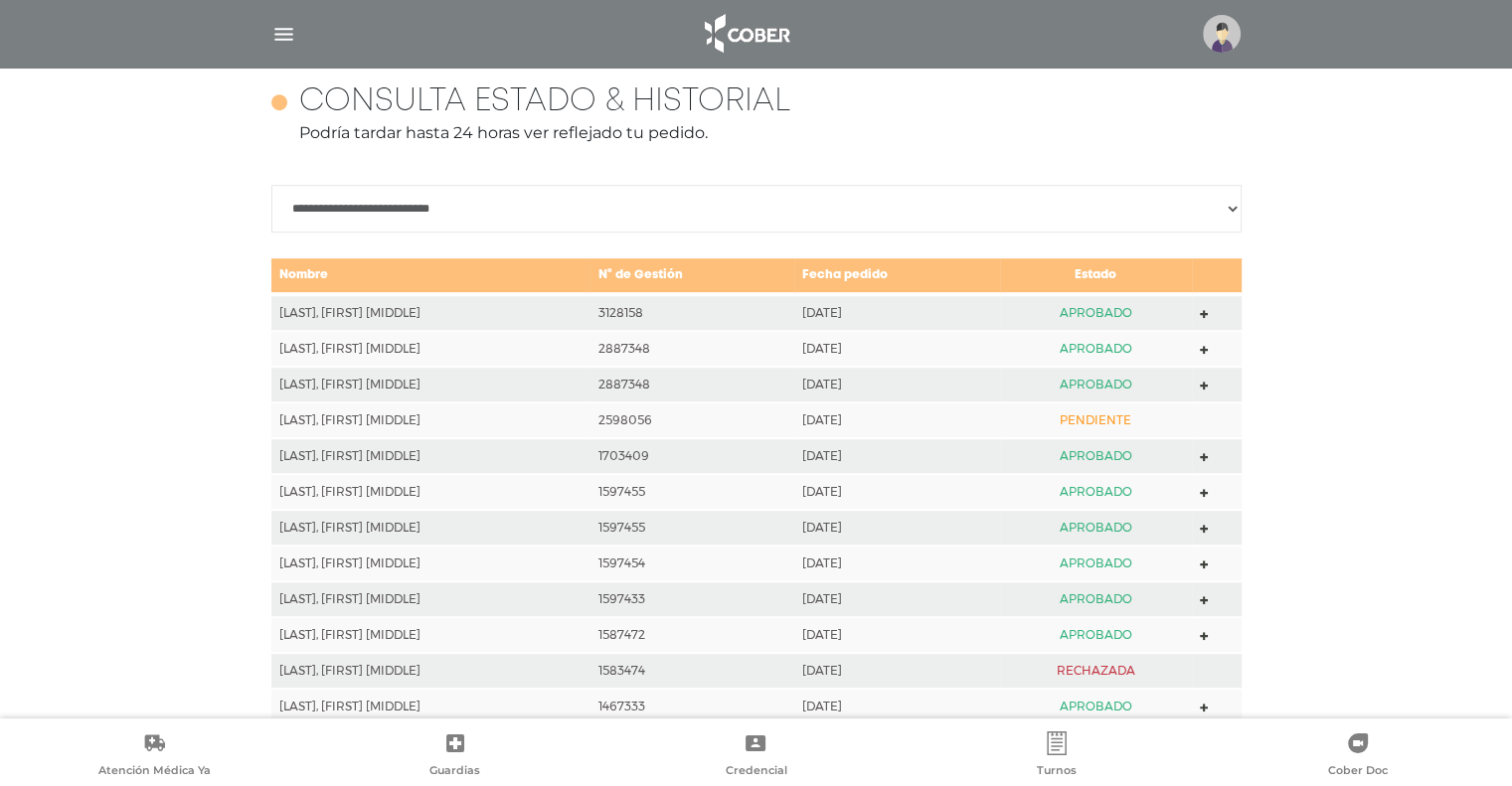 click at bounding box center (1204, 348) 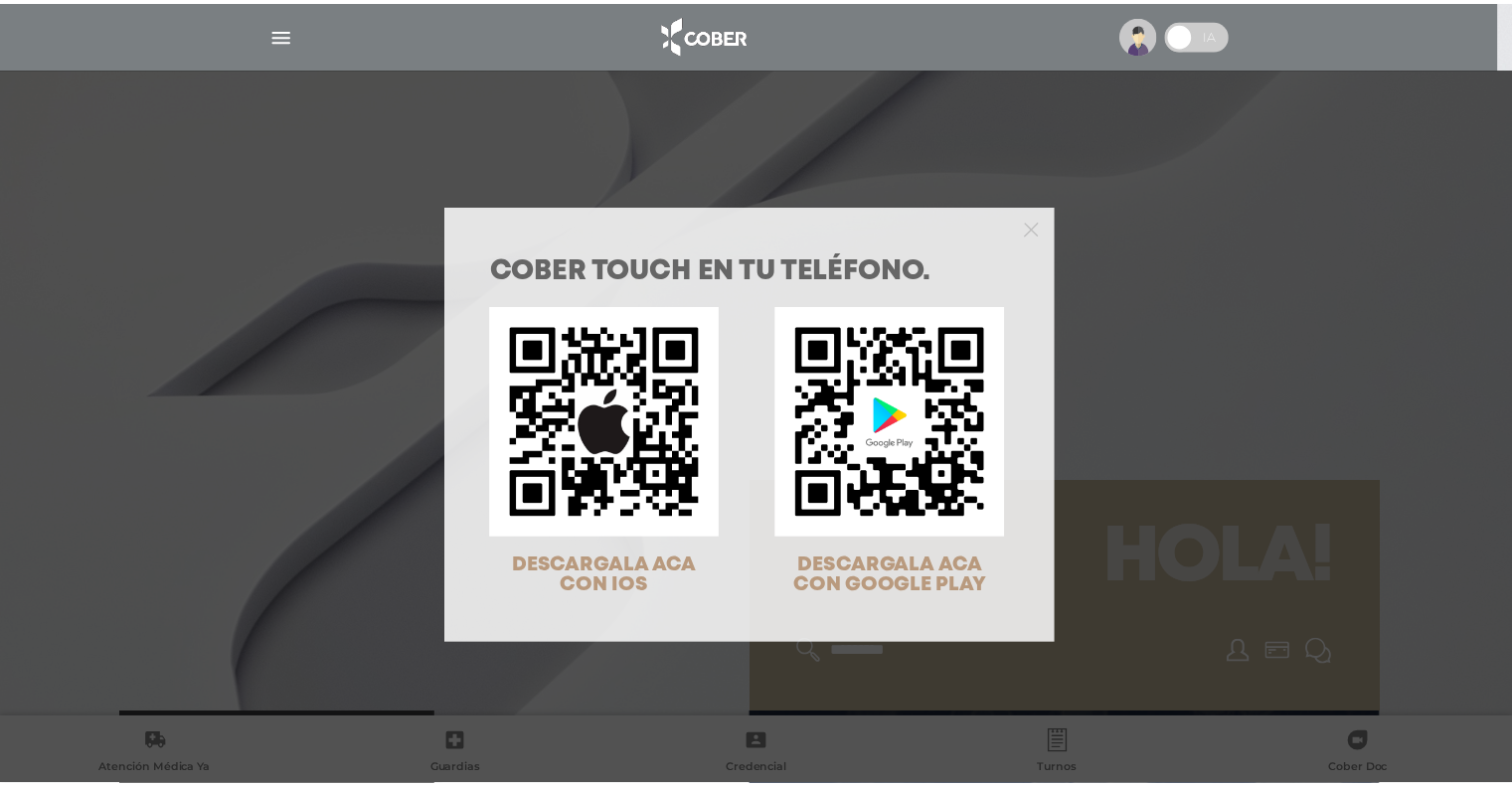 scroll, scrollTop: 0, scrollLeft: 0, axis: both 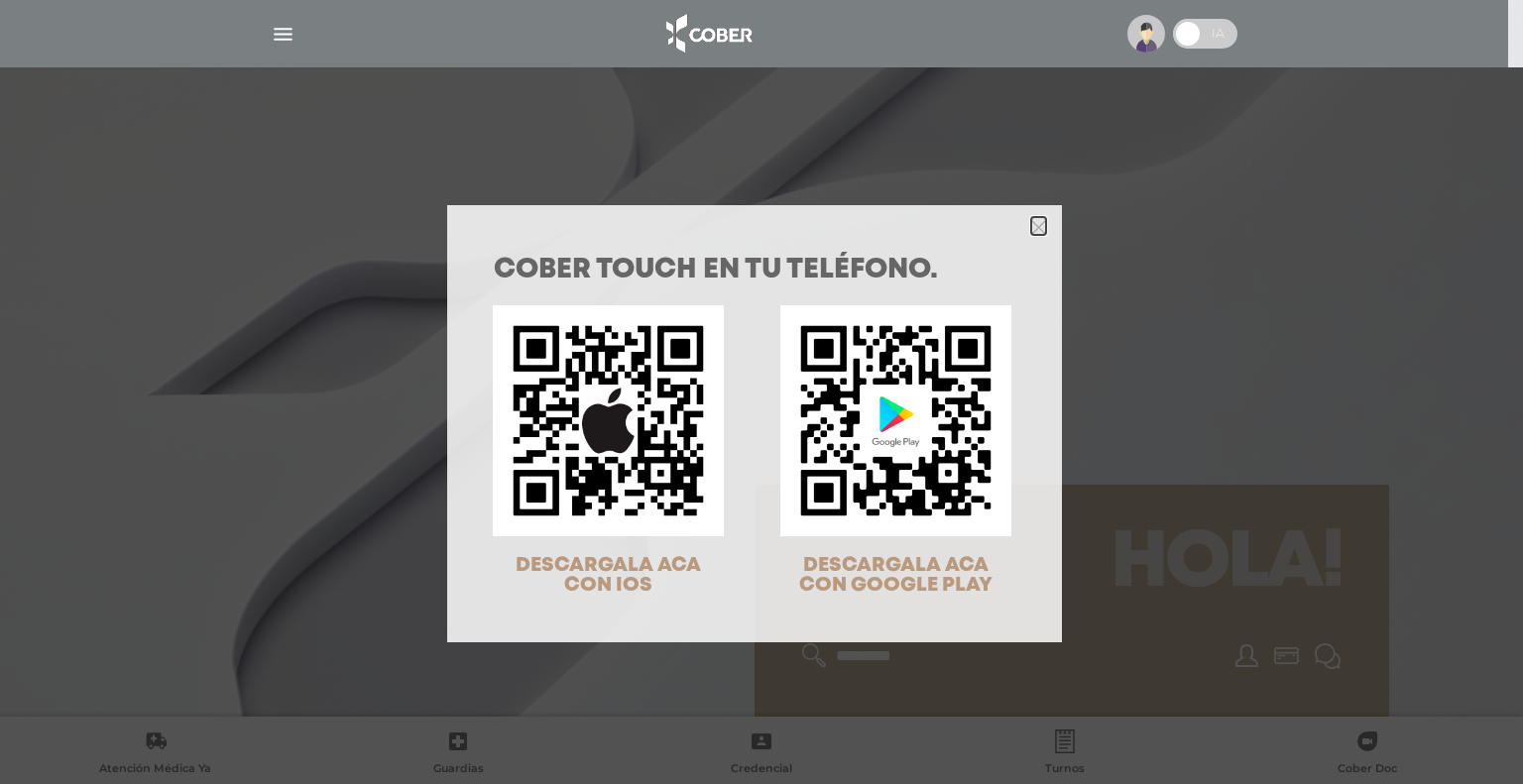 click 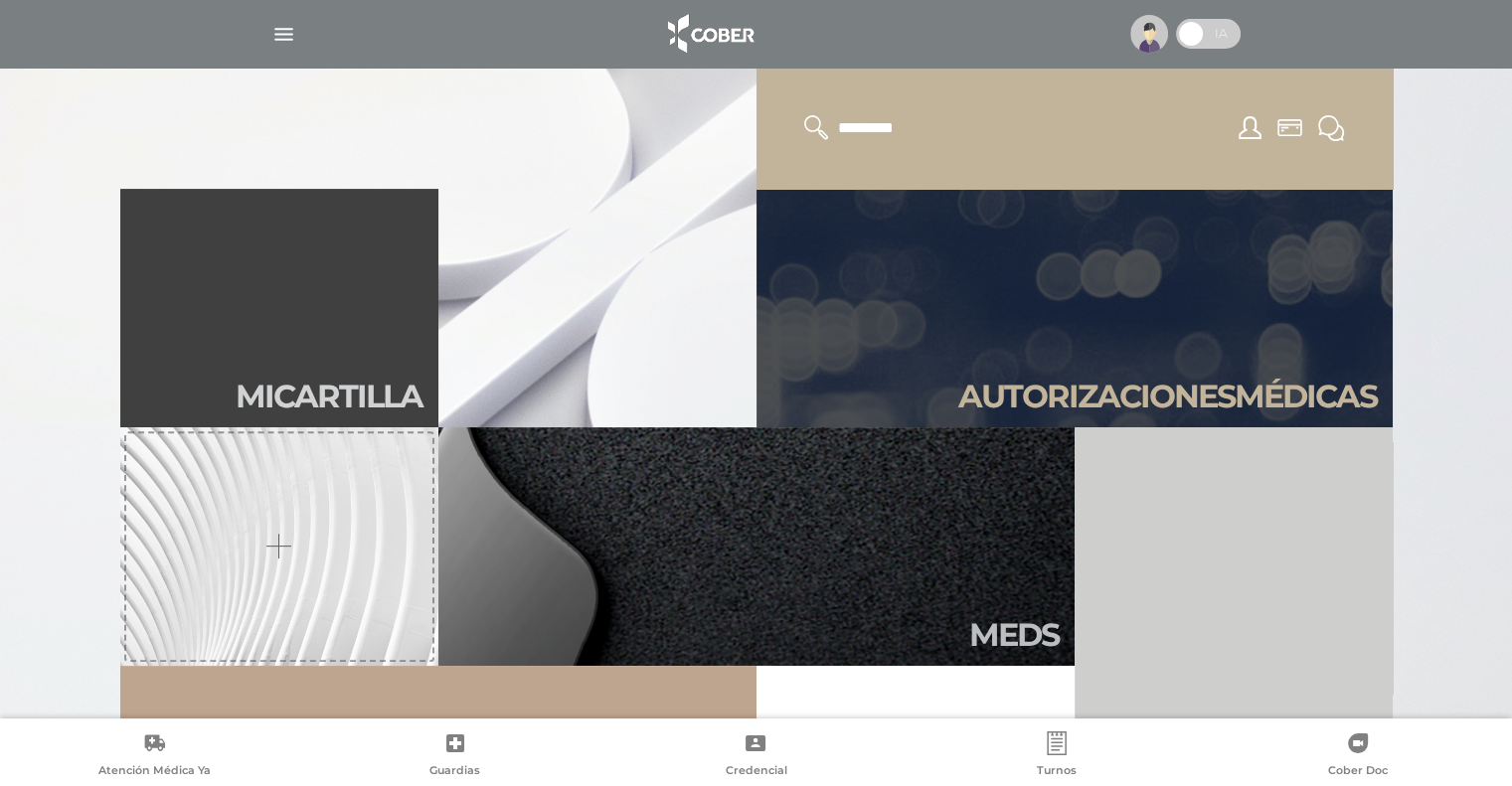 scroll, scrollTop: 596, scrollLeft: 0, axis: vertical 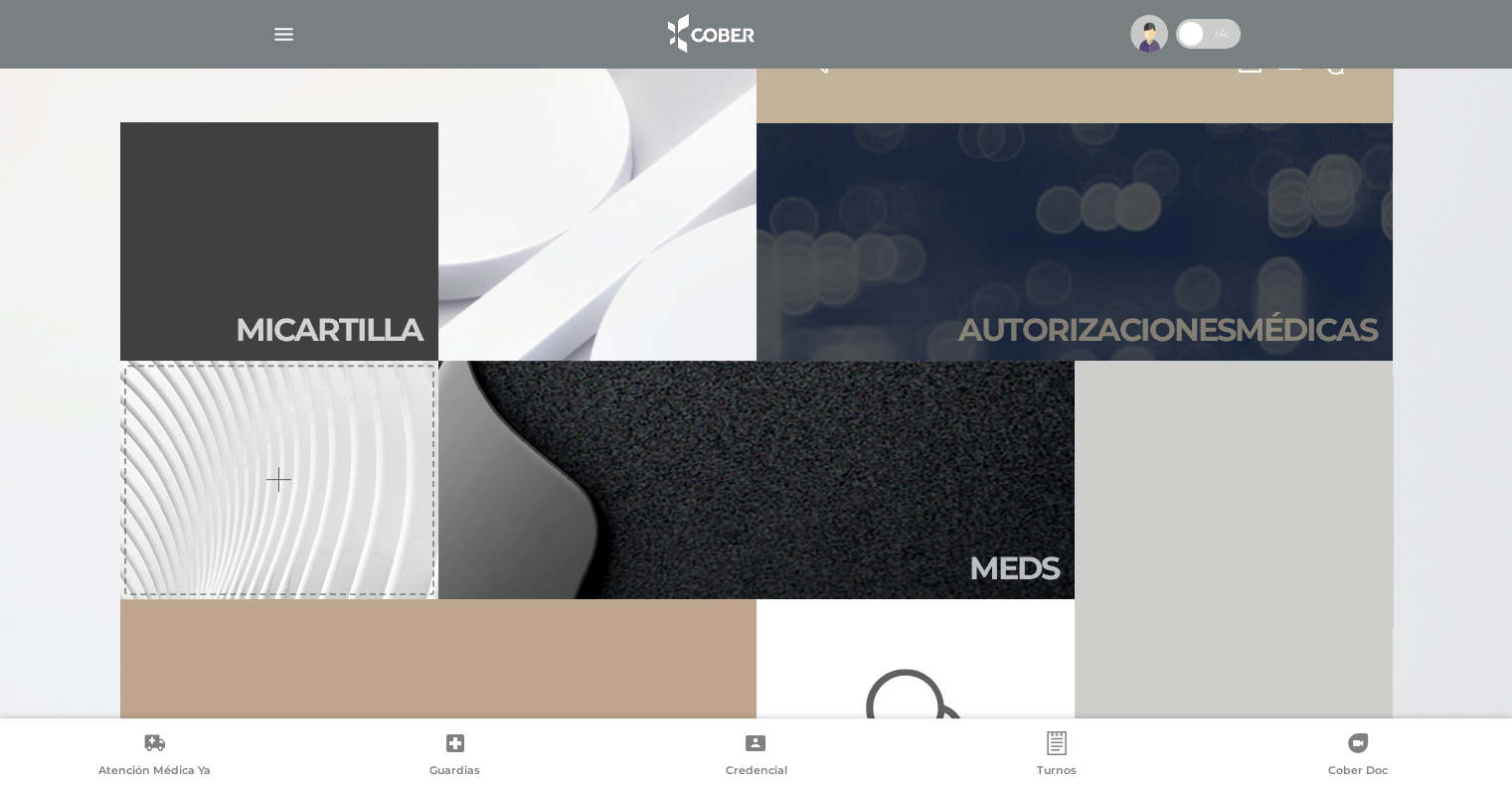 click on "Autori zaciones  médicas" at bounding box center [1075, 241] 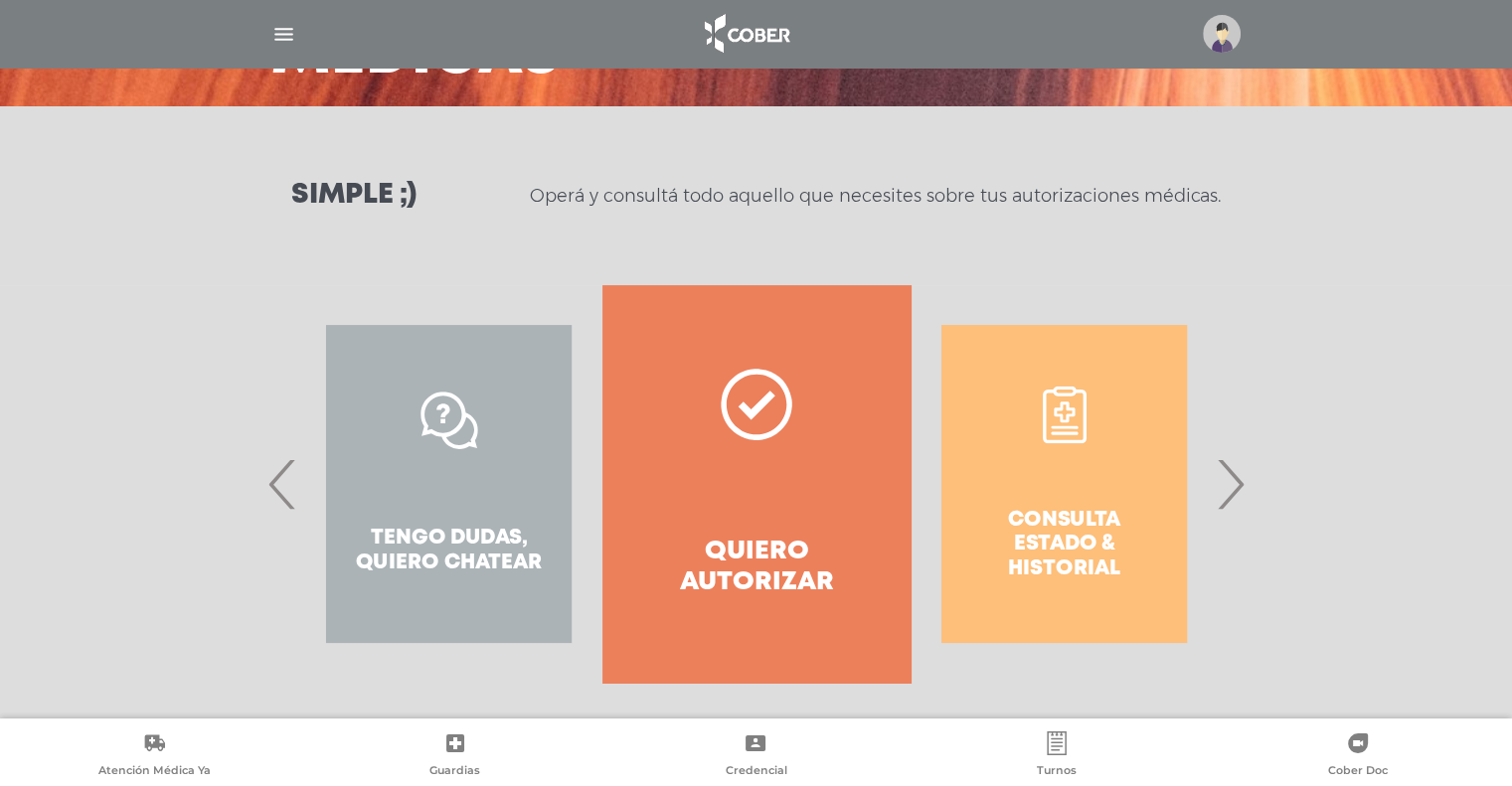 scroll, scrollTop: 211, scrollLeft: 0, axis: vertical 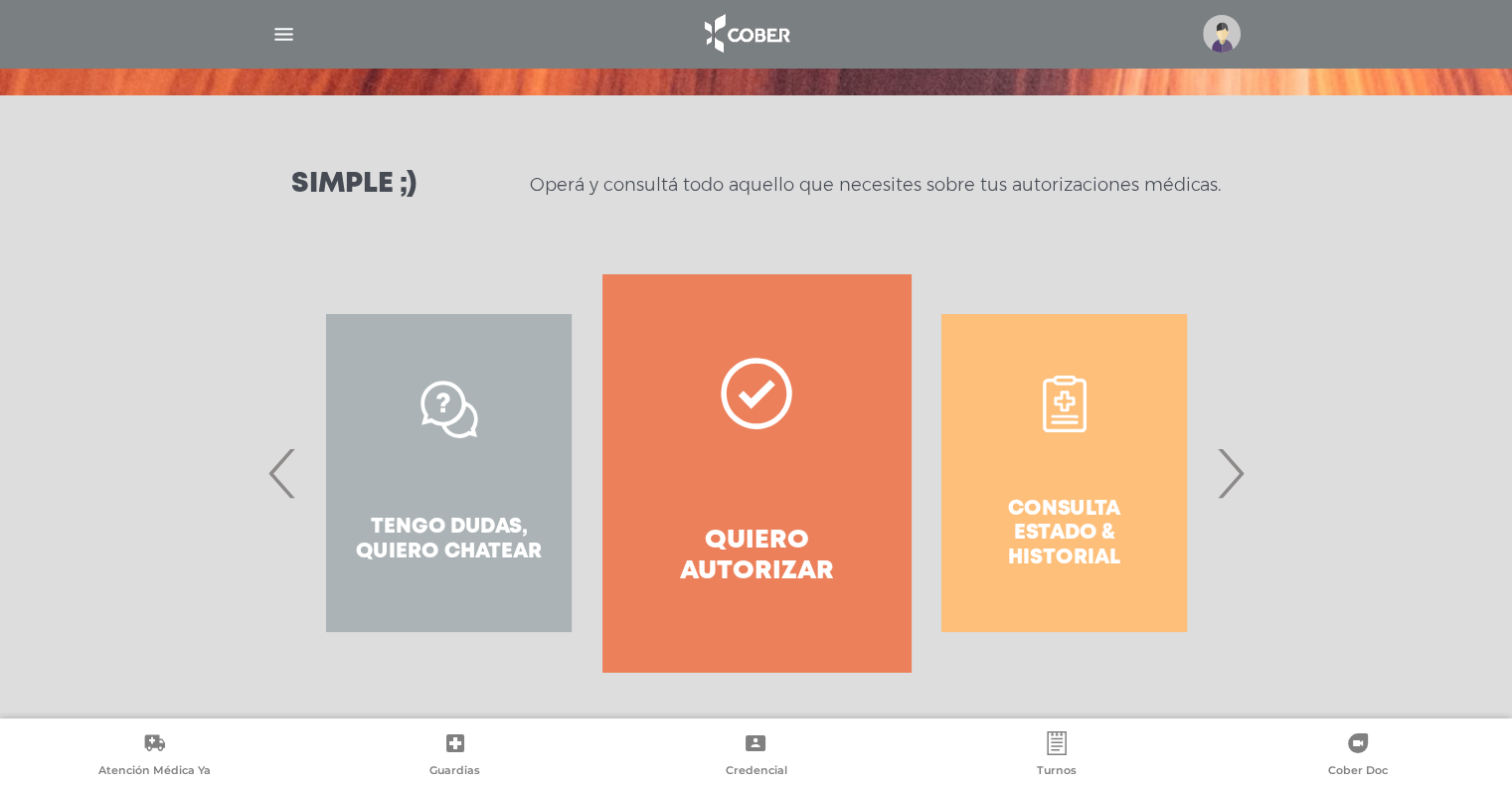 click on "›" at bounding box center (1230, 473) 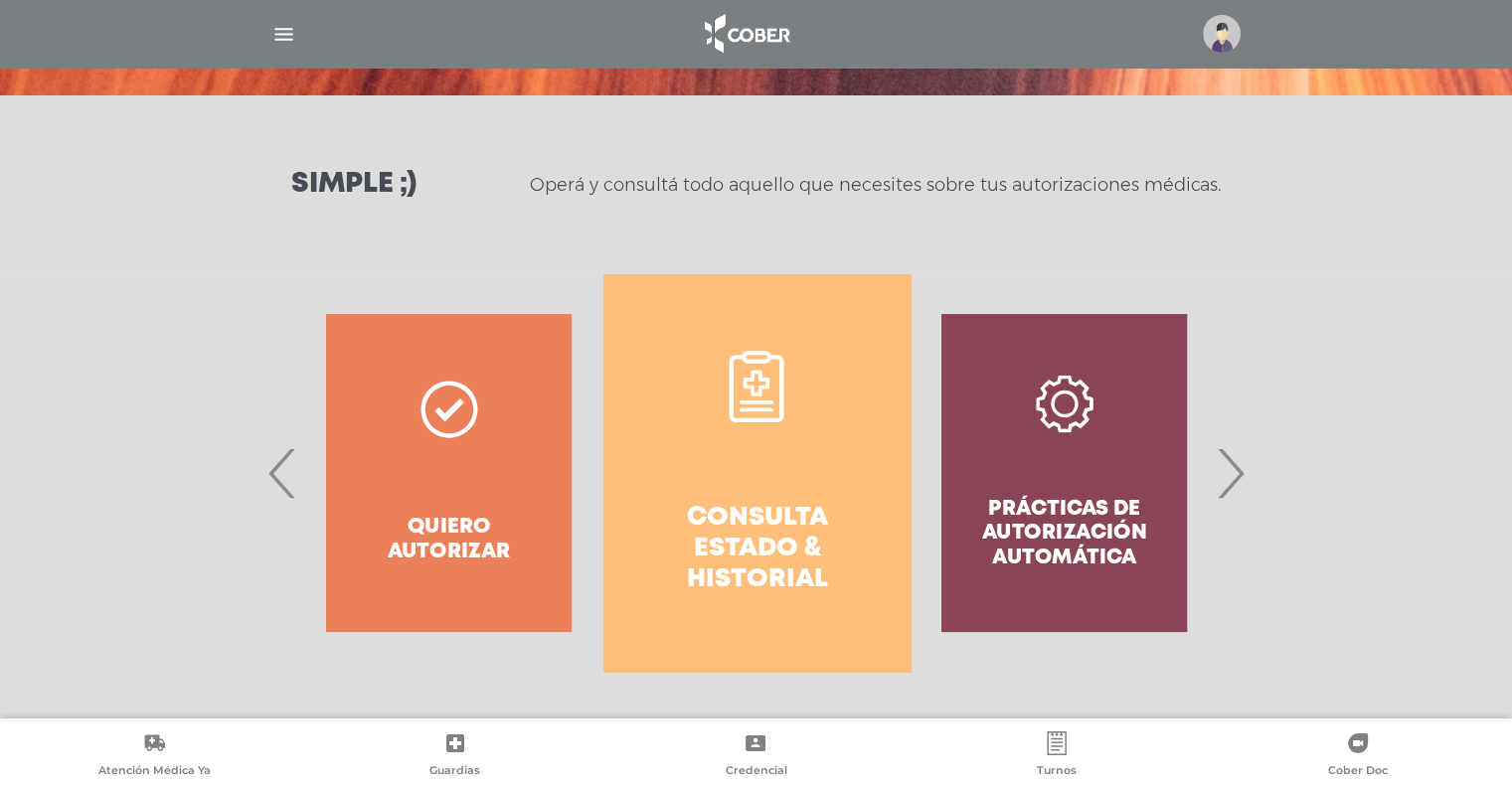 click on "›" at bounding box center (1230, 473) 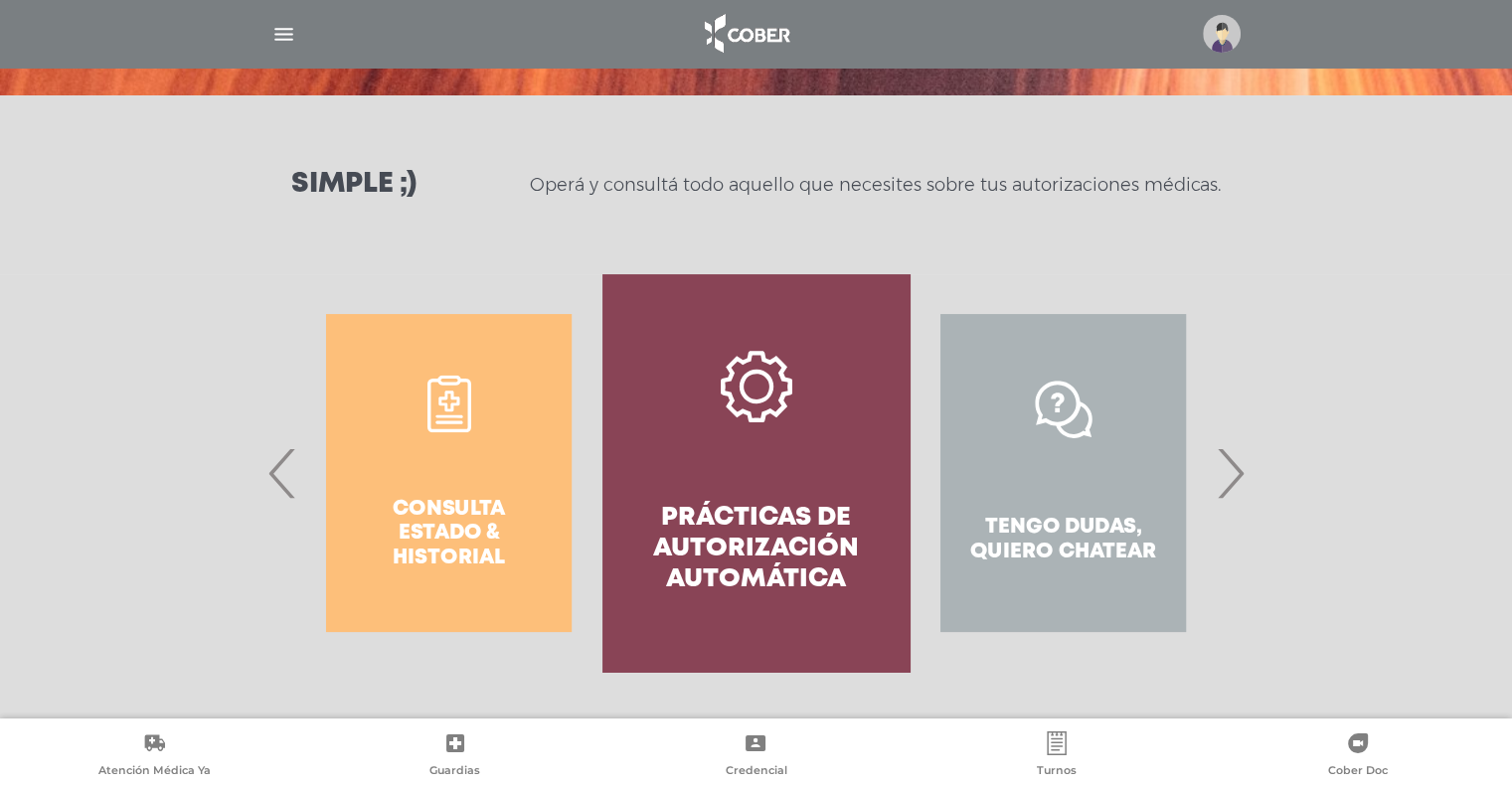 click on "›" at bounding box center [1230, 473] 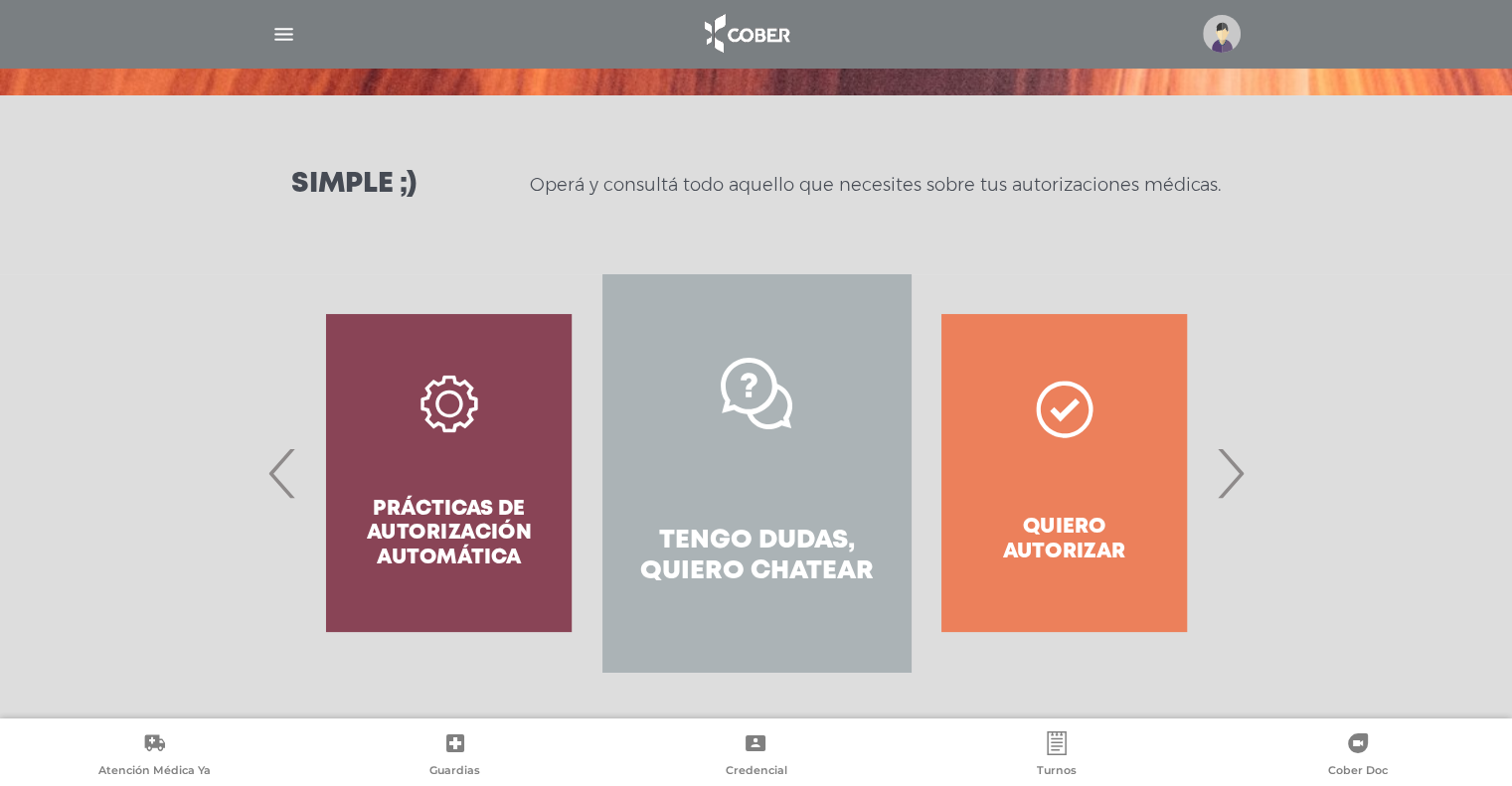 click on "Tengo dudas, quiero chatear" at bounding box center [756, 556] 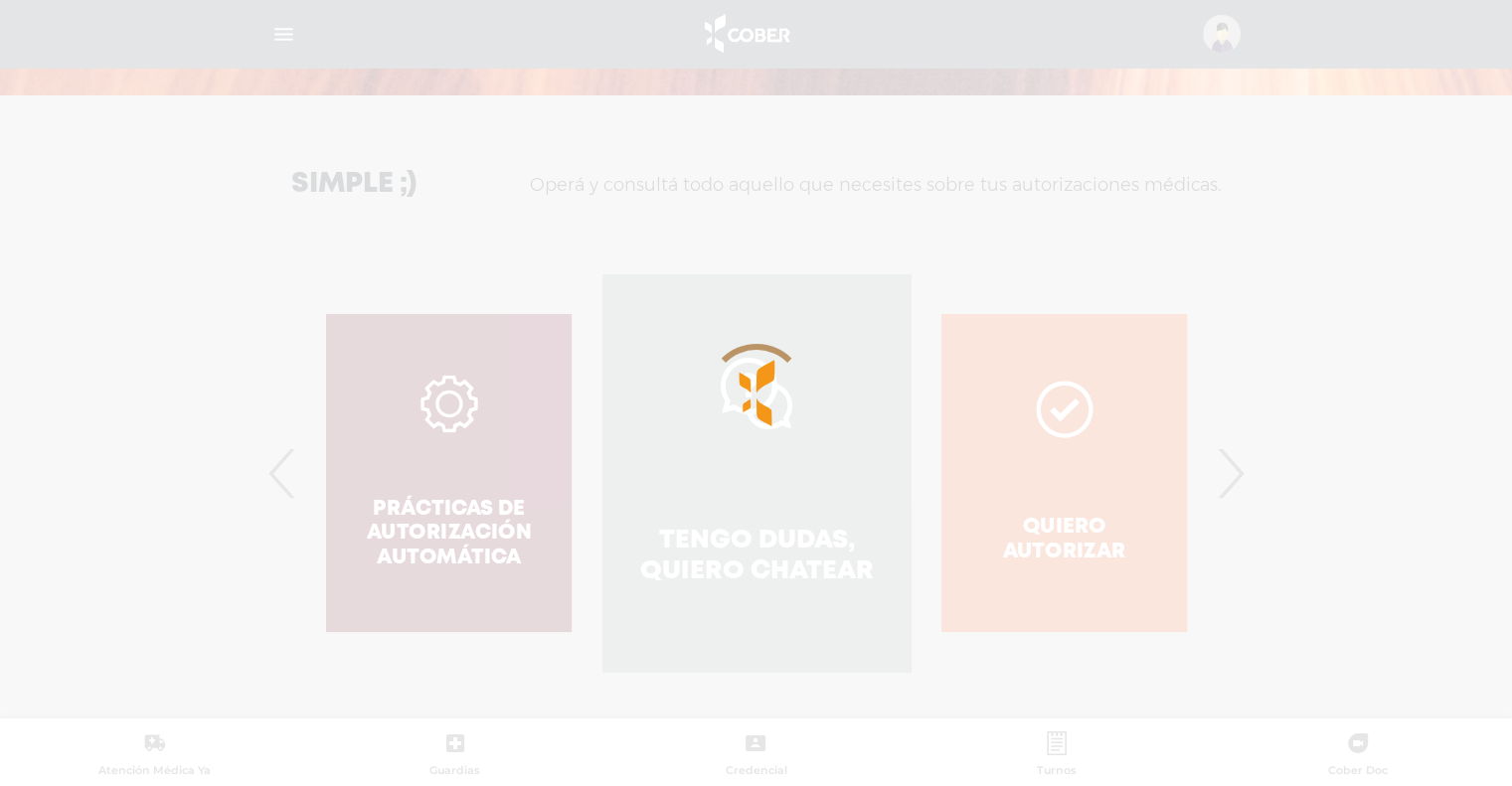 scroll, scrollTop: 507, scrollLeft: 0, axis: vertical 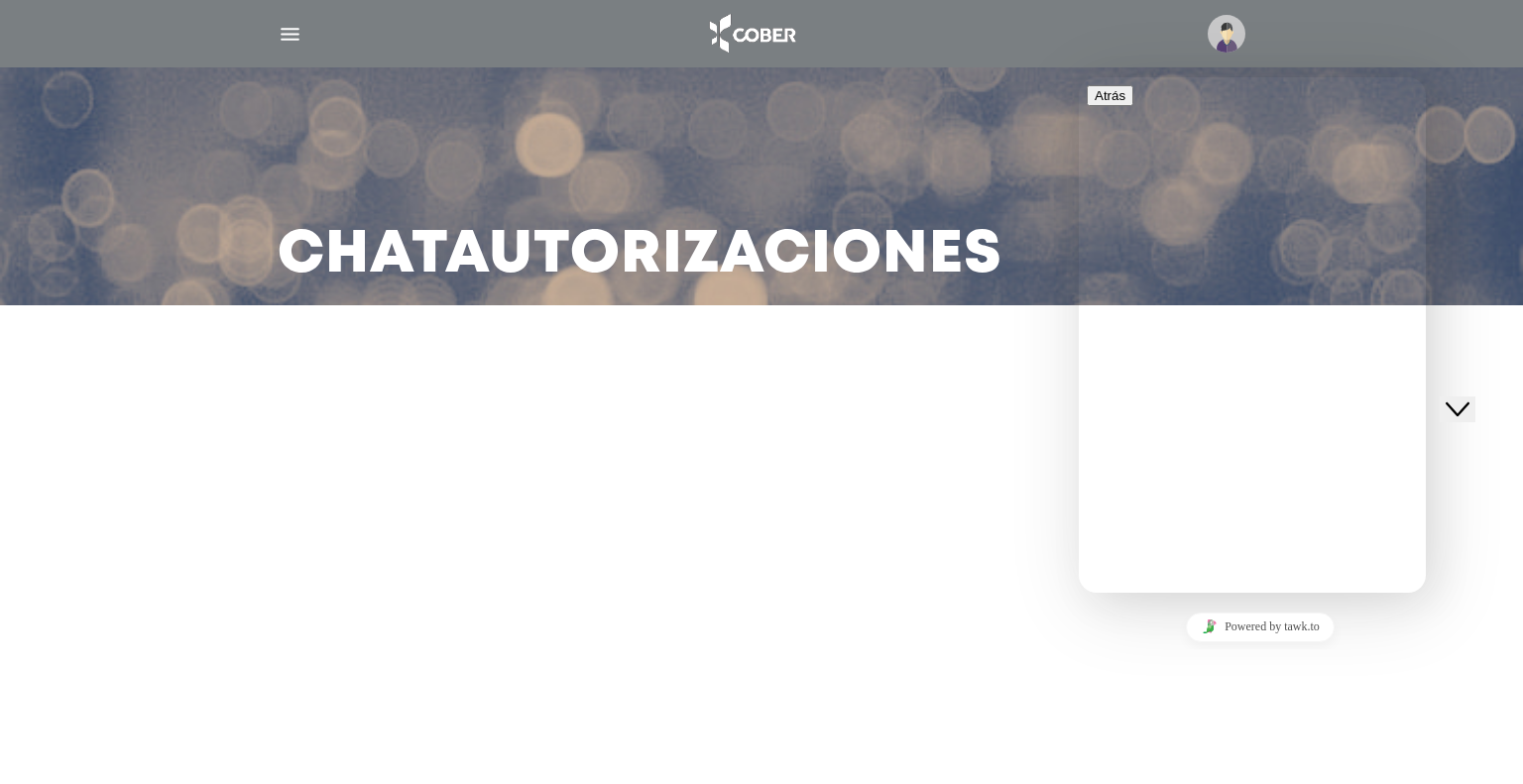 click on "Nueva conversación" at bounding box center (1252, 698) 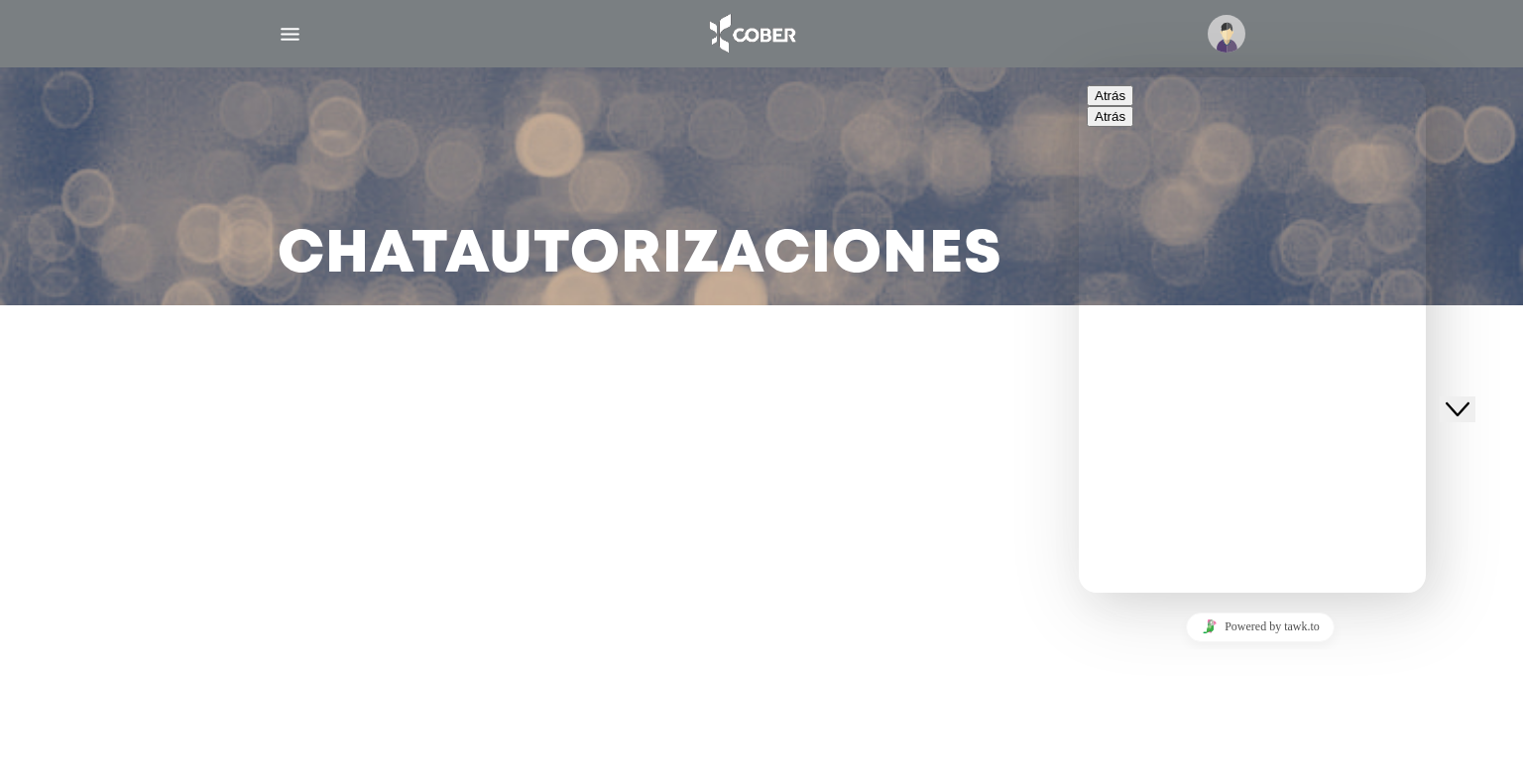 click on "**" at bounding box center [1173, 833] 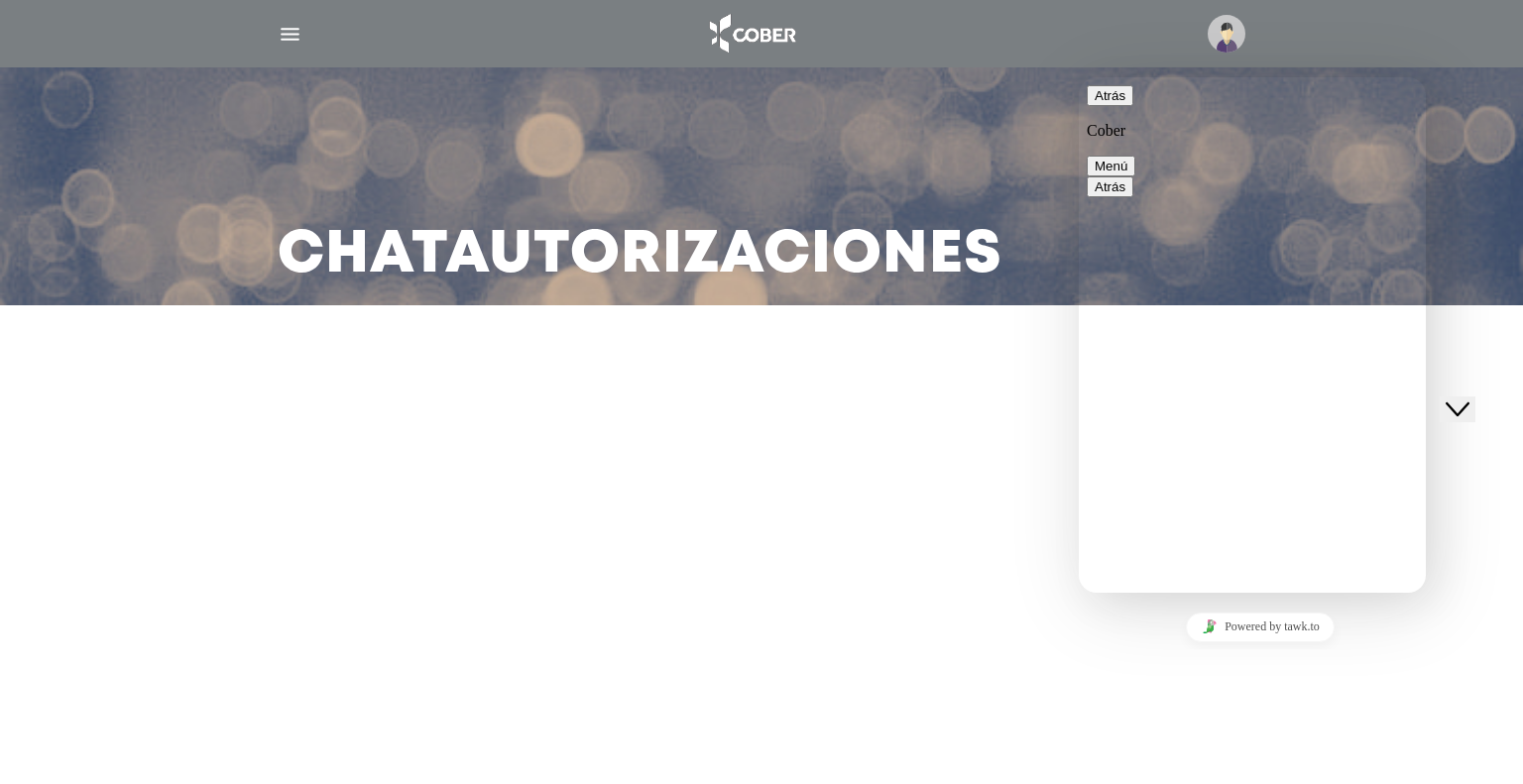 scroll, scrollTop: 102, scrollLeft: 0, axis: vertical 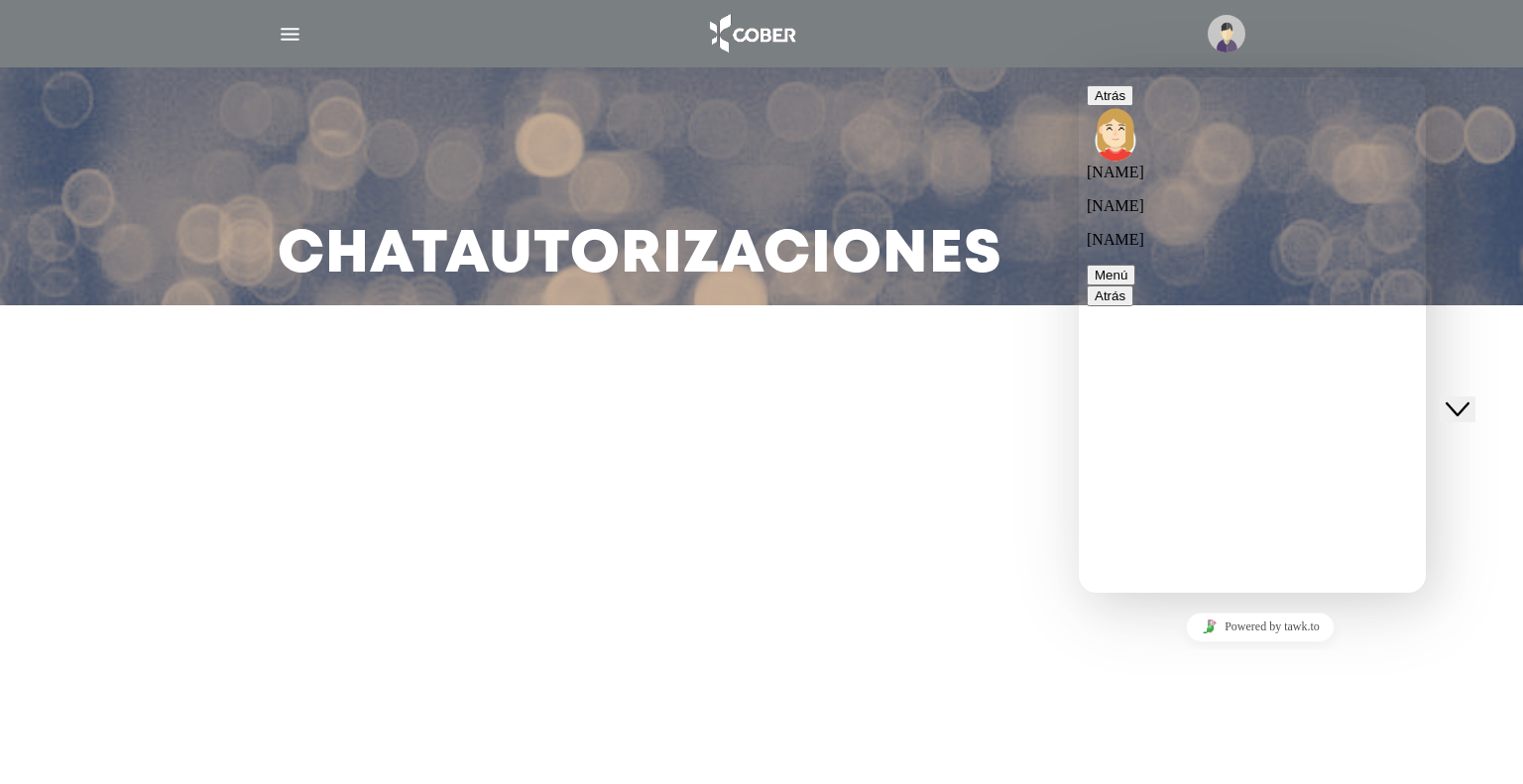click at bounding box center [1079, 77] 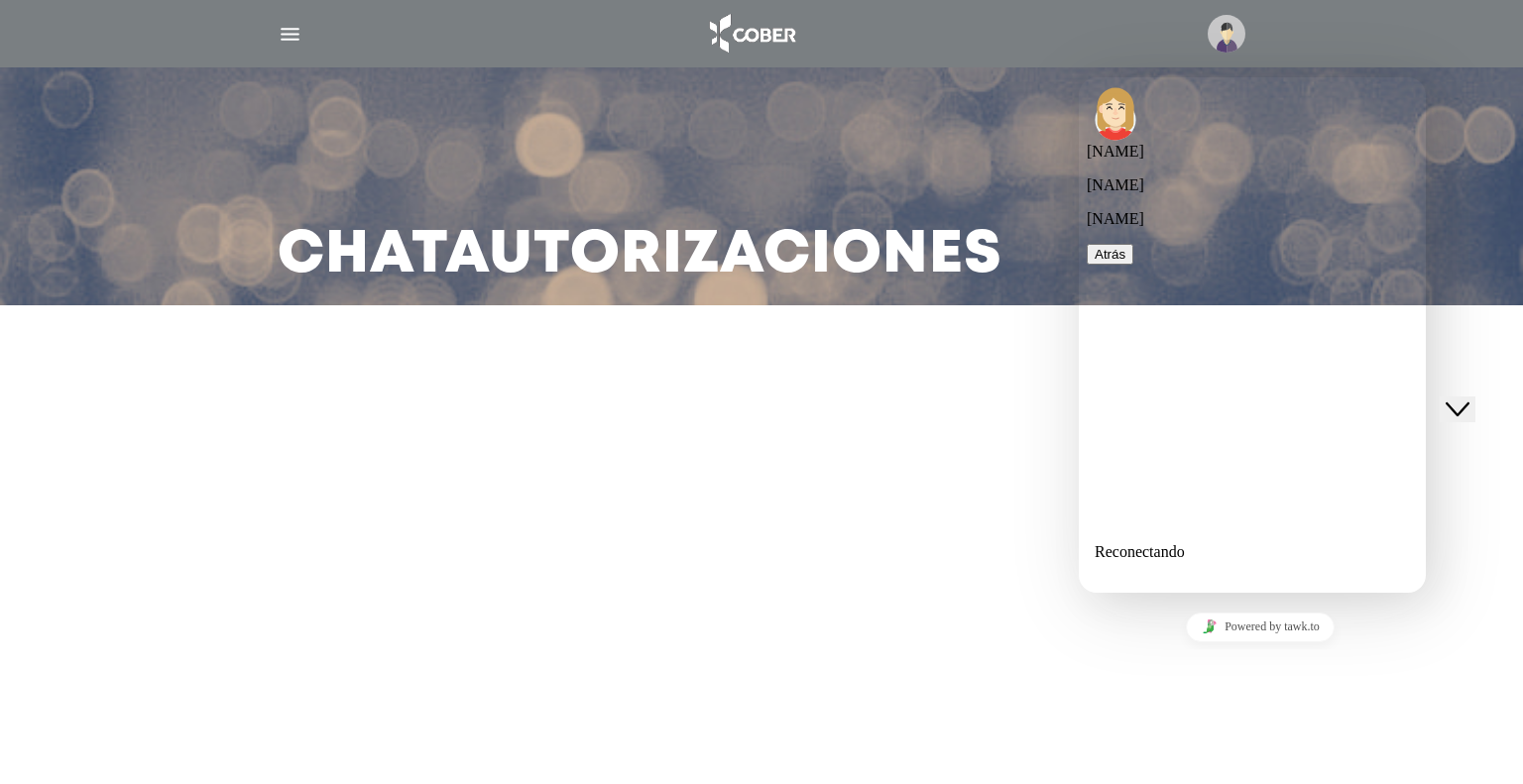 scroll, scrollTop: 0, scrollLeft: 0, axis: both 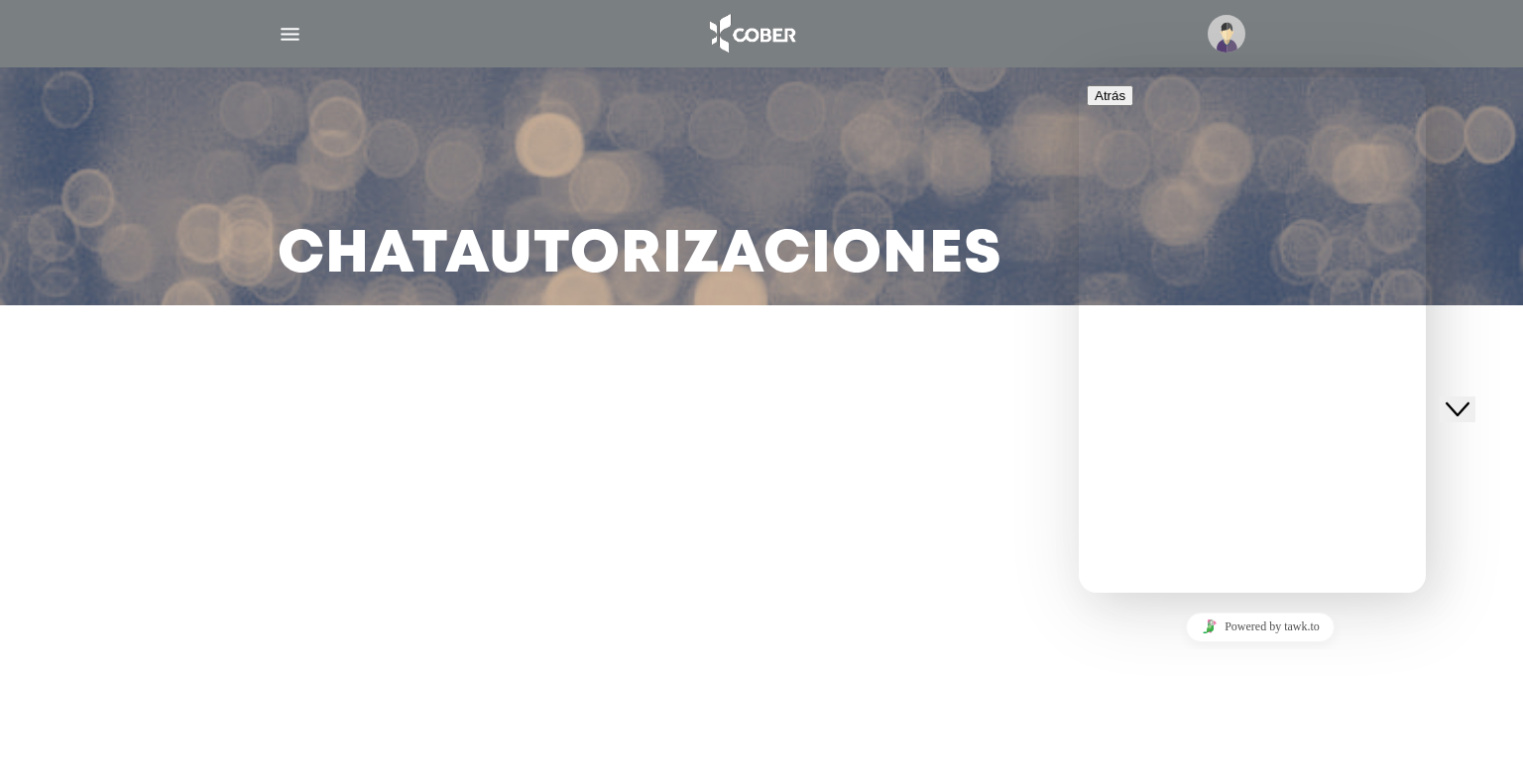 click on "Tú ( 14 minutes ago )   Enviaste un archivo" at bounding box center [1272, 760] 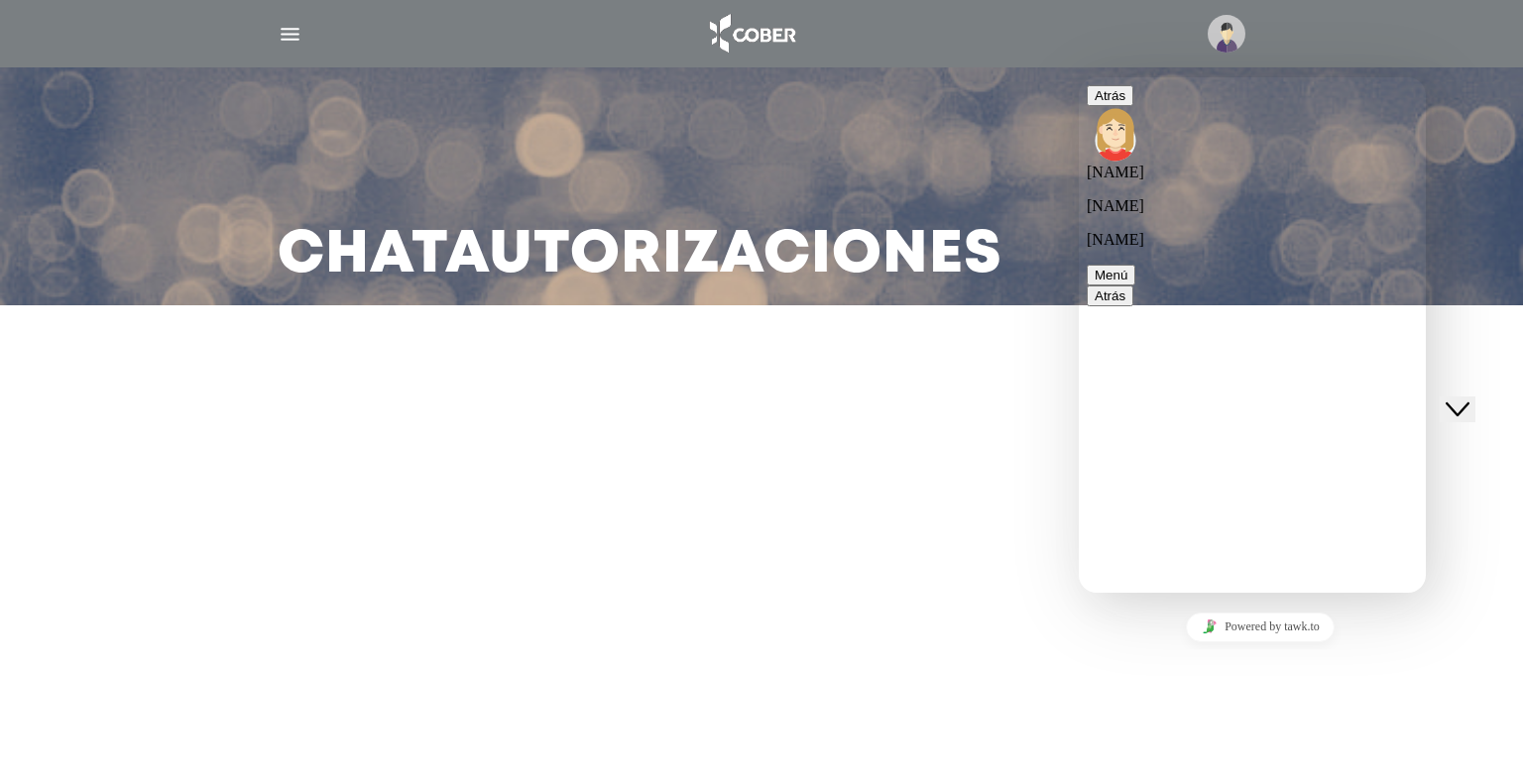 scroll, scrollTop: 1007, scrollLeft: 0, axis: vertical 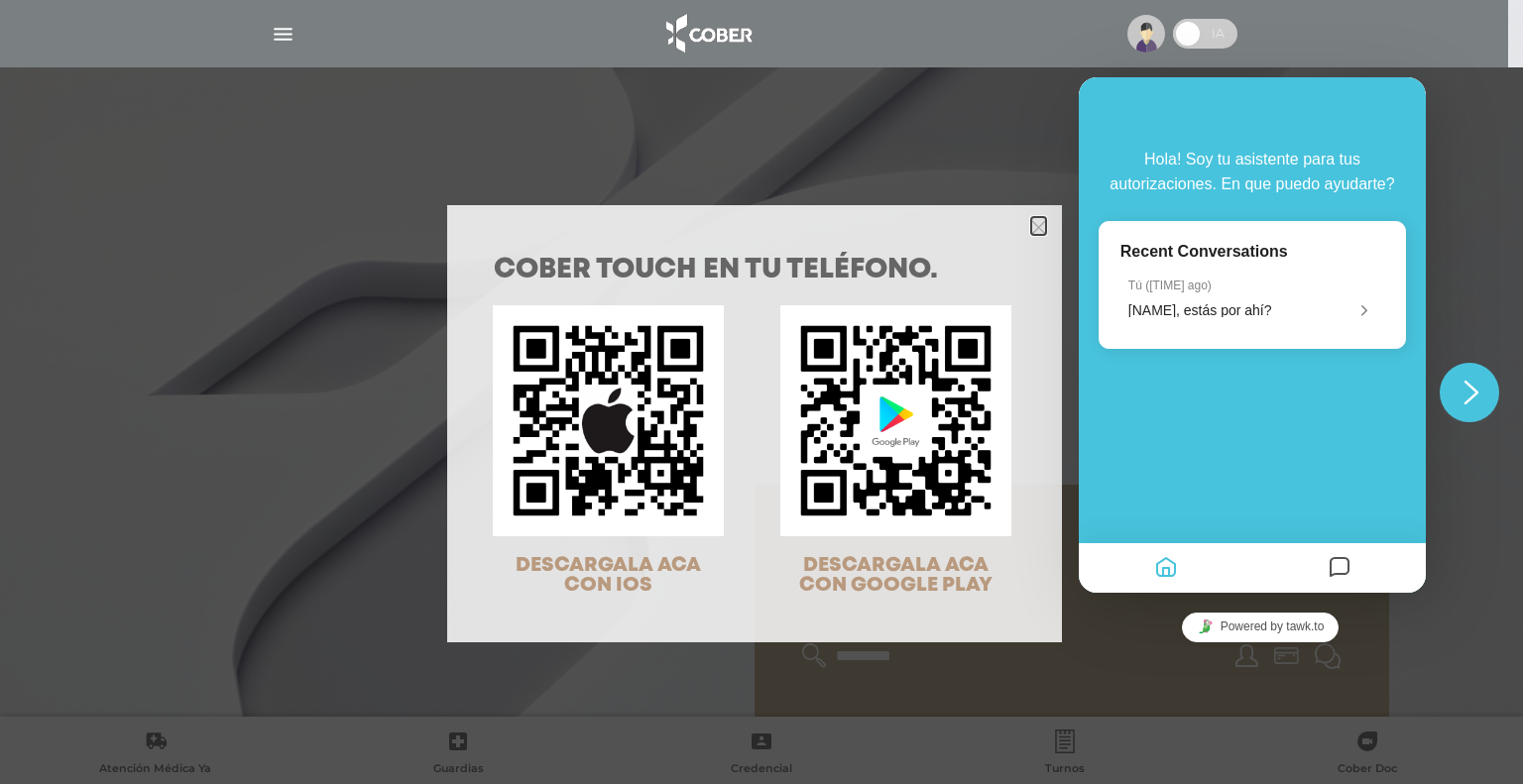 click 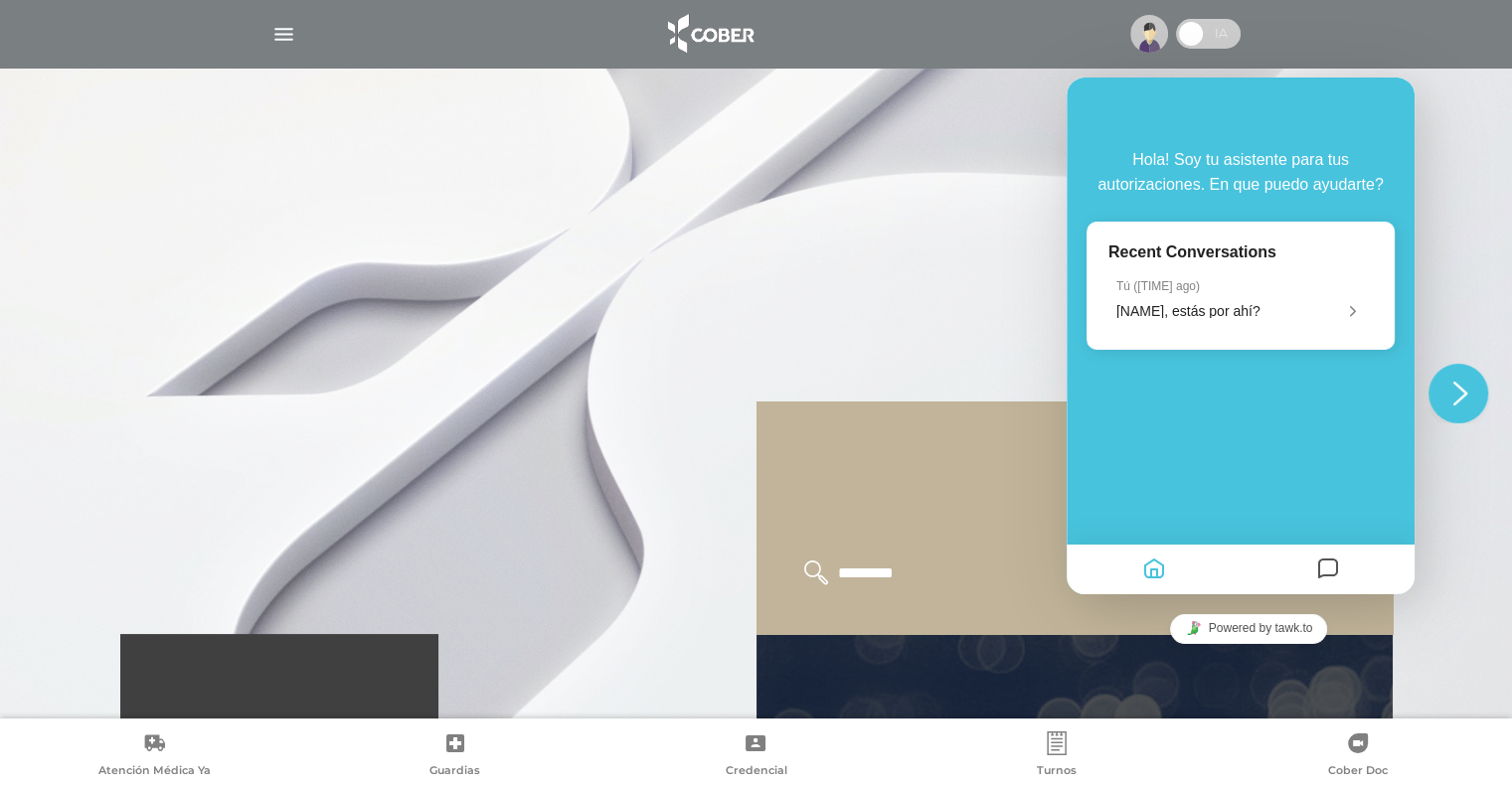 scroll, scrollTop: 397, scrollLeft: 0, axis: vertical 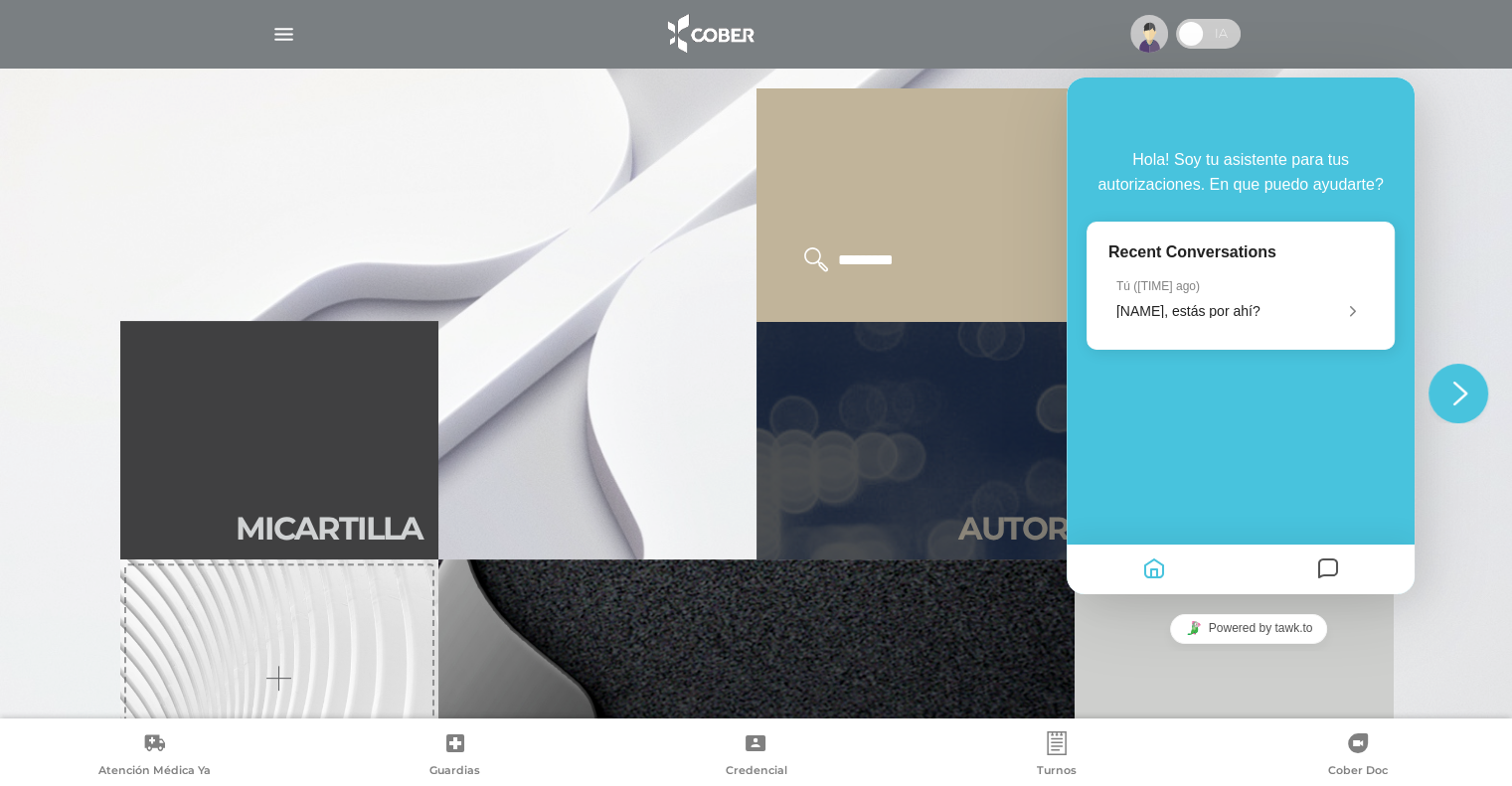 click on "Autori zaciones  médicas" at bounding box center (1075, 440) 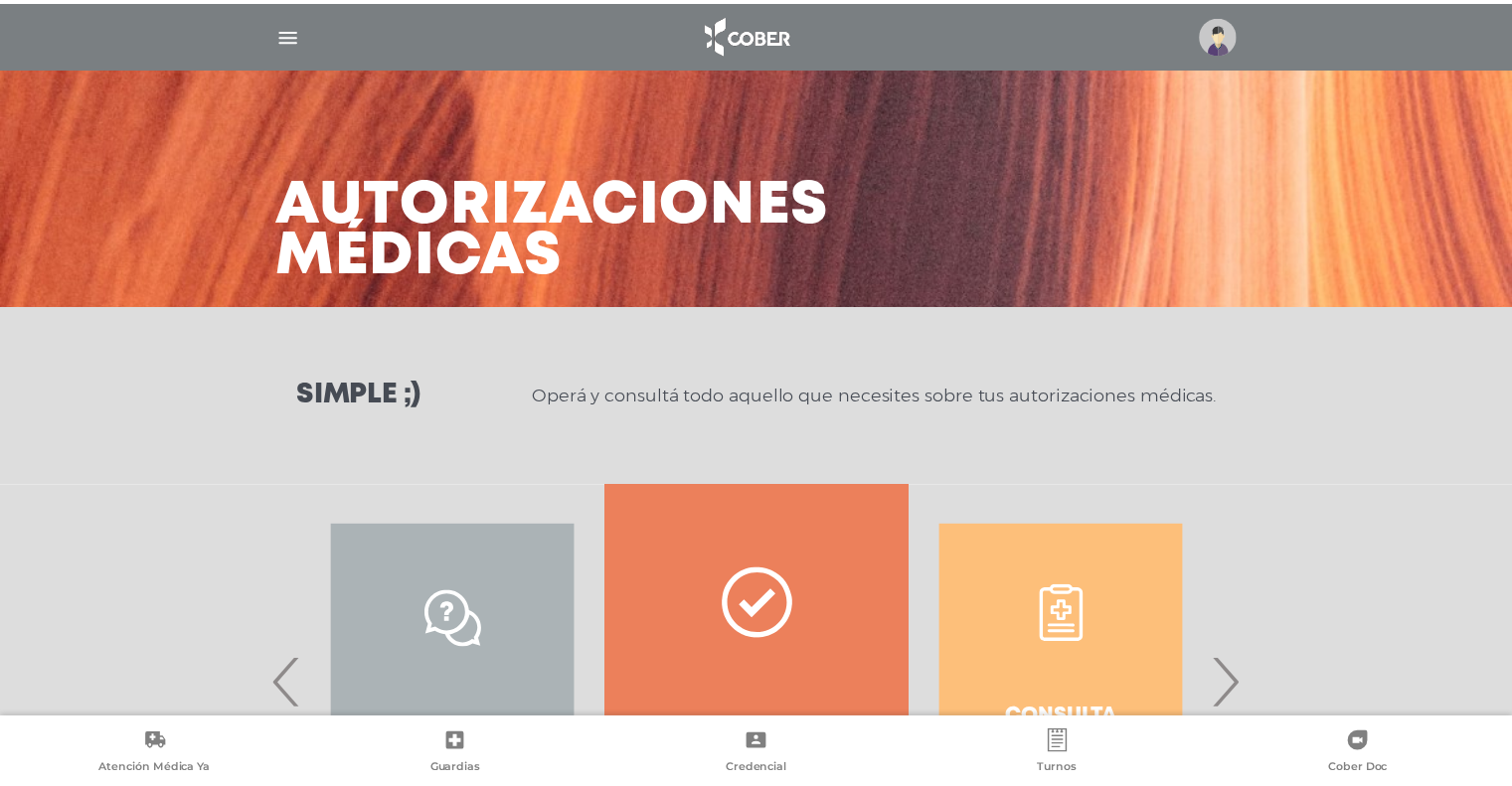 scroll, scrollTop: 0, scrollLeft: 0, axis: both 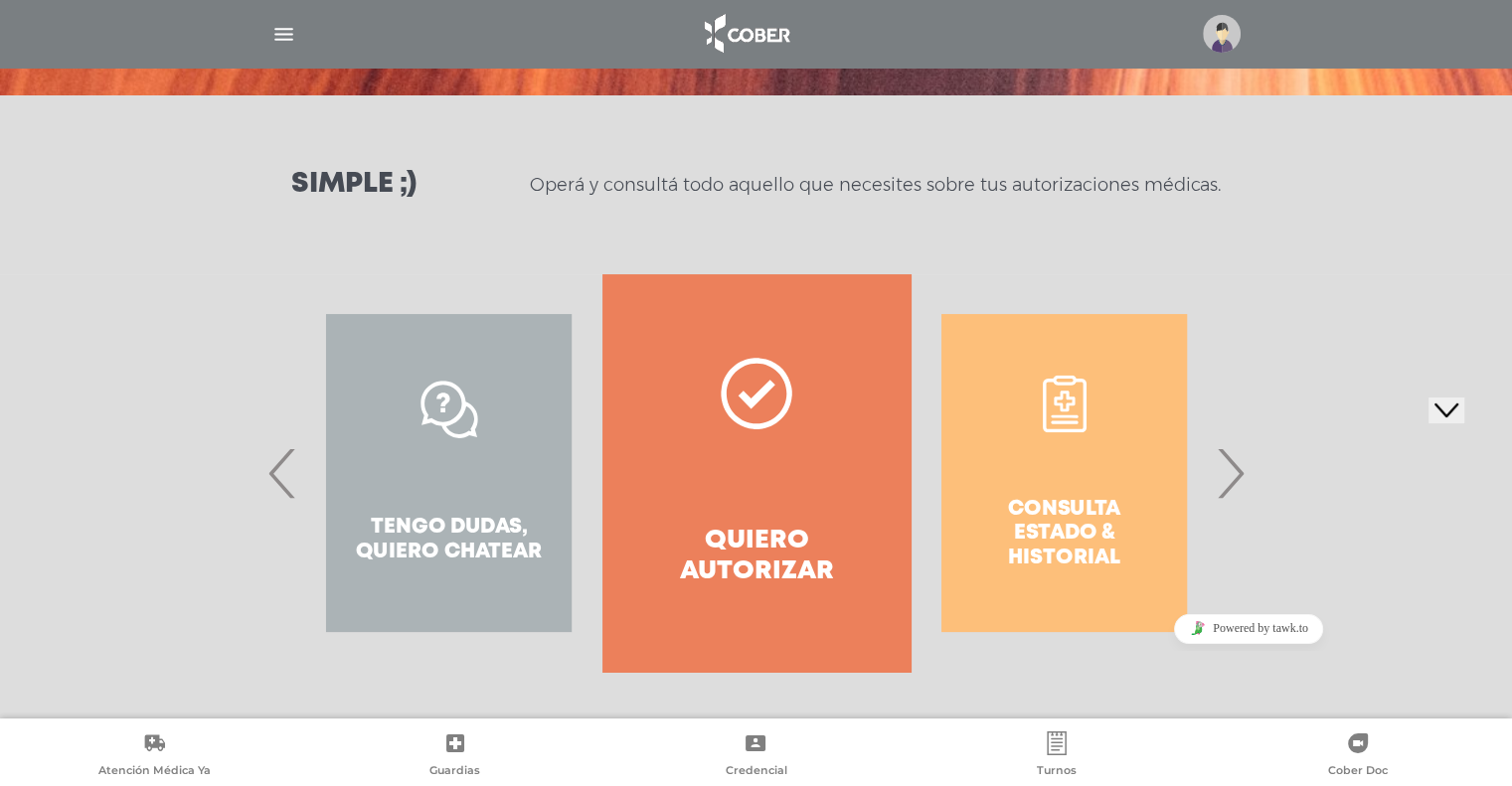 click on "›" at bounding box center [1230, 473] 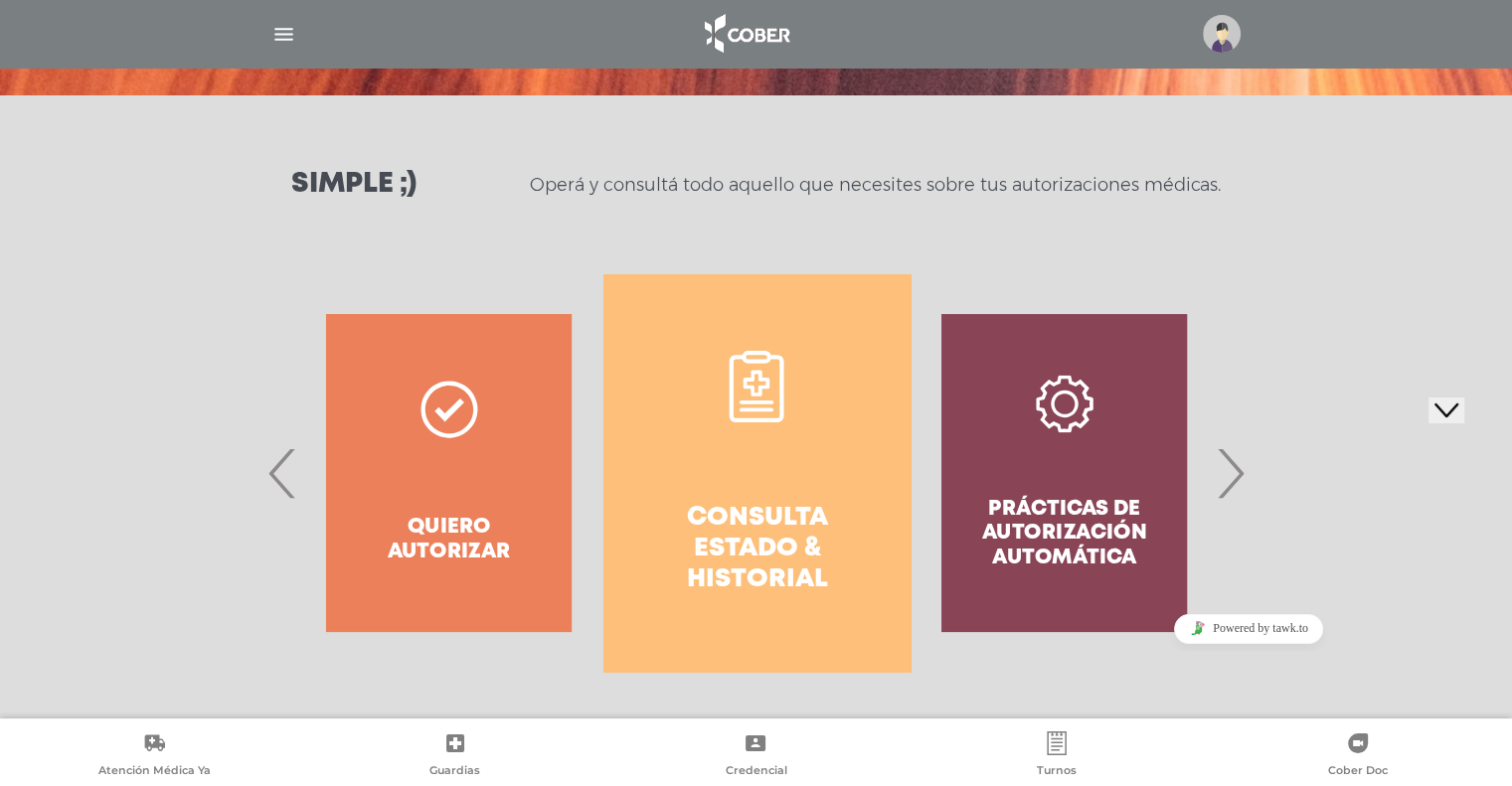 click on "›" at bounding box center (1230, 473) 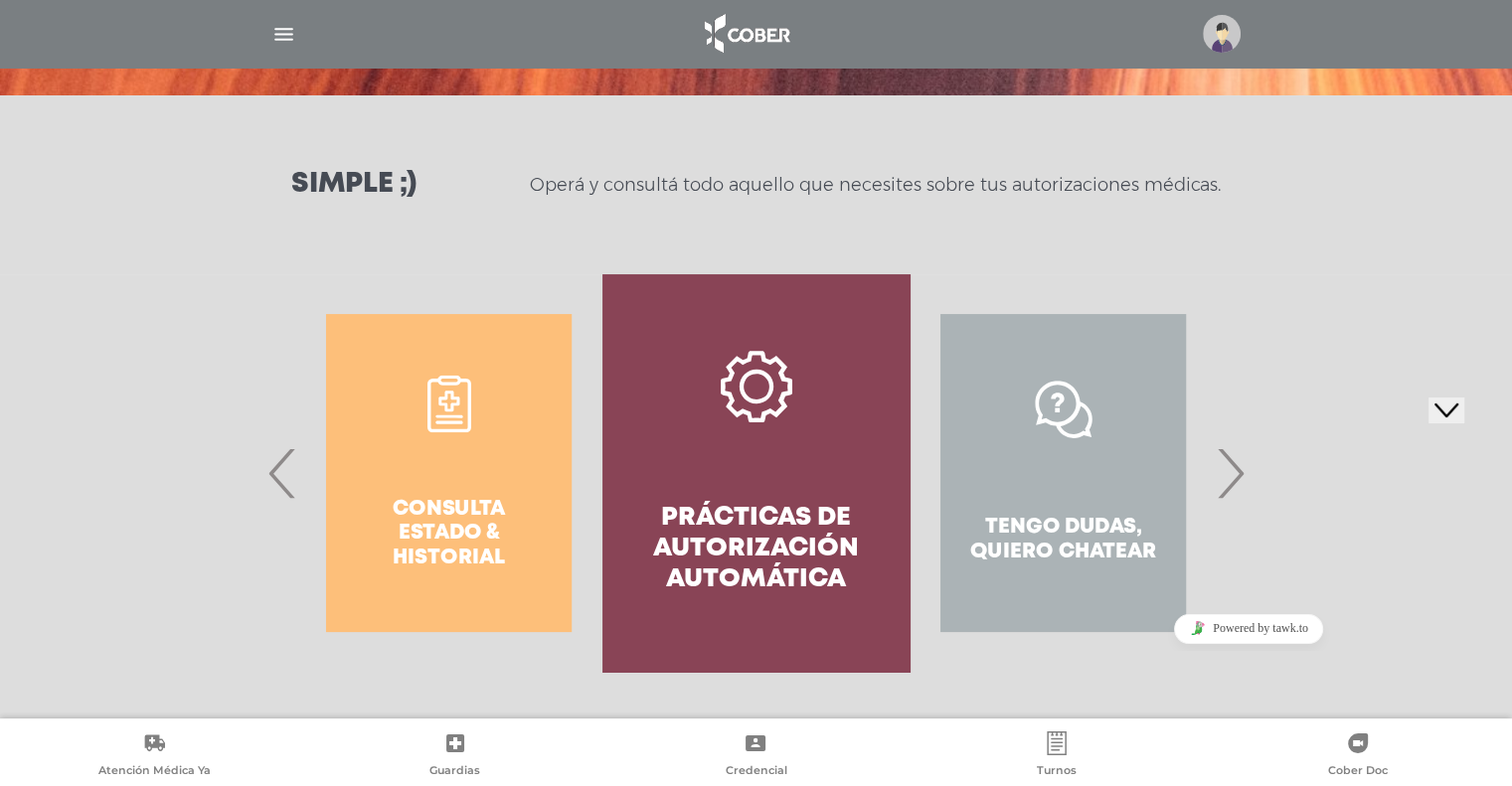 click on "›" at bounding box center [1230, 473] 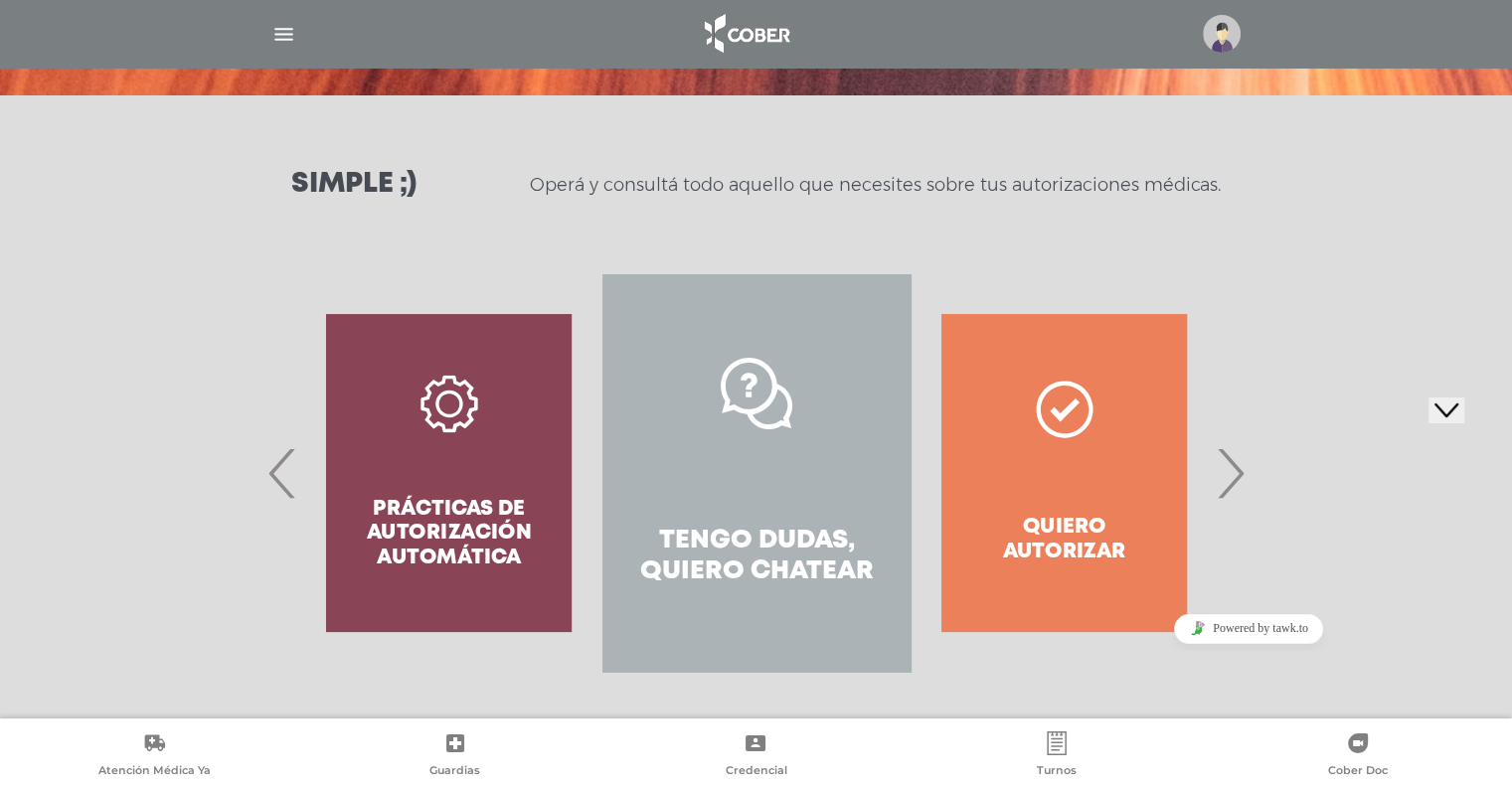 click on "›" at bounding box center (1230, 473) 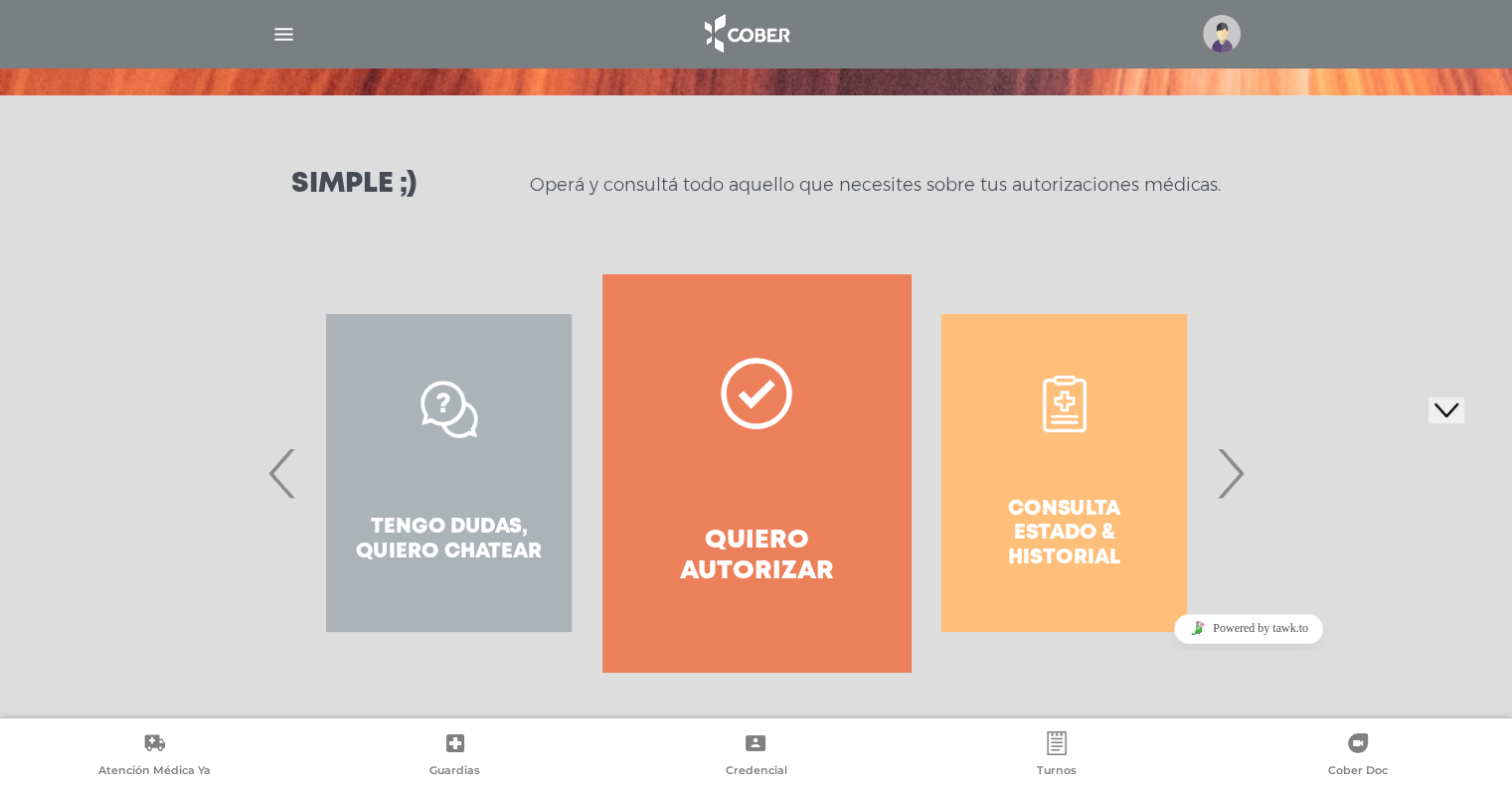 click on "›" at bounding box center (1230, 473) 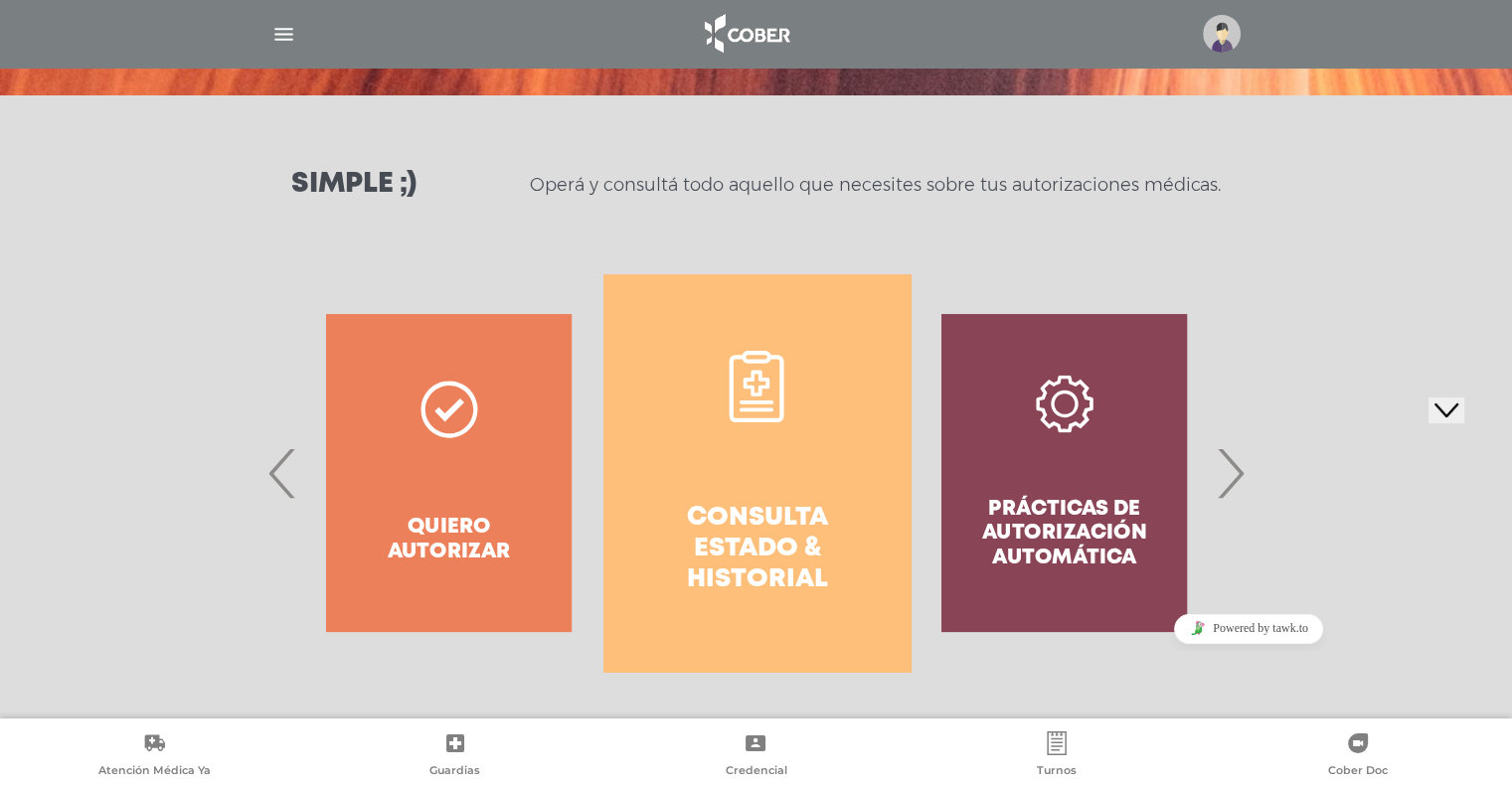 click on "‹" at bounding box center (282, 473) 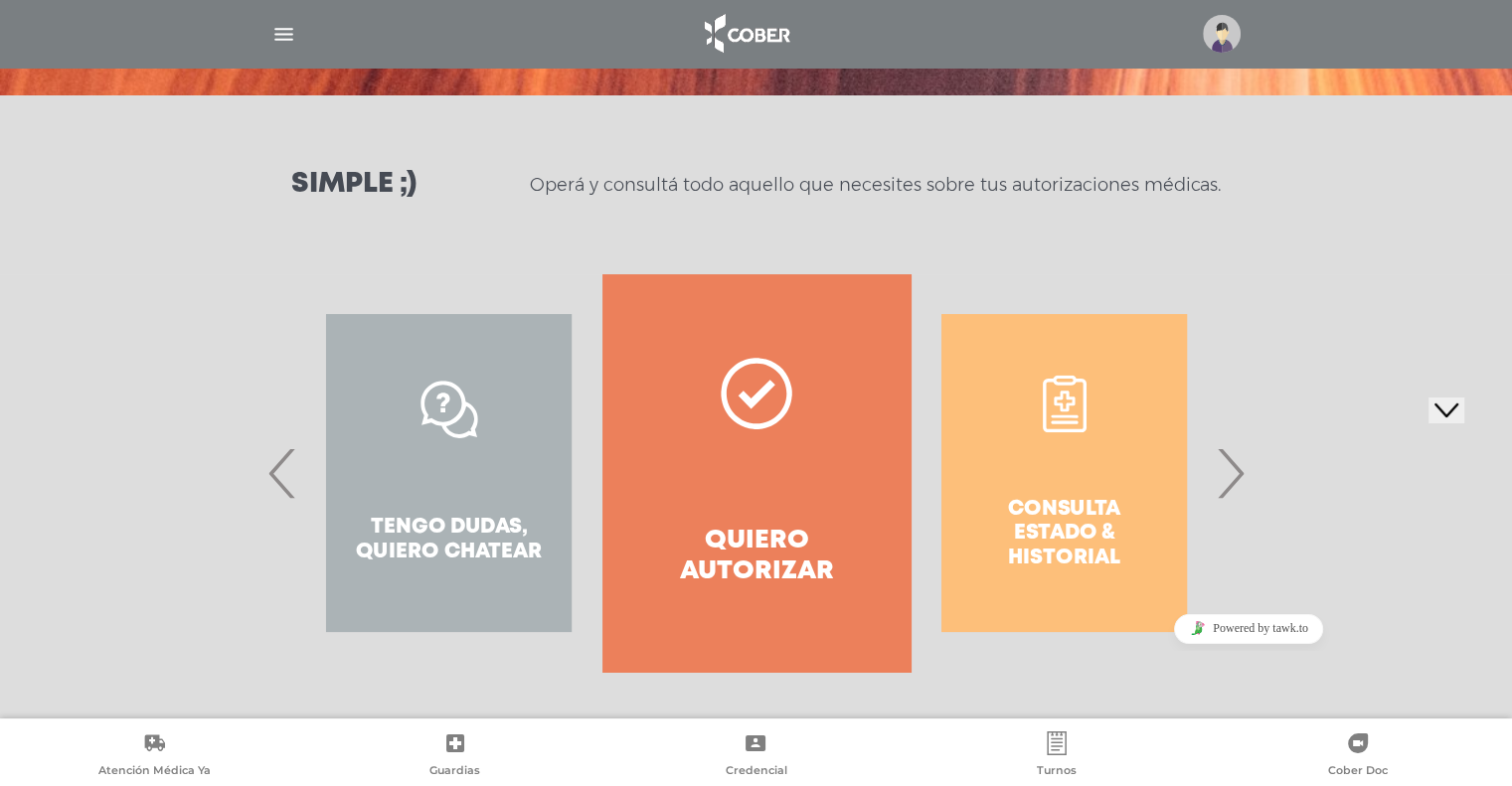 click on "‹" at bounding box center [282, 473] 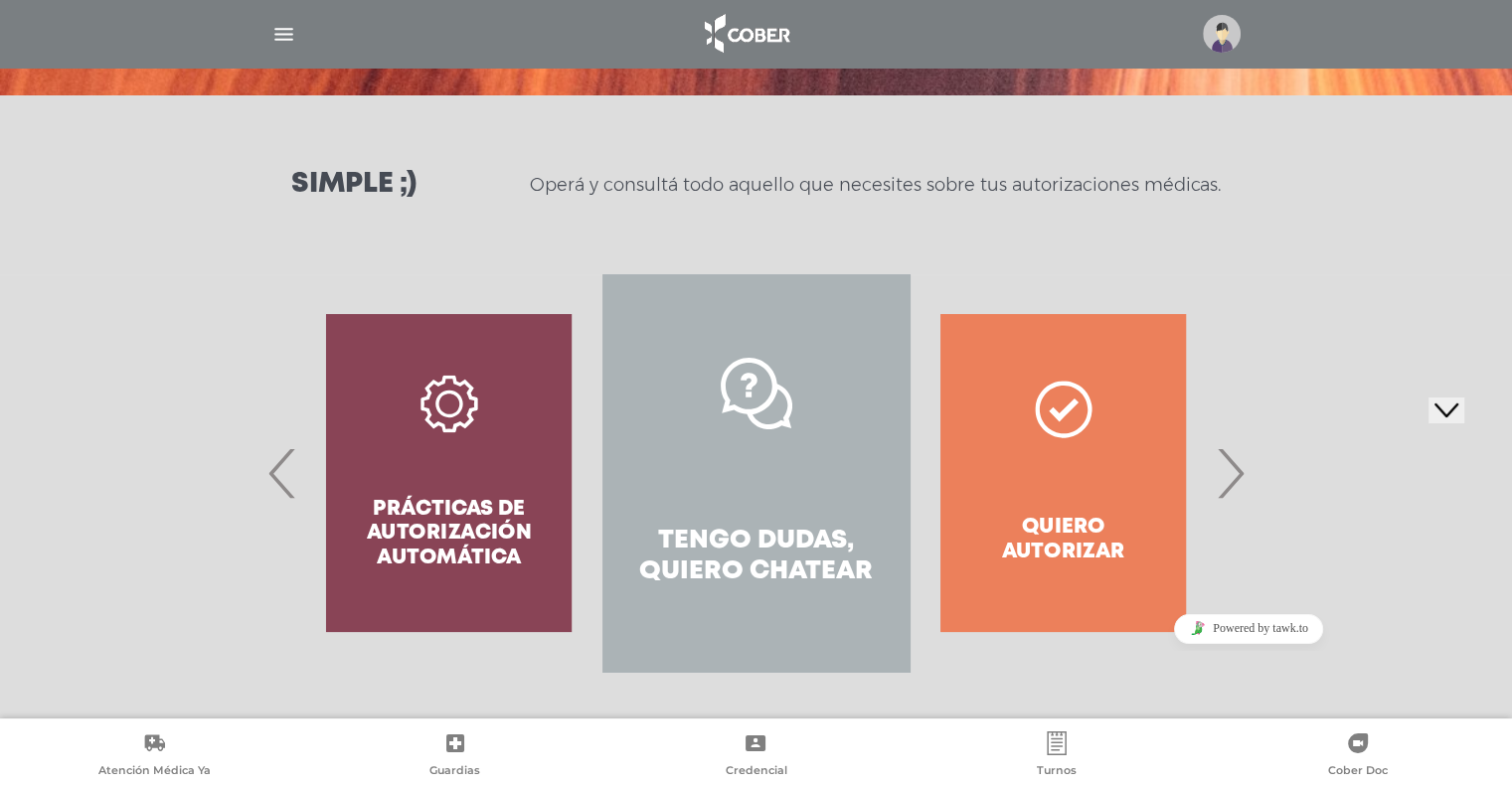 click on "Consulta estado & historial
Prácticas de autorización automática
Tengo dudas, quiero chatear
Quiero autorizar
Consulta estado & historial
Prácticas de autorización automática
Tengo dudas, quiero chatear
Quiero autorizar
Consulta estado & historial
Prácticas de autorización automática" at bounding box center (1526, 473) 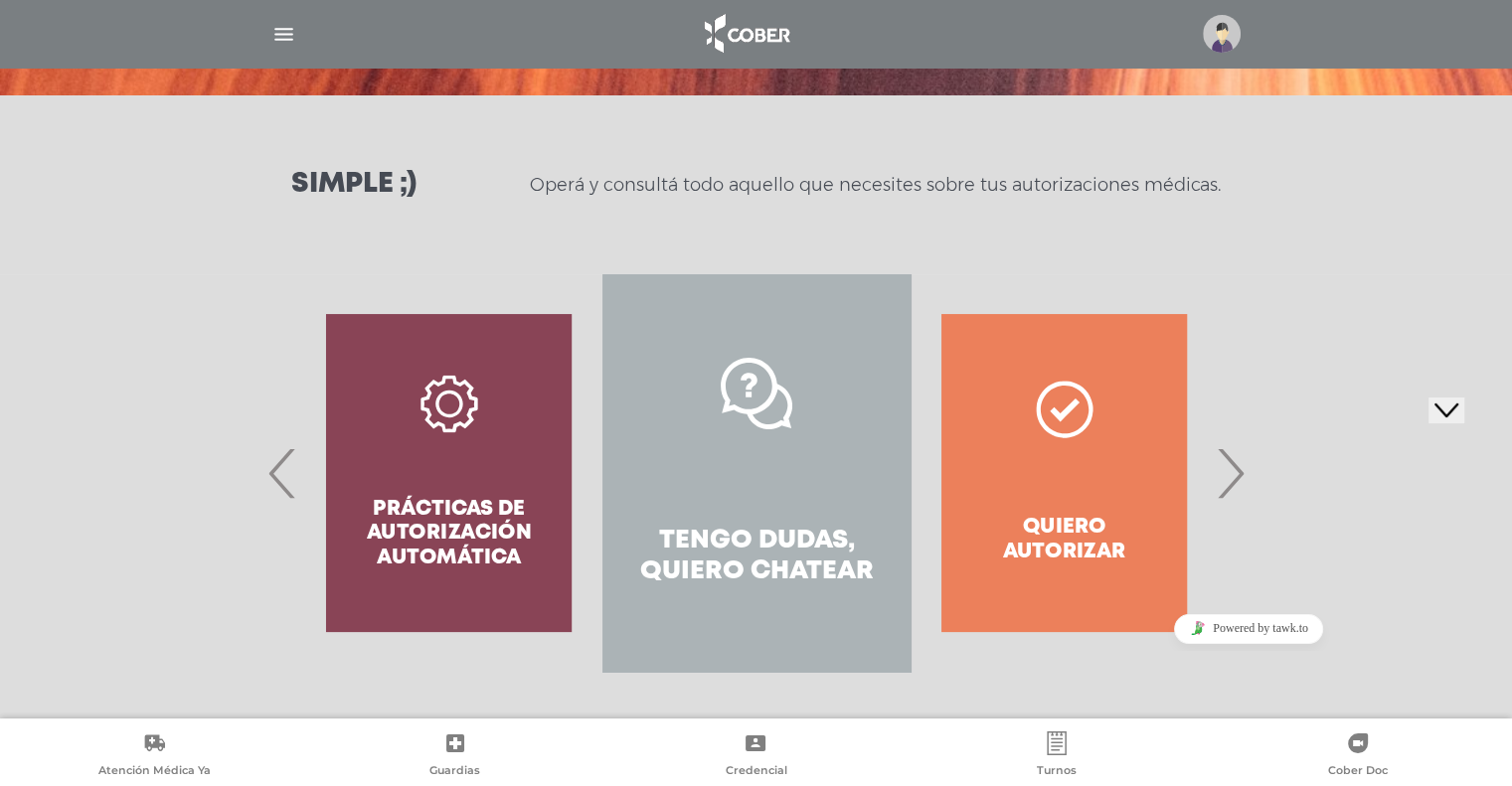 click on "Tengo dudas, quiero chatear" at bounding box center [756, 556] 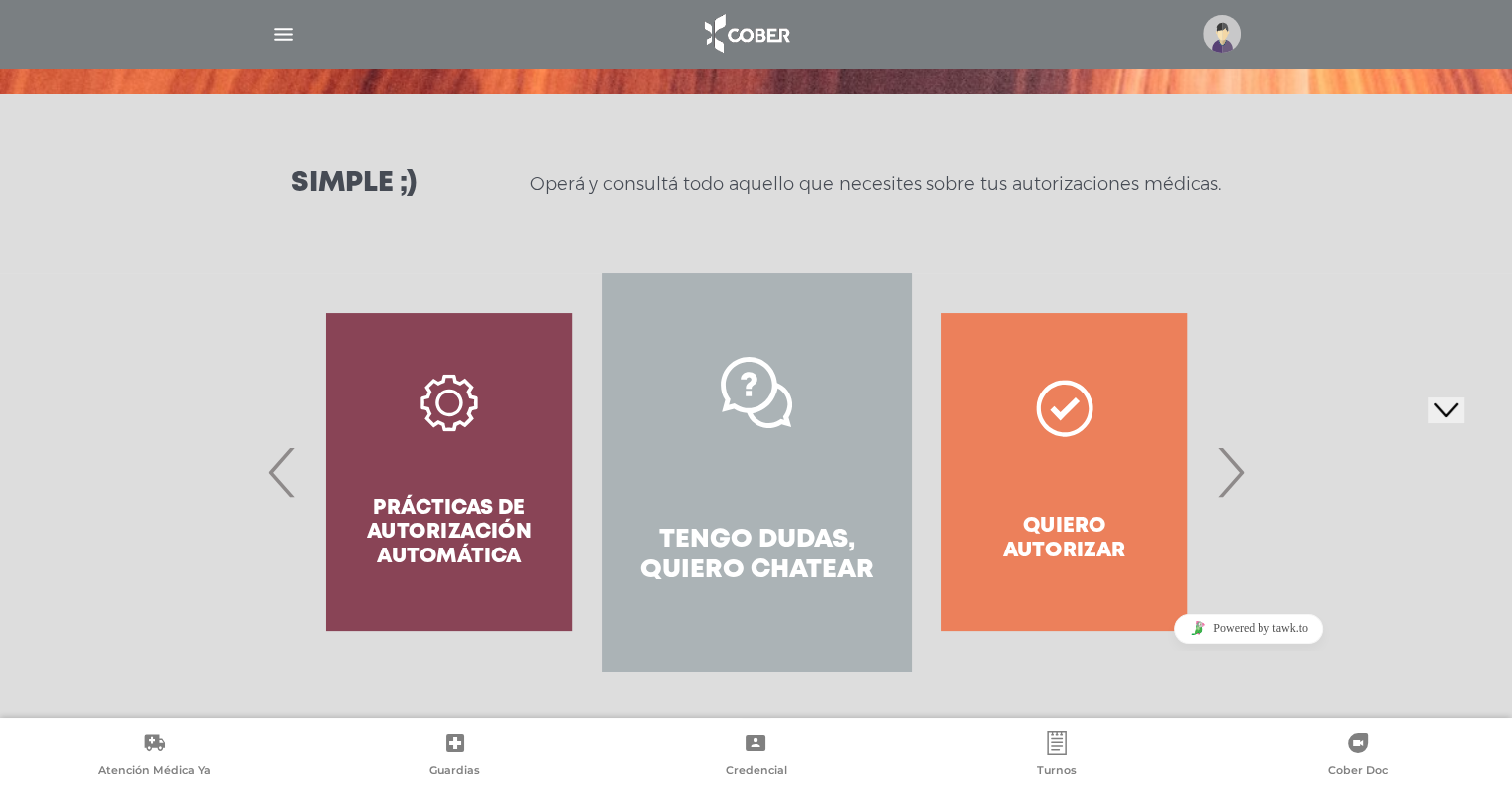scroll, scrollTop: 547, scrollLeft: 0, axis: vertical 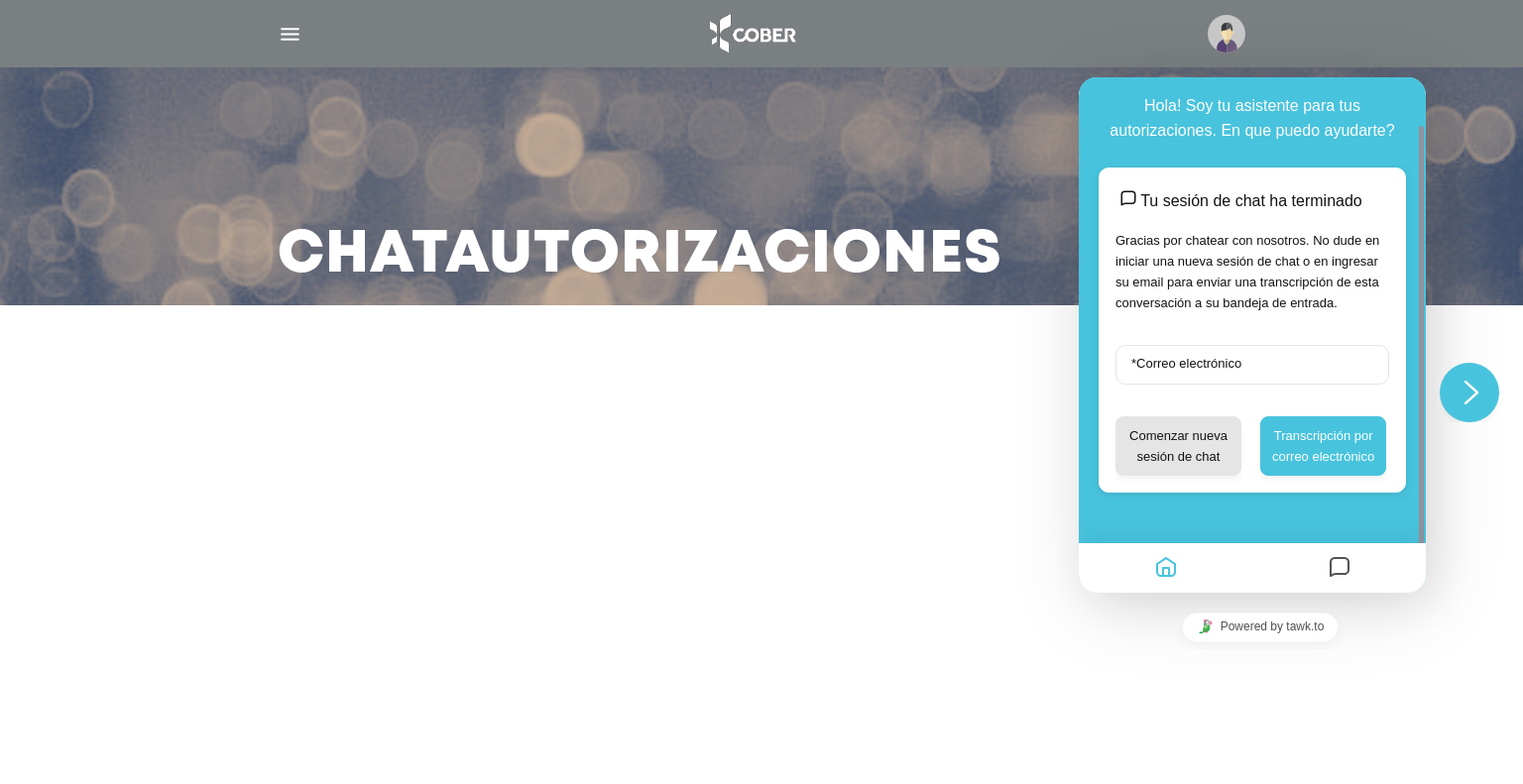 click on "Chat  Autorizaciones" at bounding box center [762, 392] 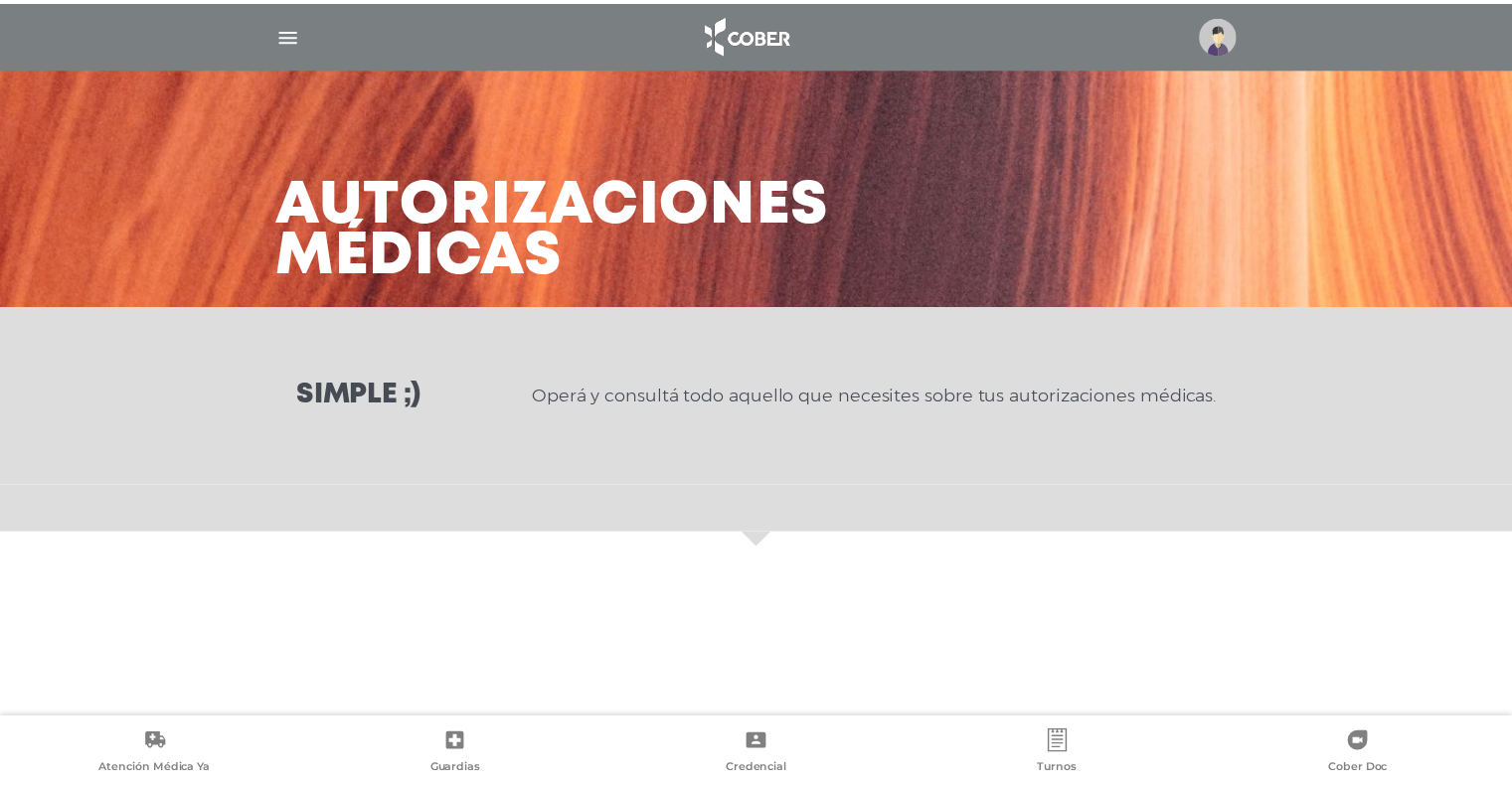 scroll, scrollTop: 211, scrollLeft: 0, axis: vertical 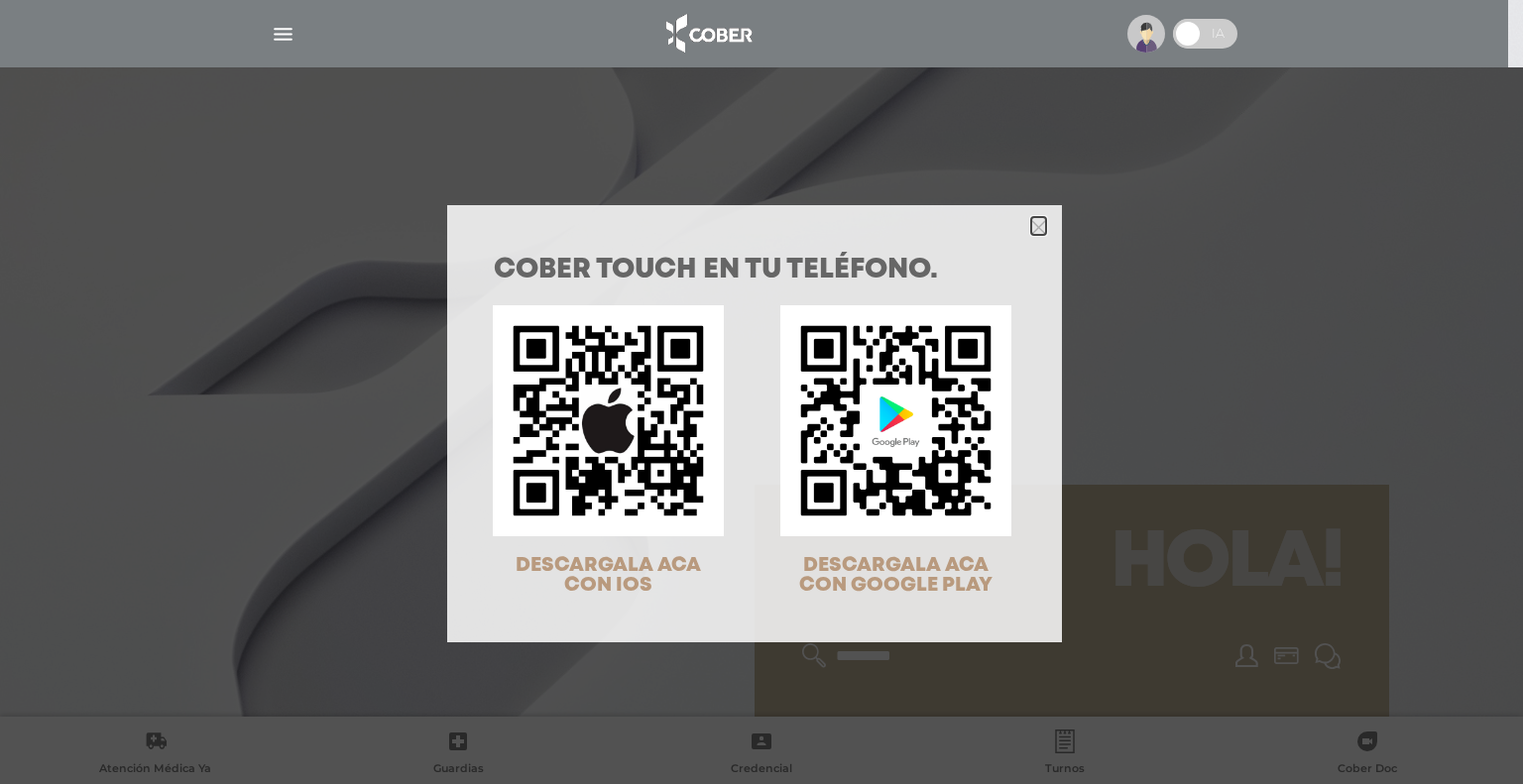 click 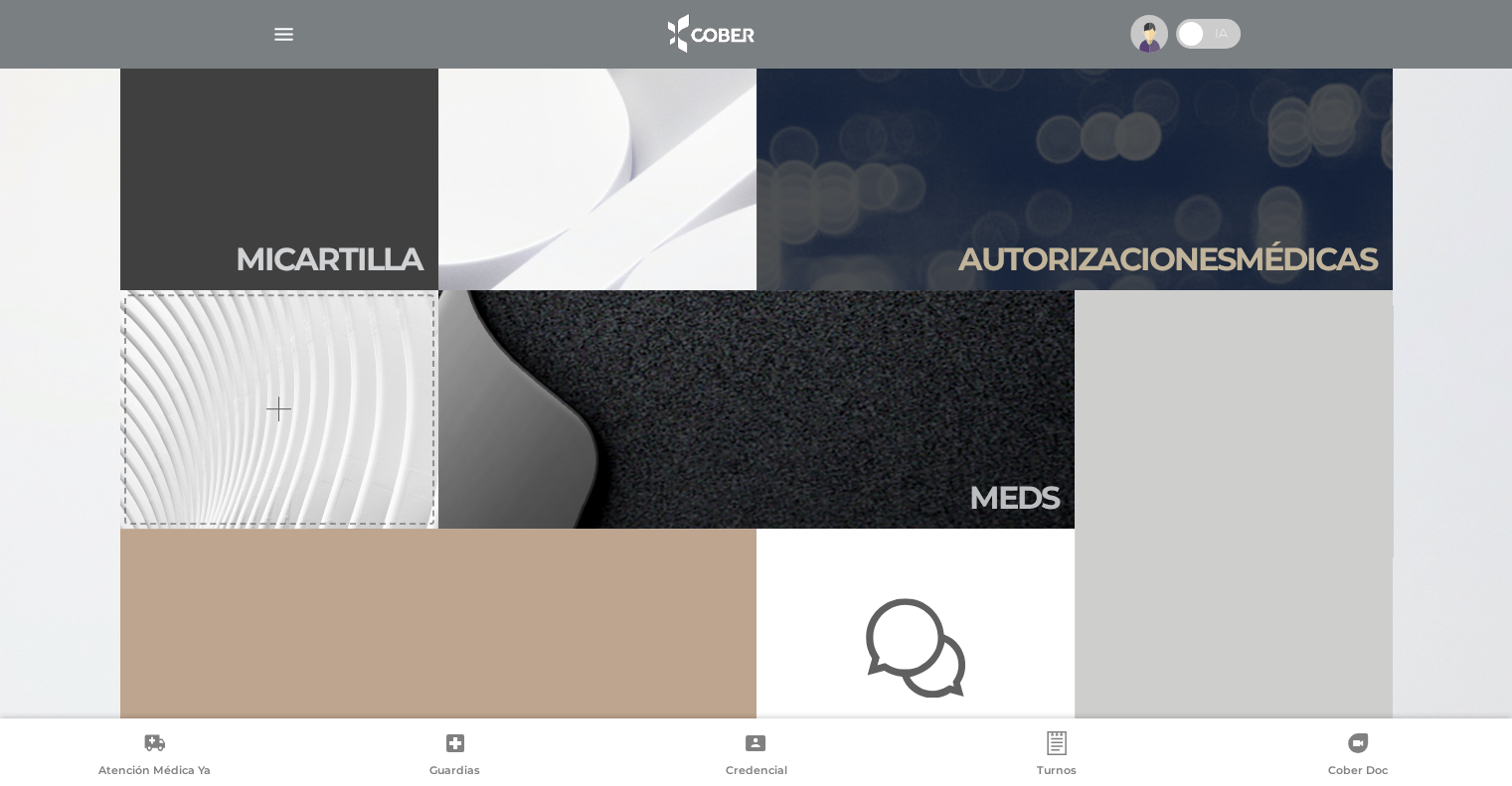scroll, scrollTop: 855, scrollLeft: 0, axis: vertical 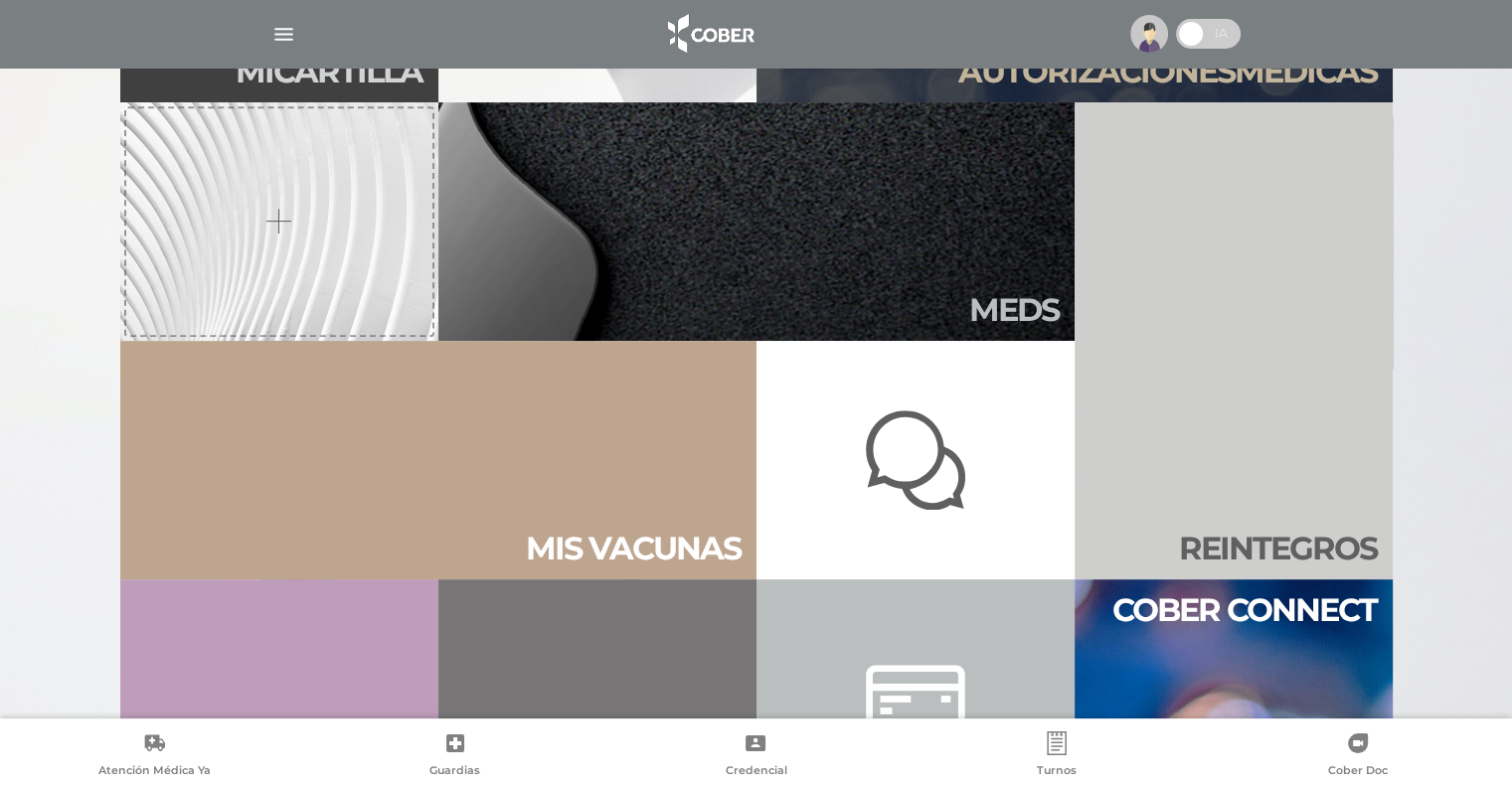 click at bounding box center (916, 460) 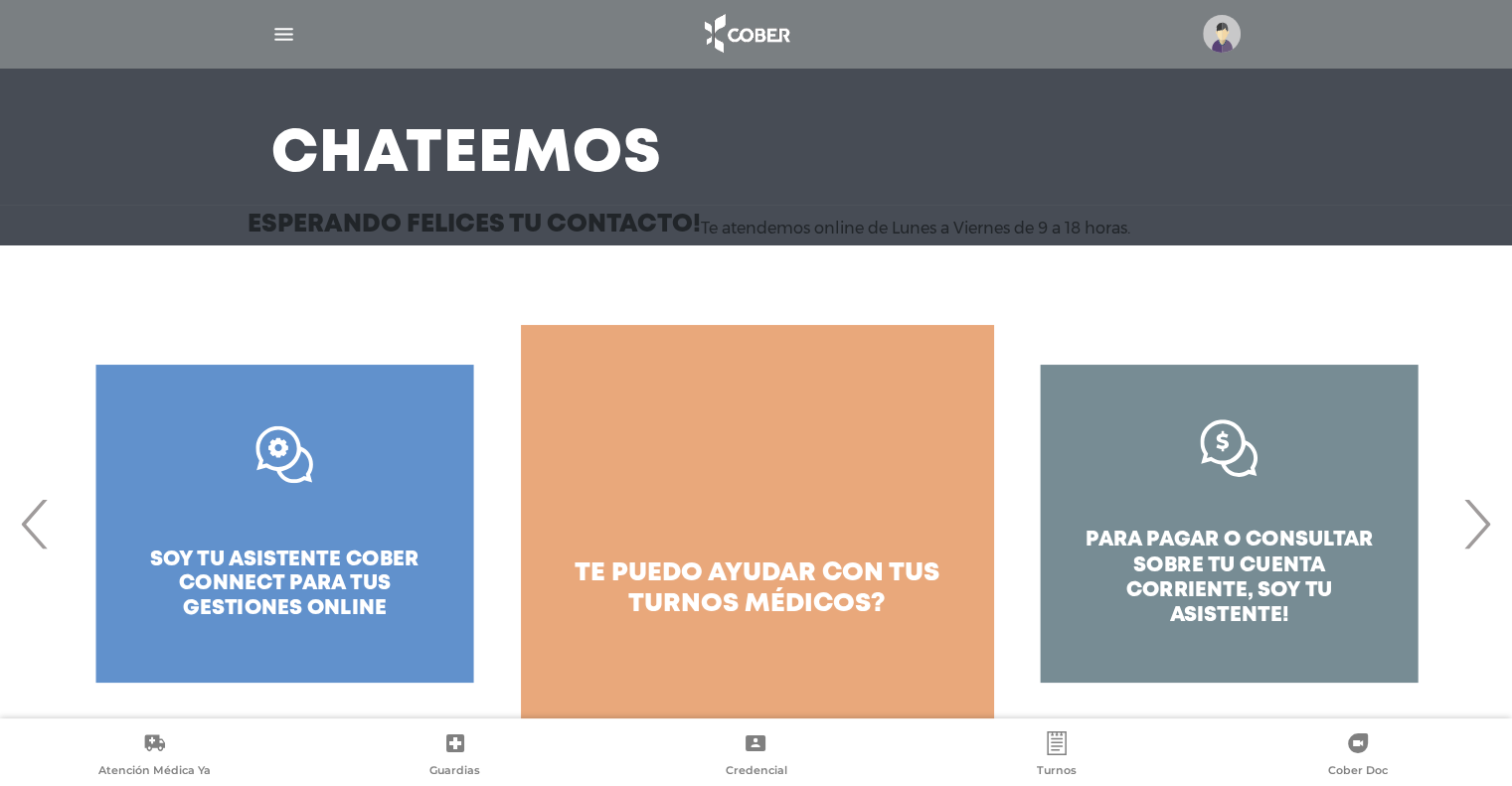 scroll, scrollTop: 104, scrollLeft: 0, axis: vertical 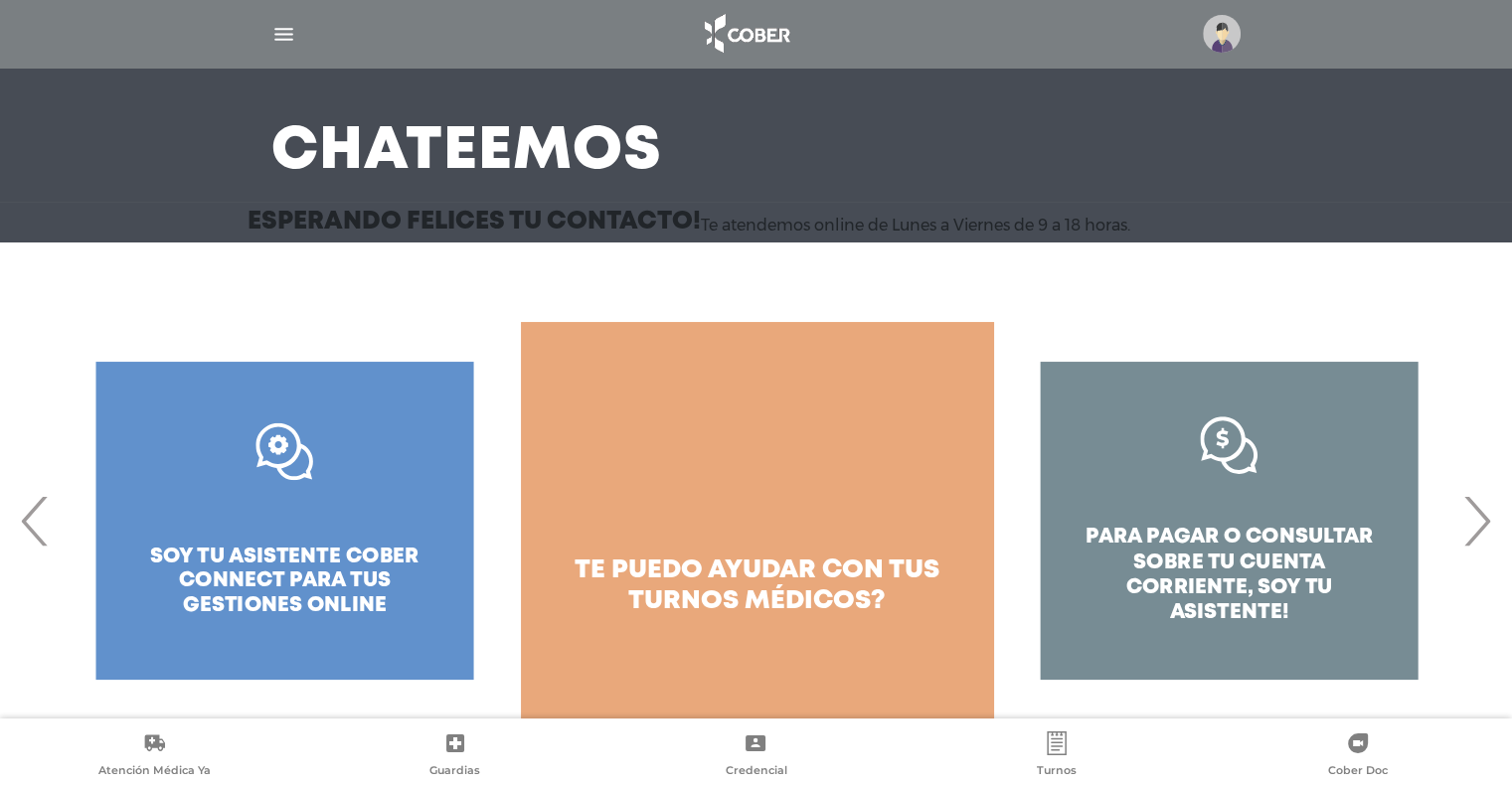 click on "›" at bounding box center [1476, 521] 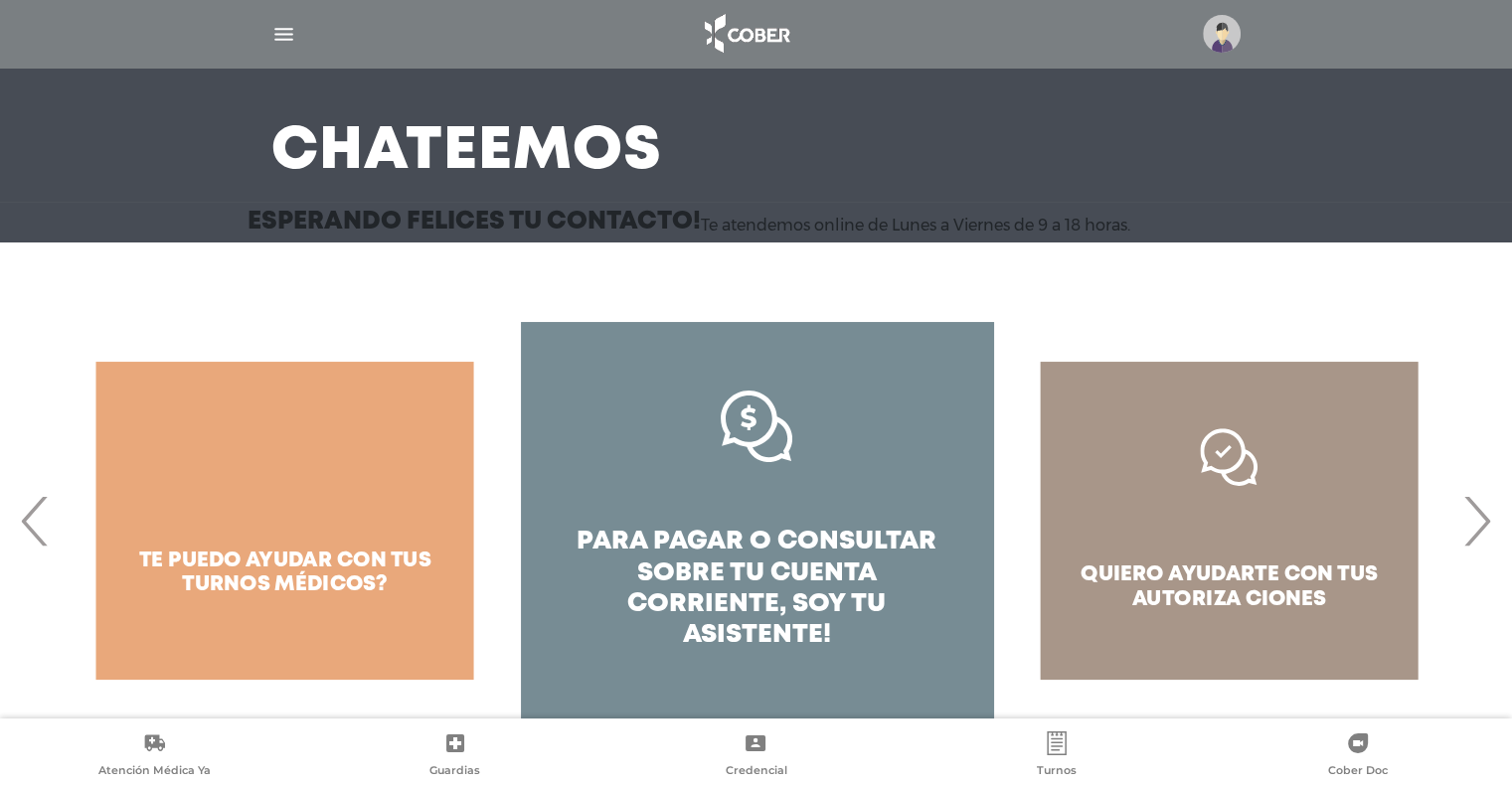 click on "›" at bounding box center [1476, 521] 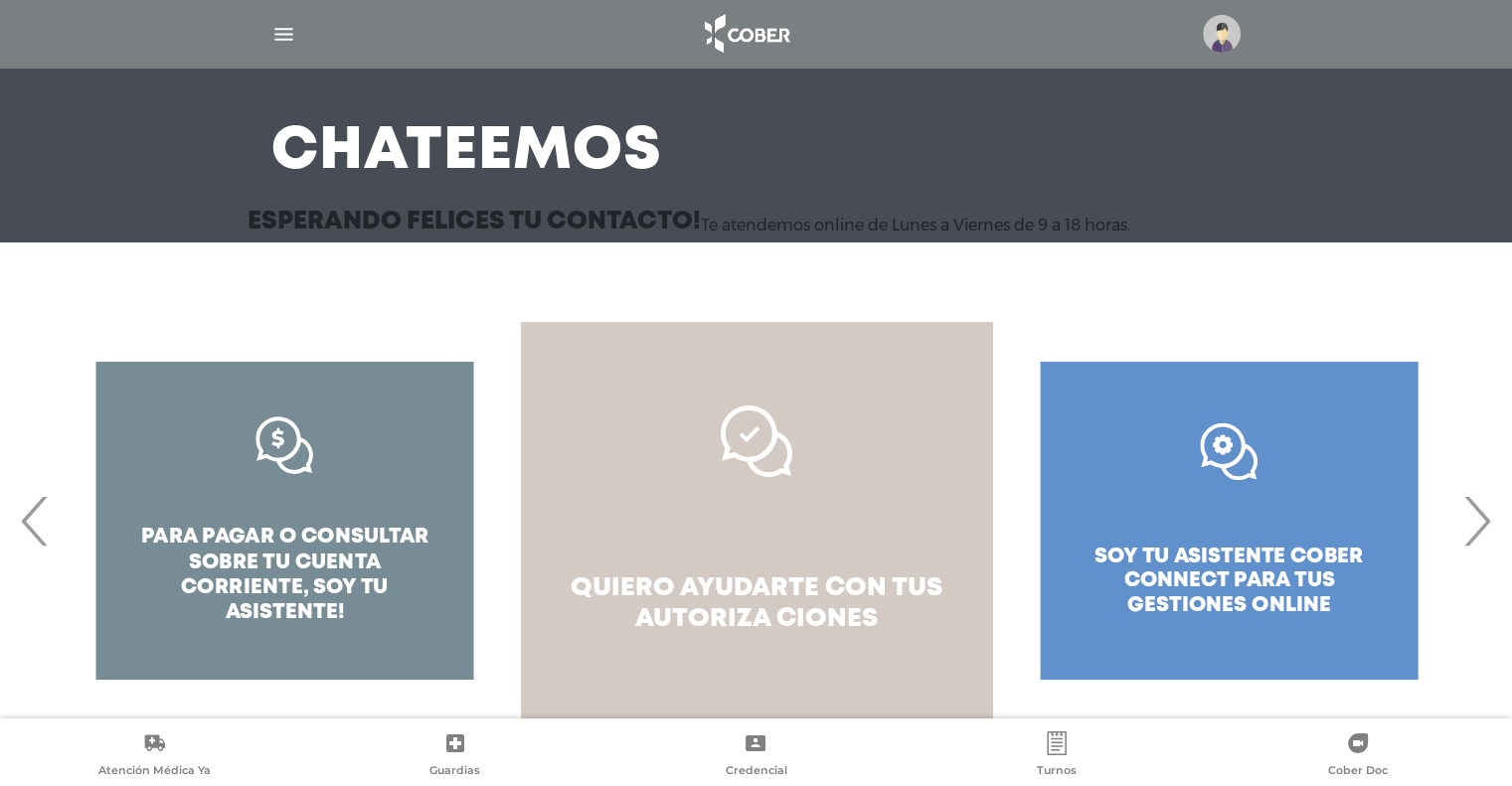 click on "autoriza ciones" at bounding box center (756, 619) 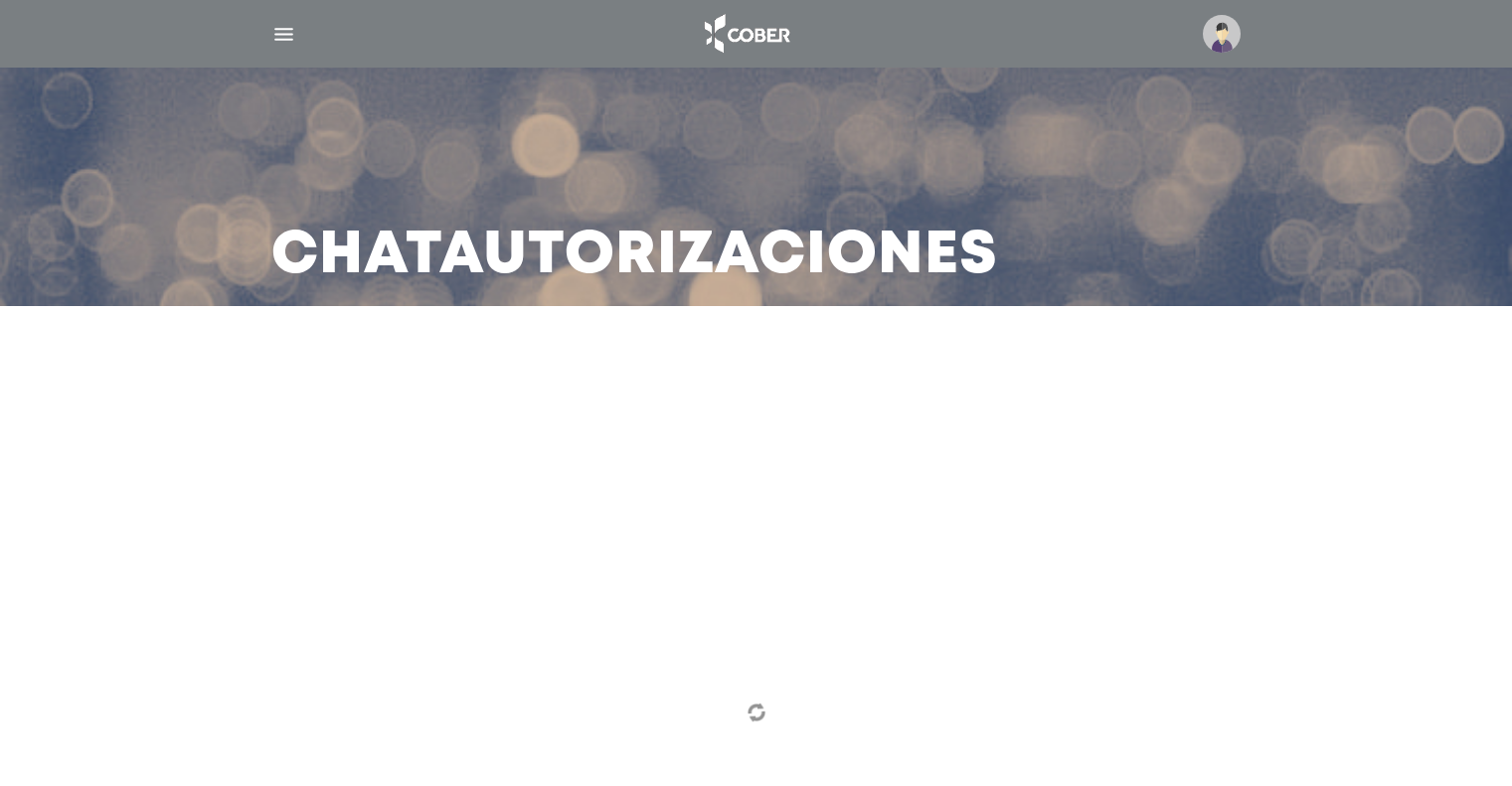 scroll, scrollTop: 0, scrollLeft: 0, axis: both 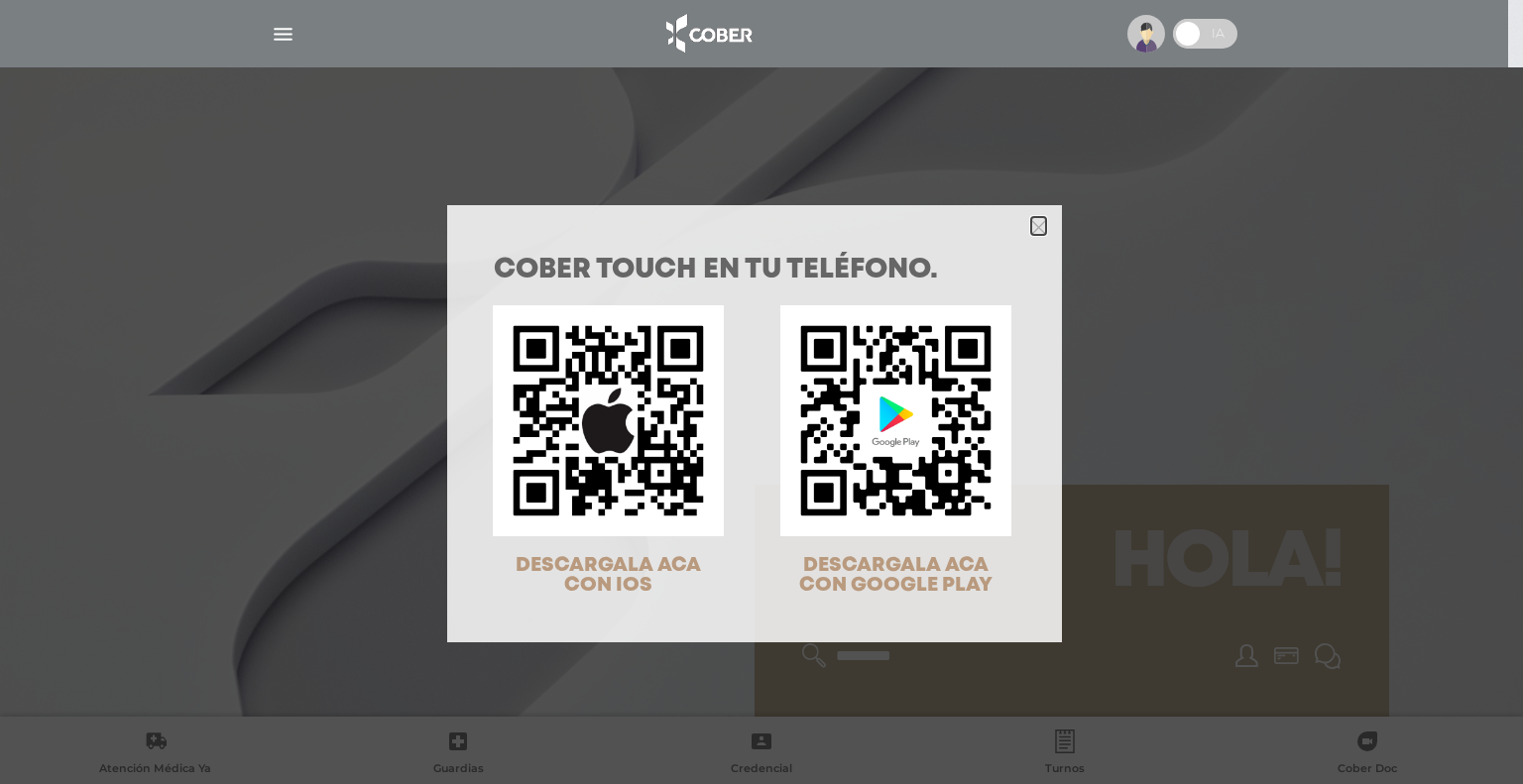 click 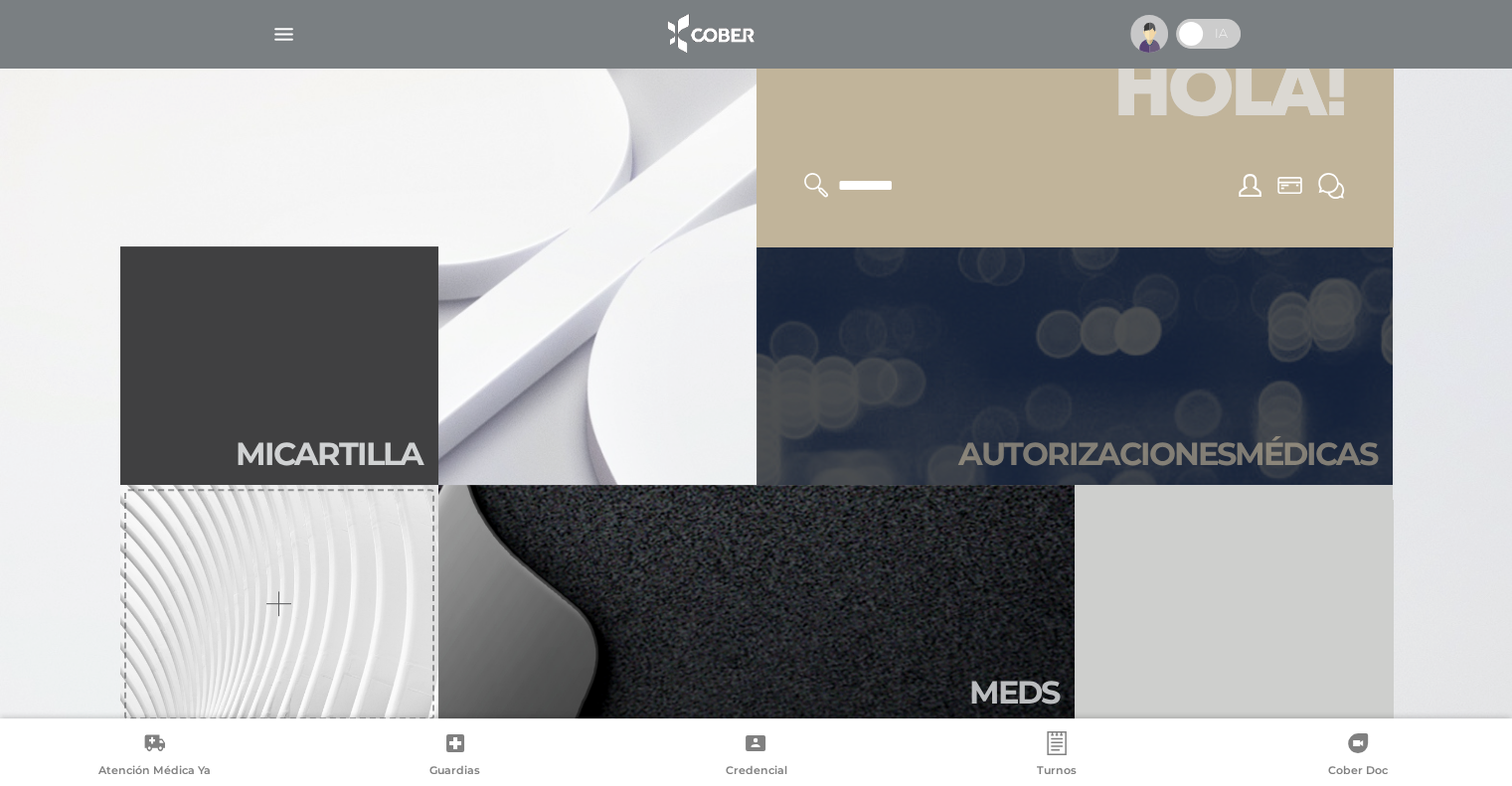 scroll, scrollTop: 397, scrollLeft: 0, axis: vertical 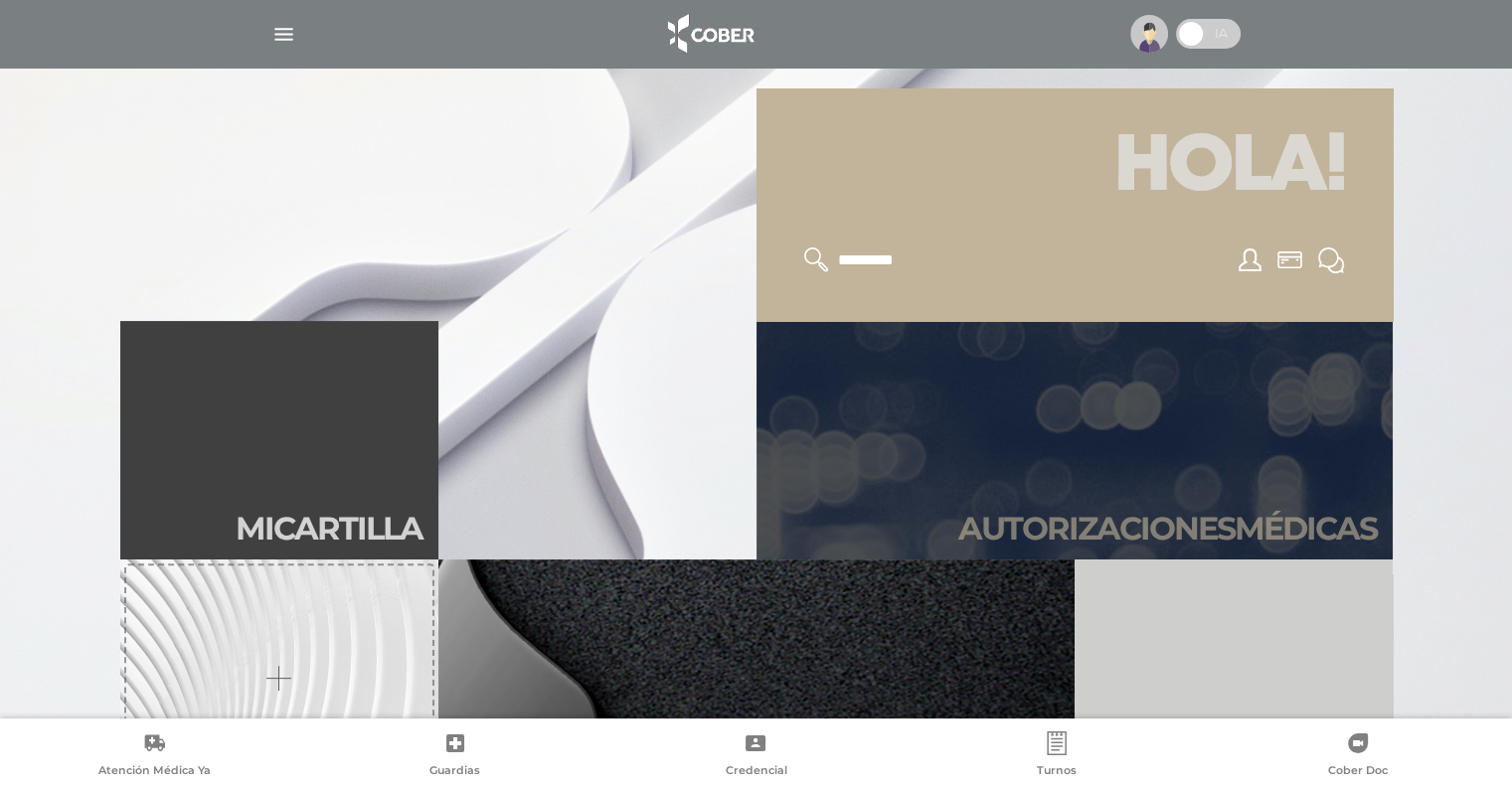 click on "Autori zaciones  médicas" at bounding box center [1075, 440] 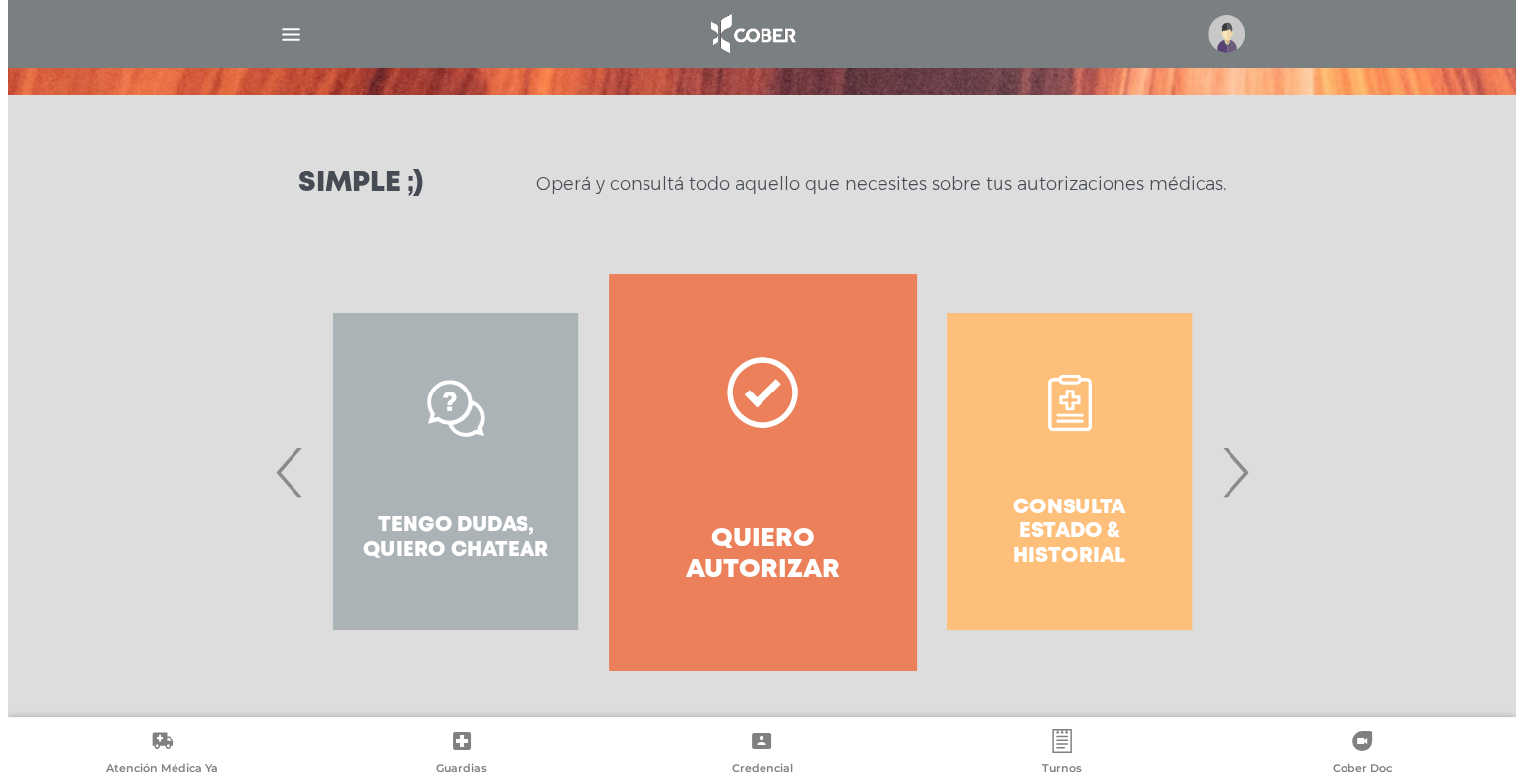 scroll, scrollTop: 210, scrollLeft: 0, axis: vertical 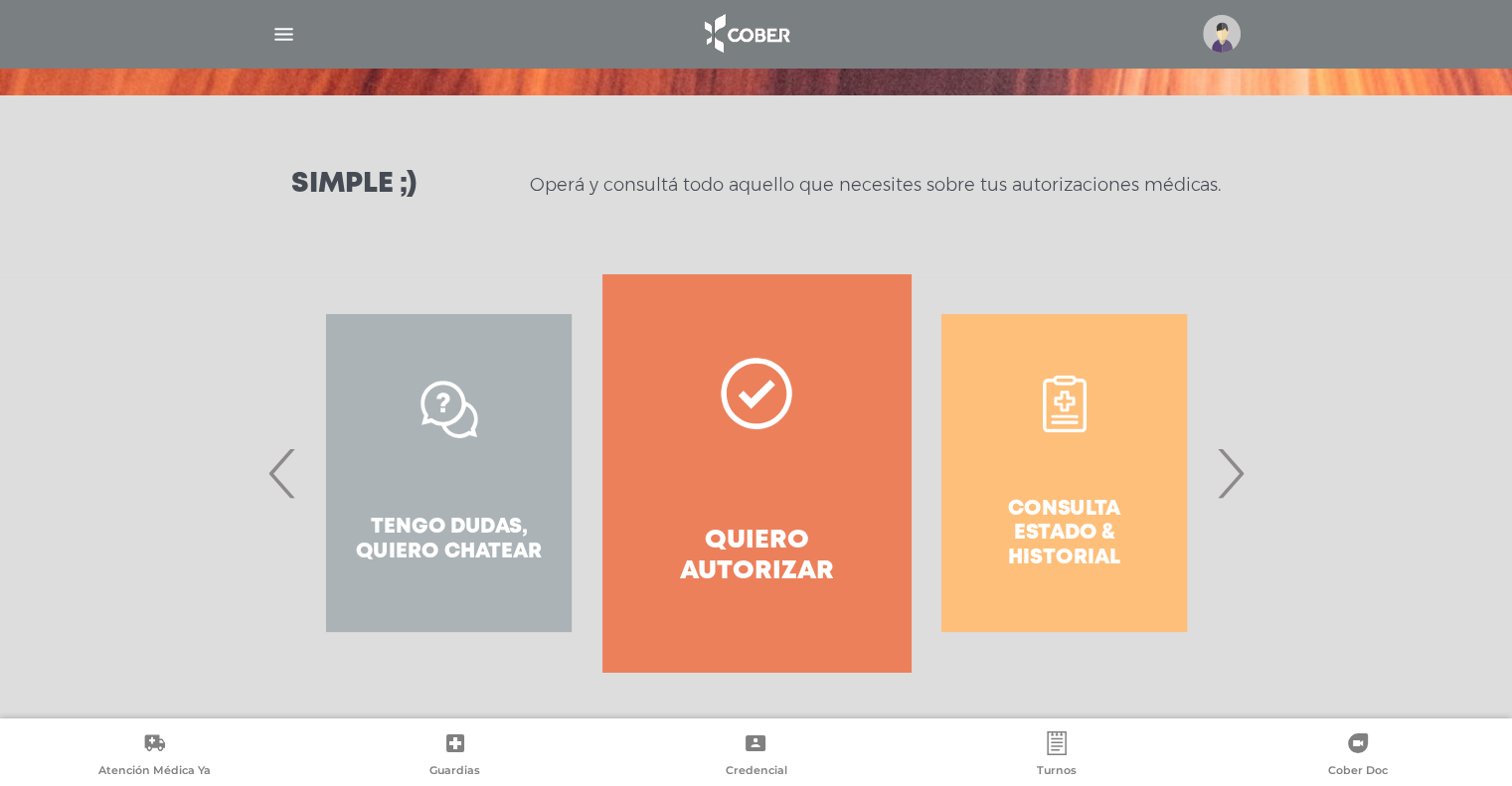 click on "›" at bounding box center [1230, 473] 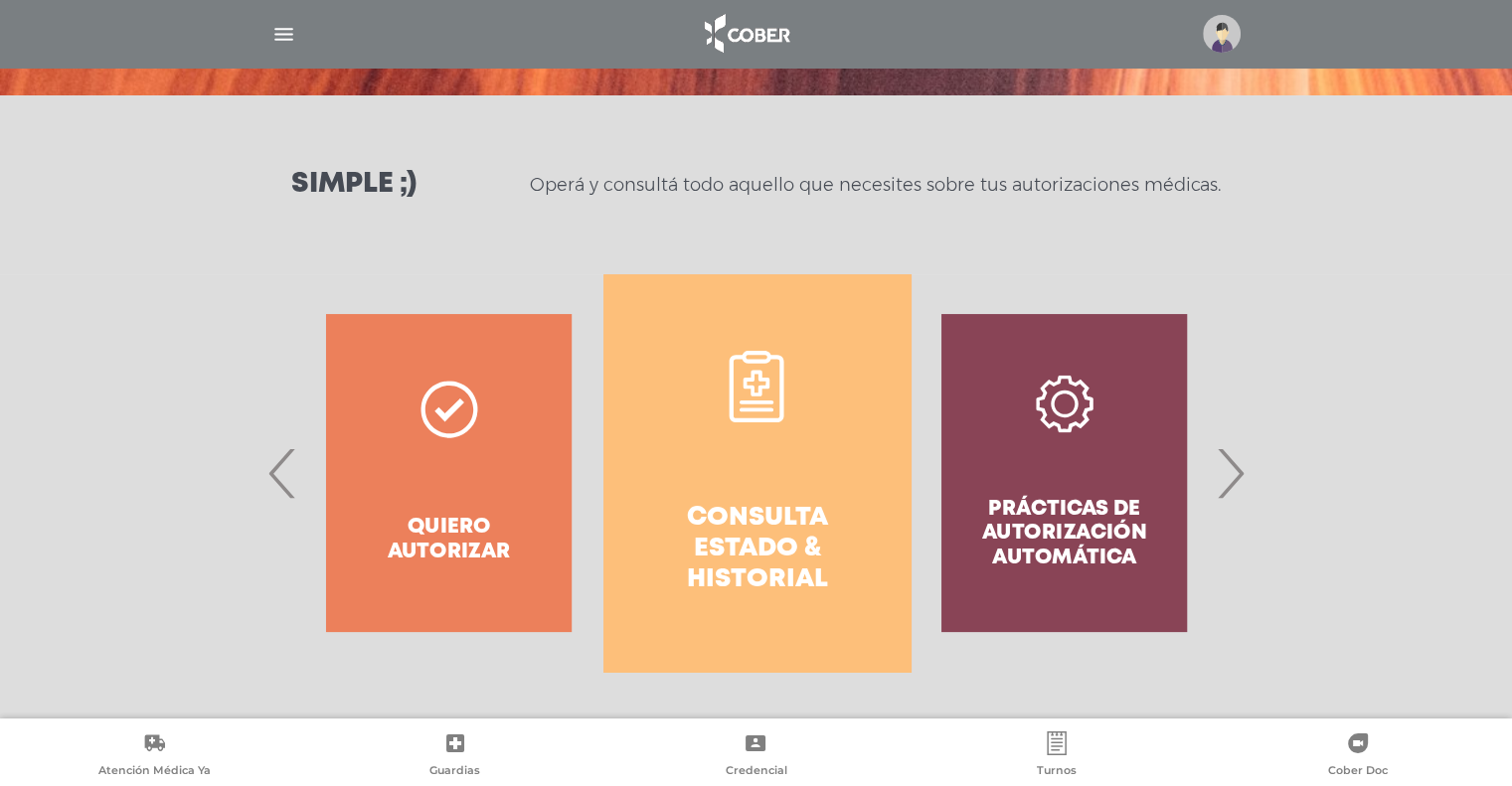 click on "›" at bounding box center (1230, 473) 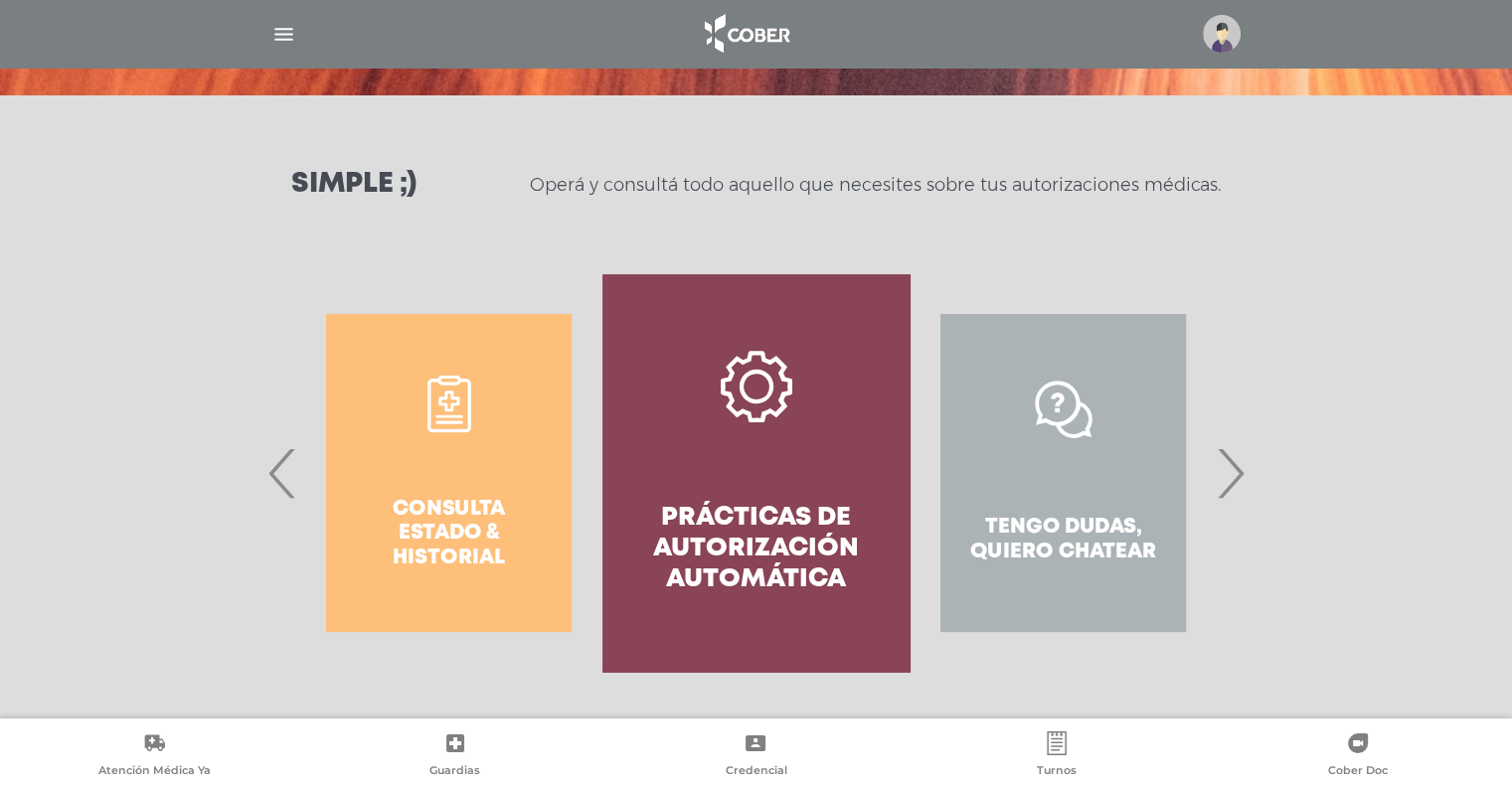 click on "›" at bounding box center (1230, 473) 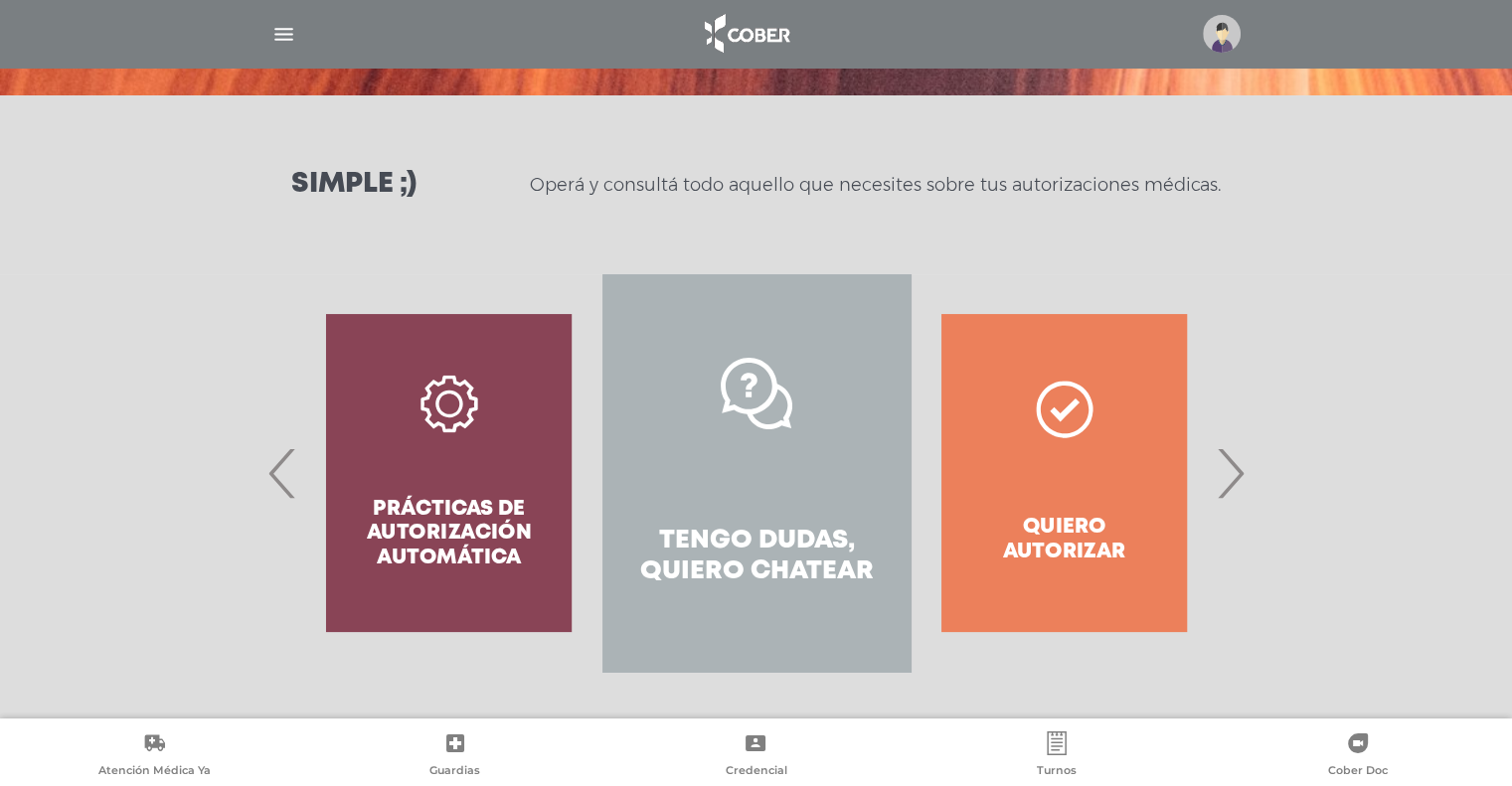 click on "›" at bounding box center (1230, 473) 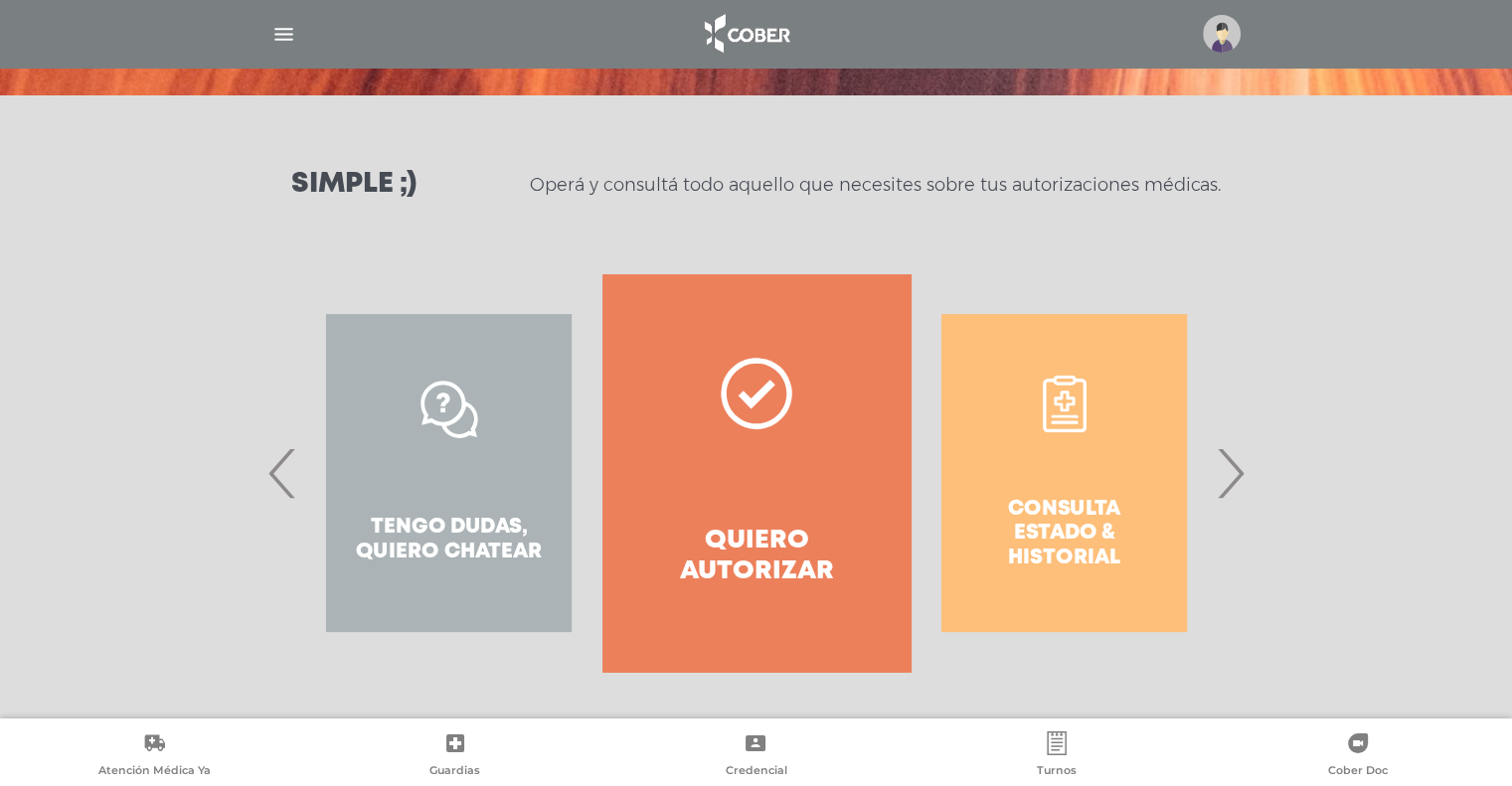 click on "›" at bounding box center (1230, 473) 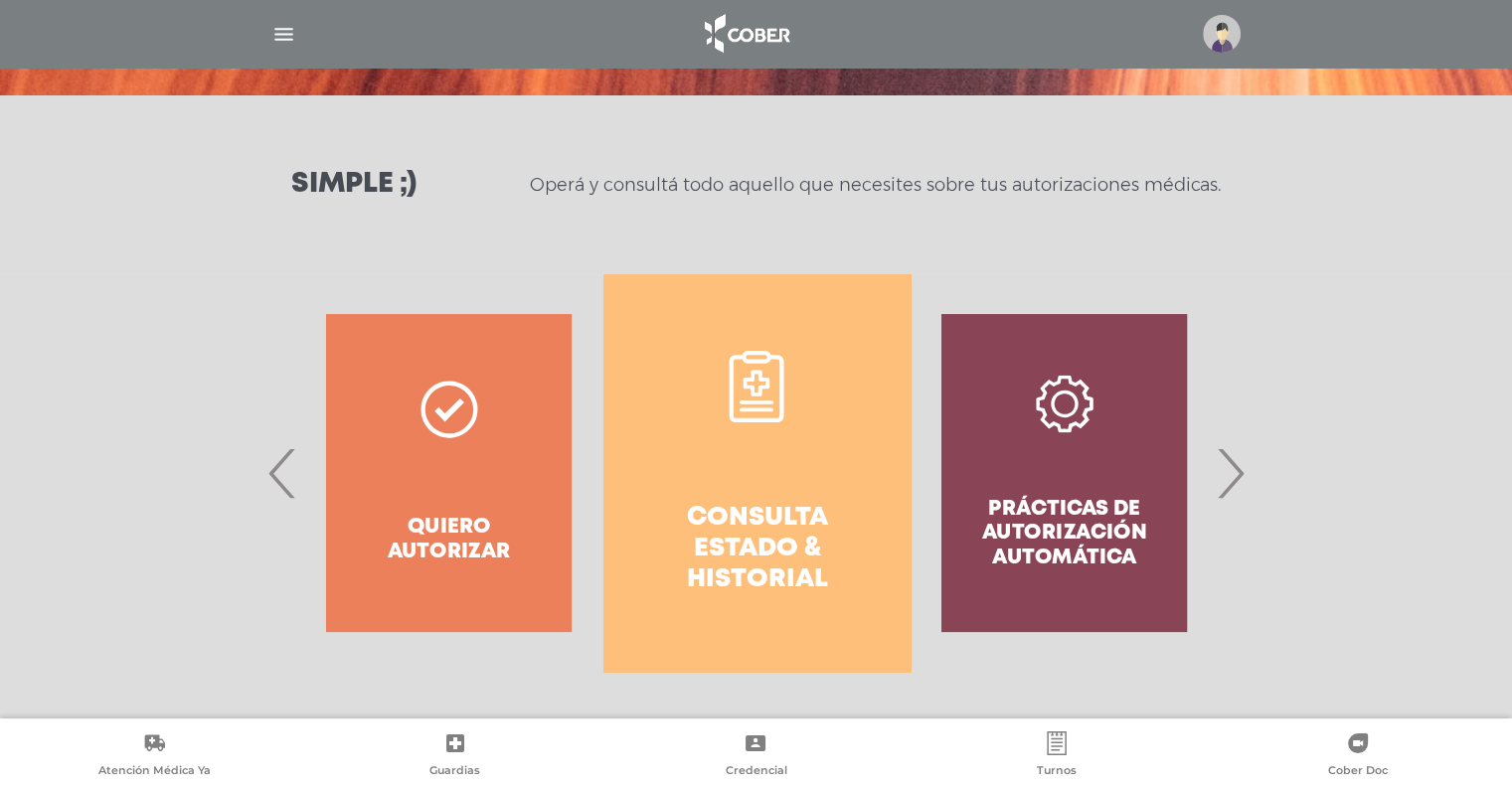 click on "›" at bounding box center [1230, 473] 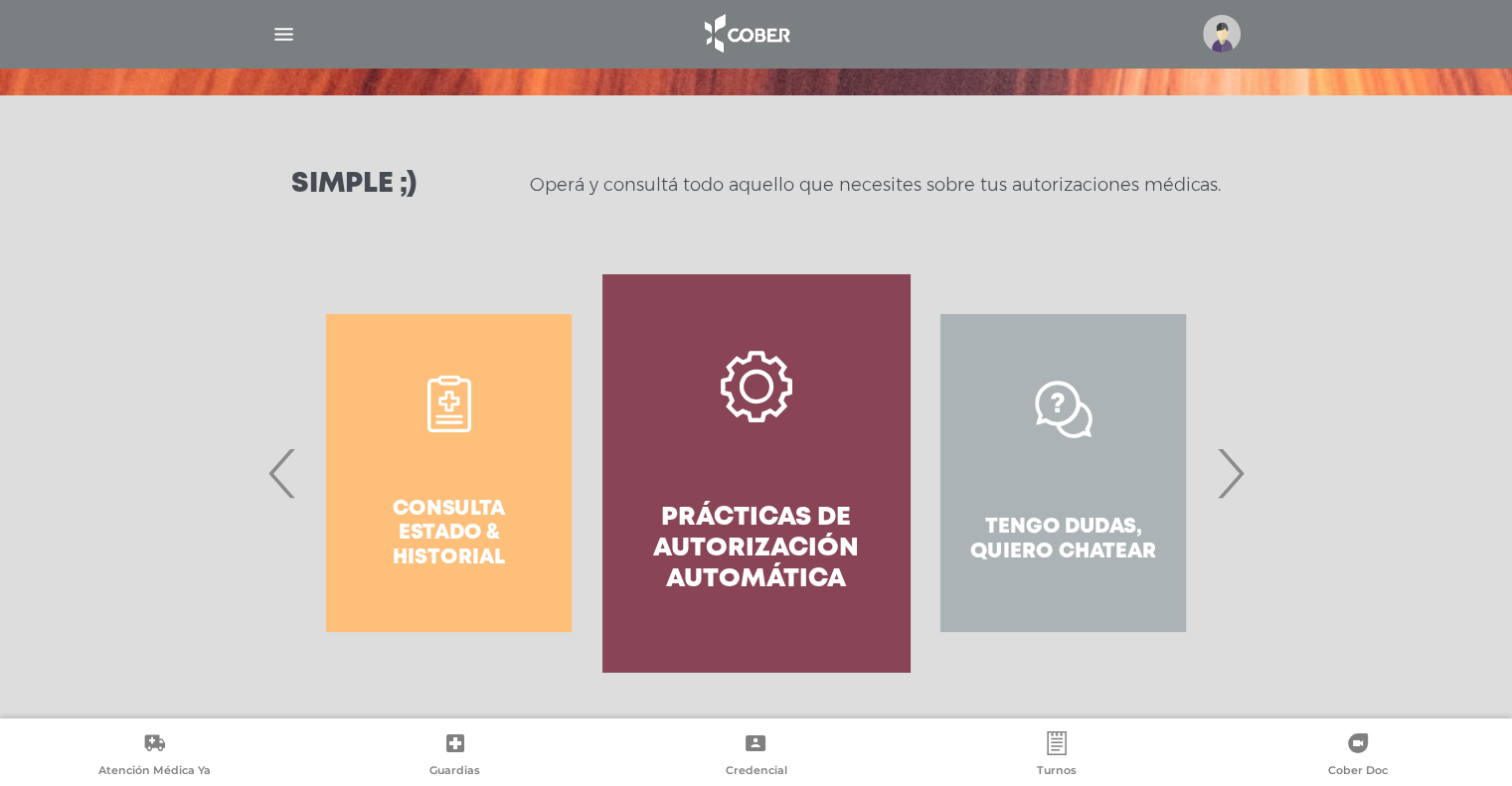 click at bounding box center [283, 34] 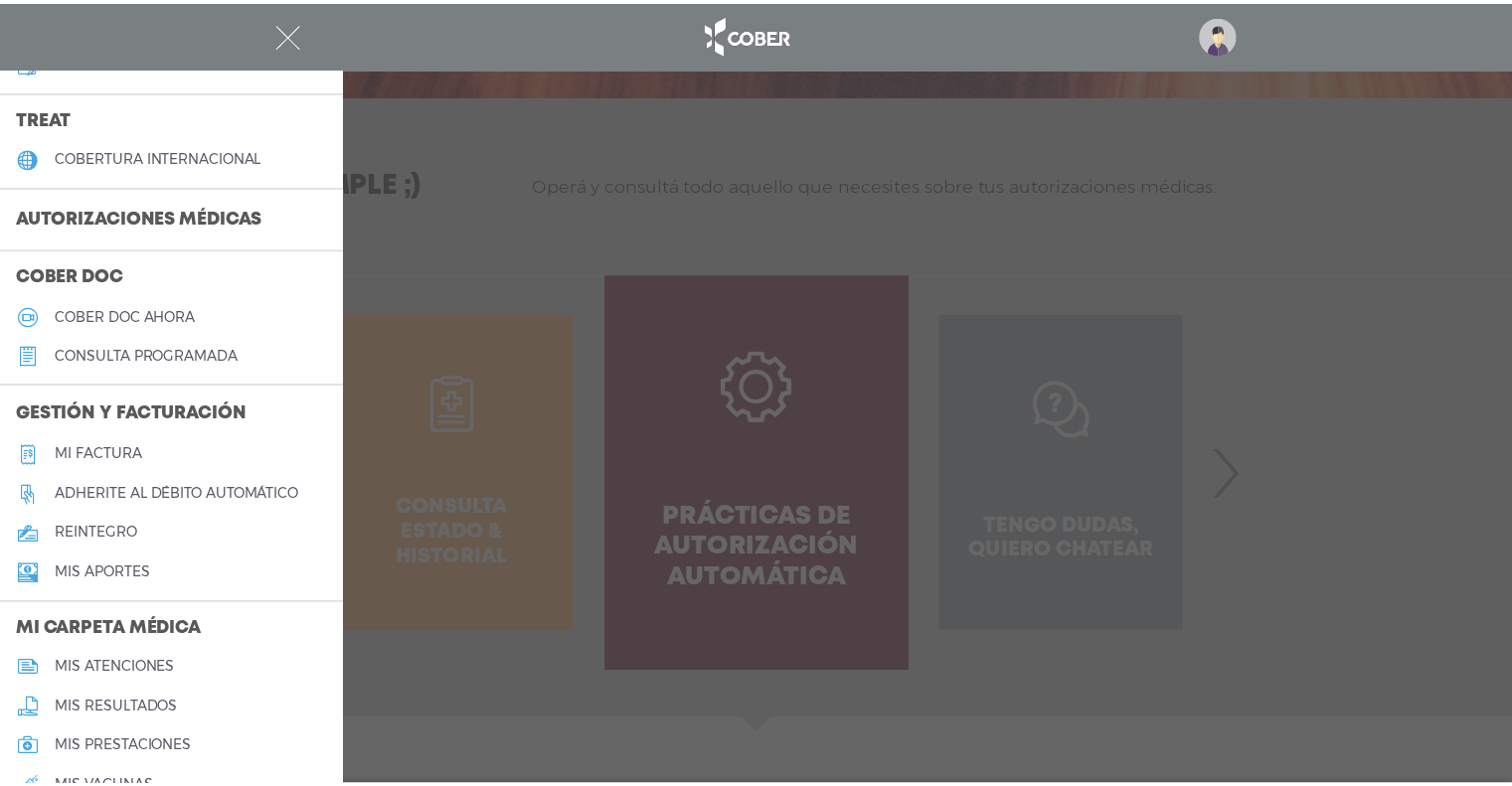 scroll, scrollTop: 747, scrollLeft: 0, axis: vertical 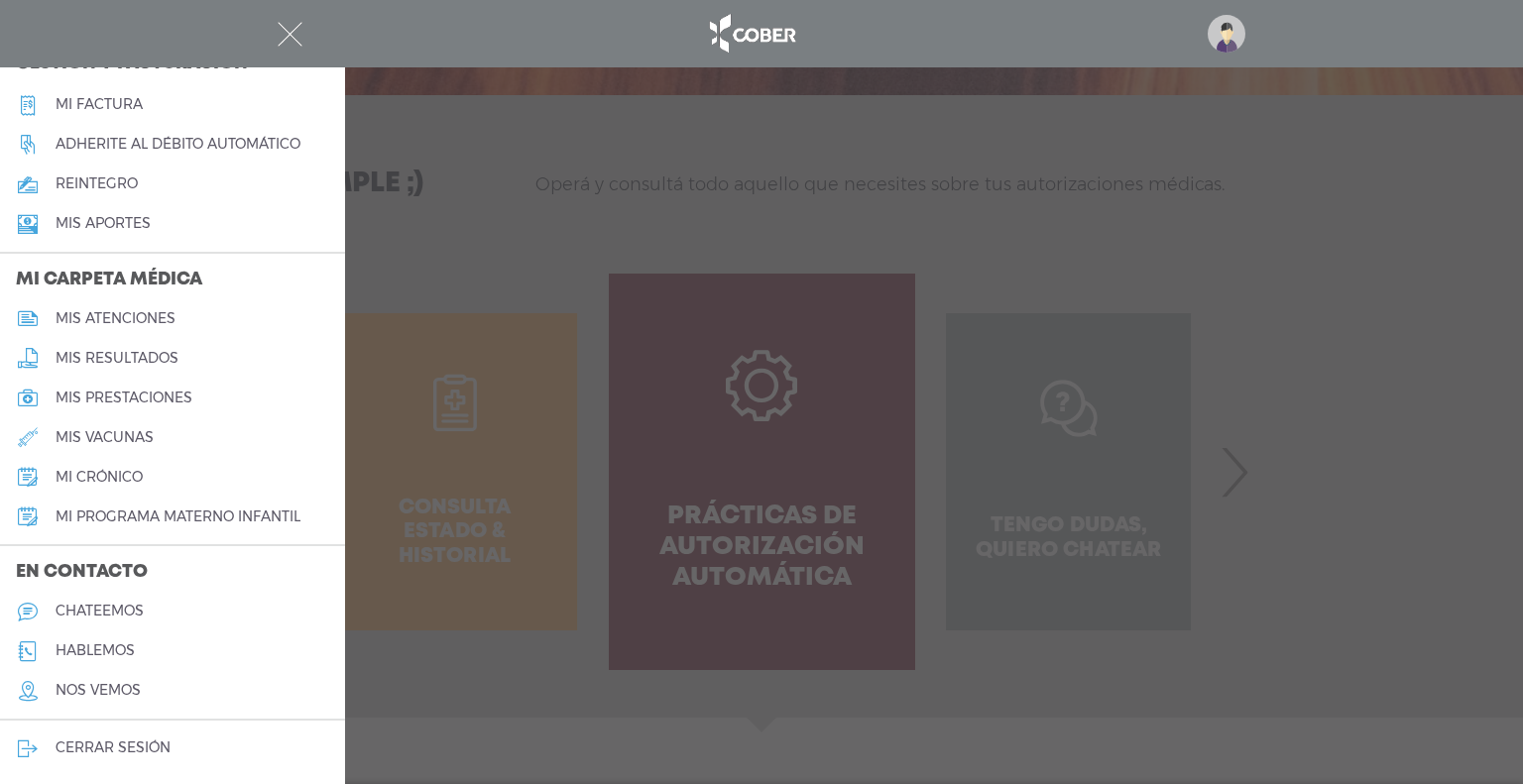 click on "hablemos" at bounding box center (95, 650) 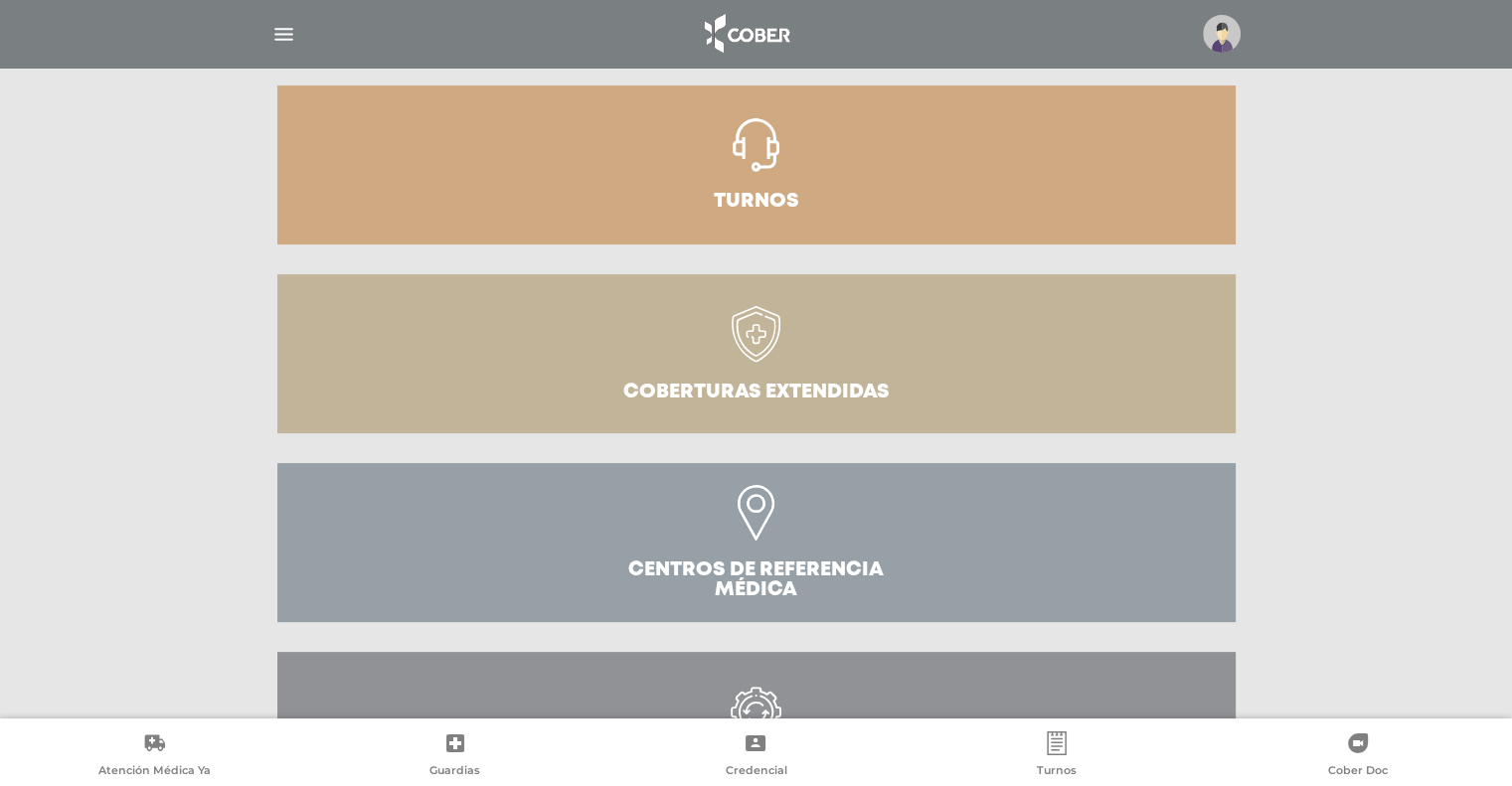 scroll, scrollTop: 560, scrollLeft: 0, axis: vertical 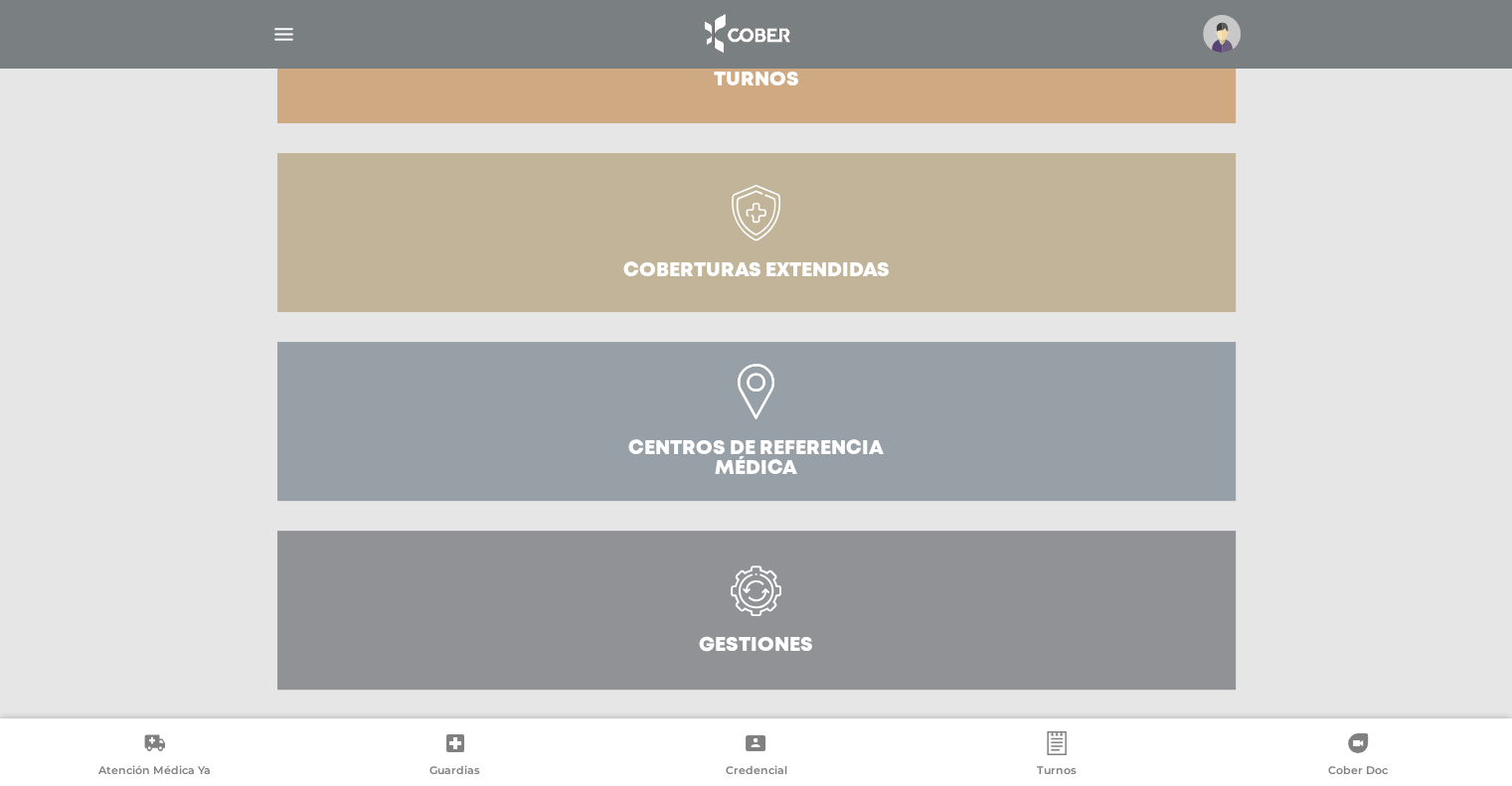 click on "Gestiones" at bounding box center [756, 610] 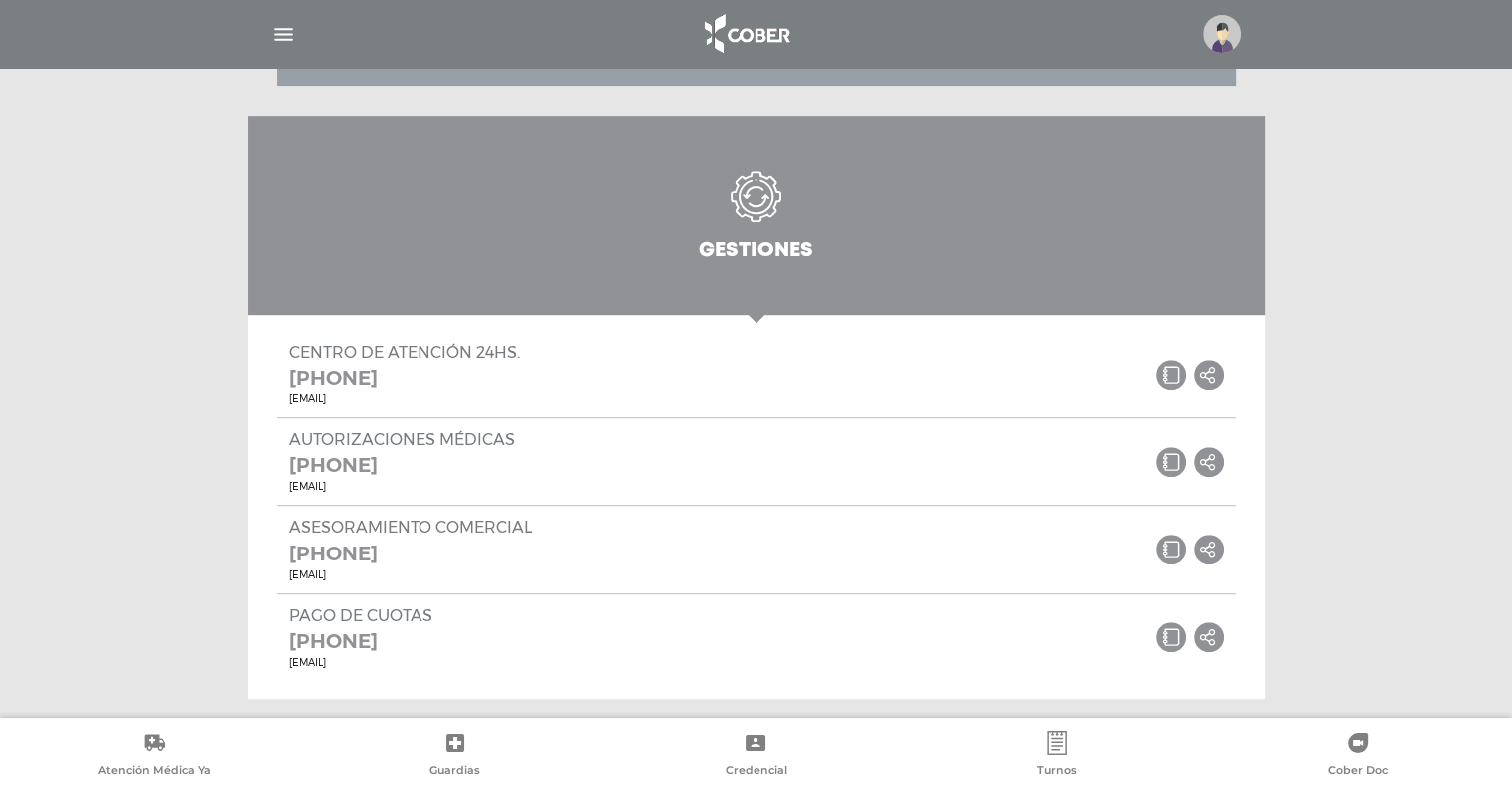 scroll, scrollTop: 984, scrollLeft: 0, axis: vertical 